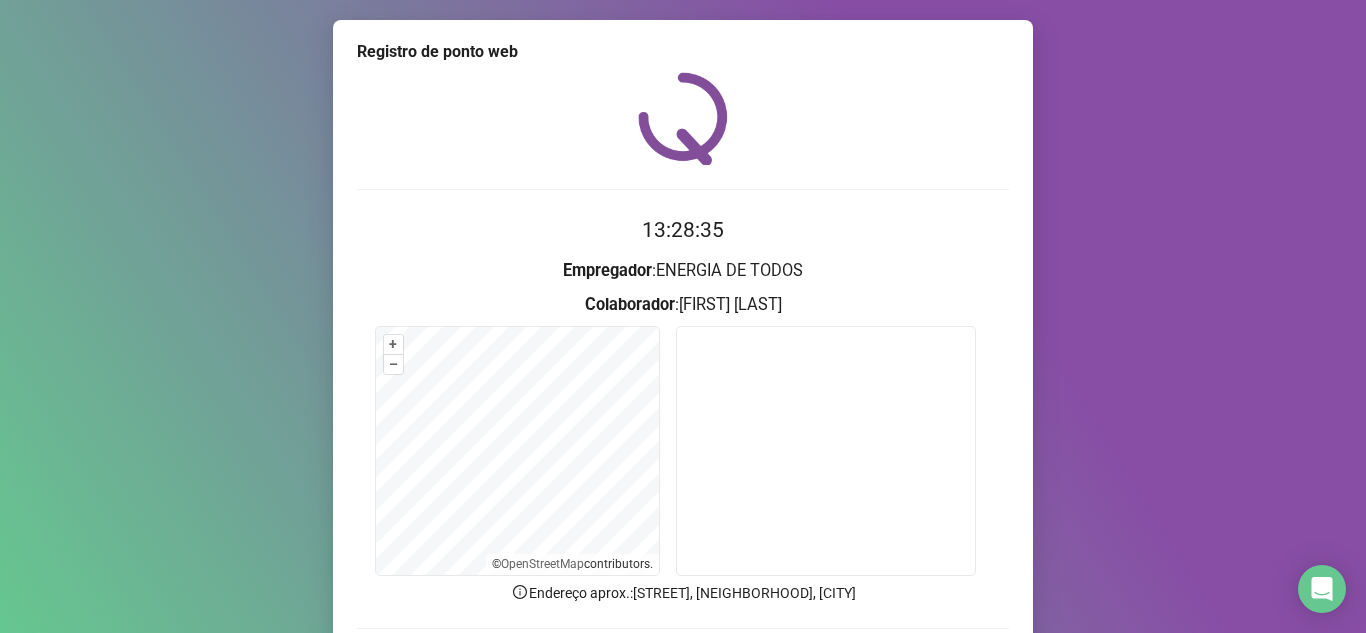 scroll, scrollTop: 0, scrollLeft: 0, axis: both 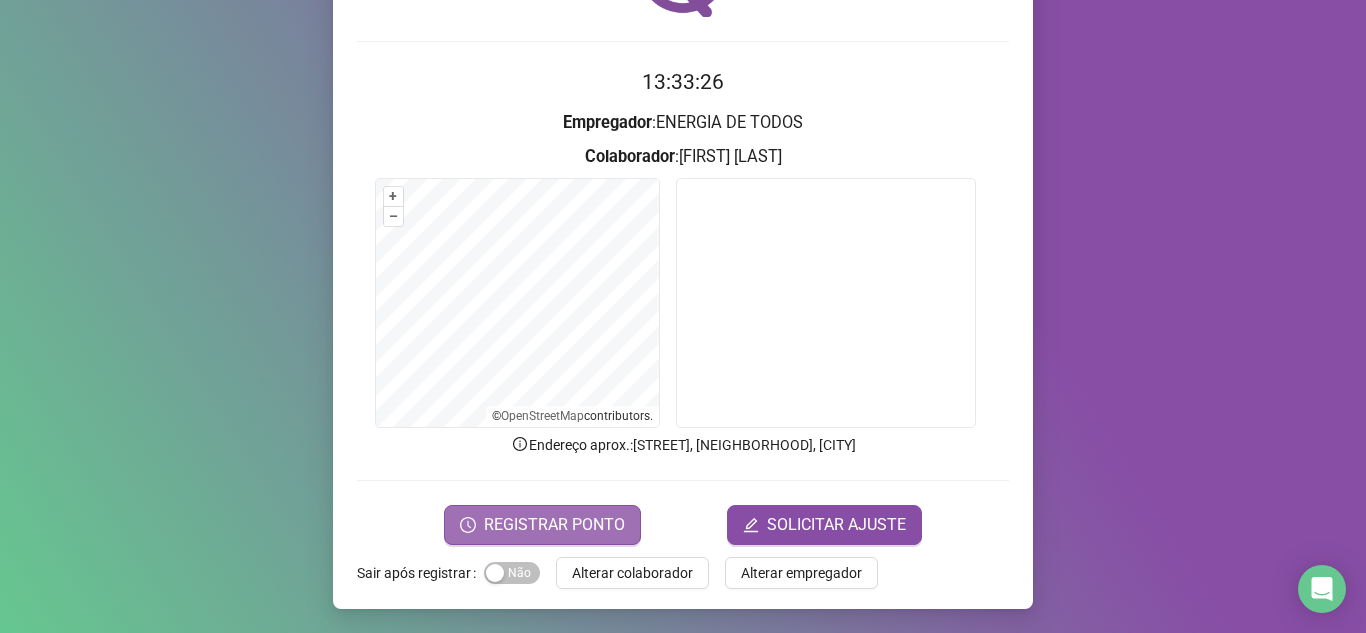 click on "REGISTRAR PONTO" at bounding box center [542, 525] 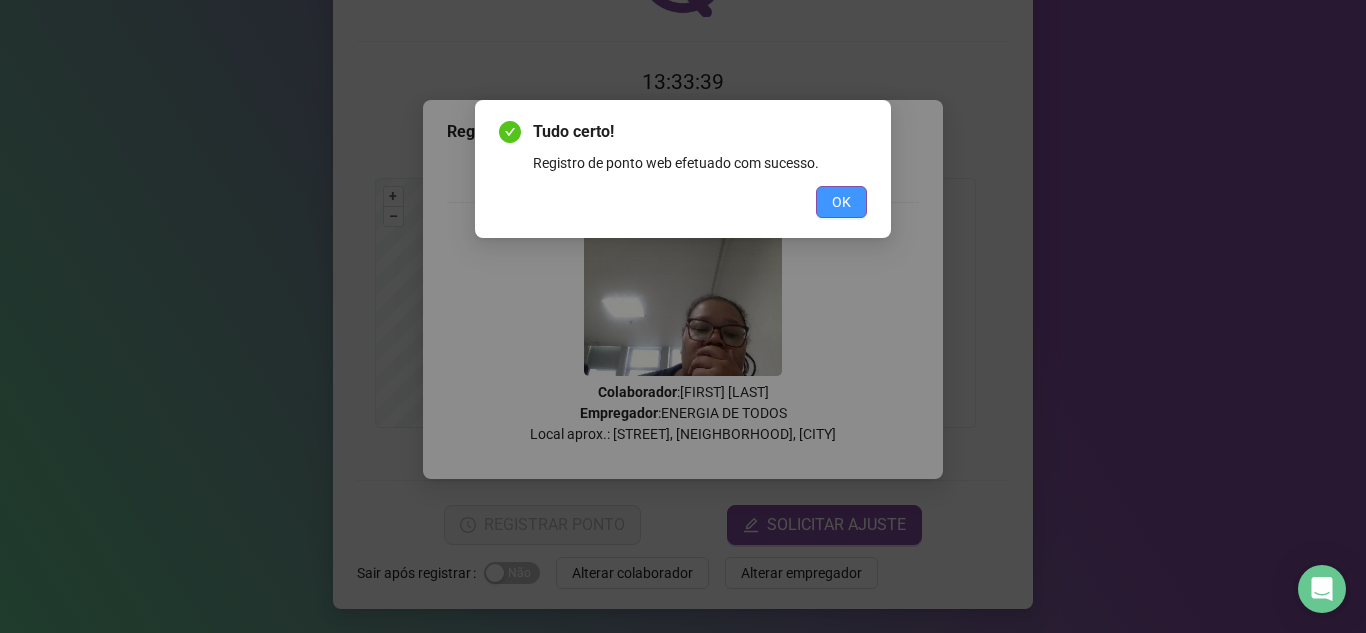 click on "OK" at bounding box center (841, 202) 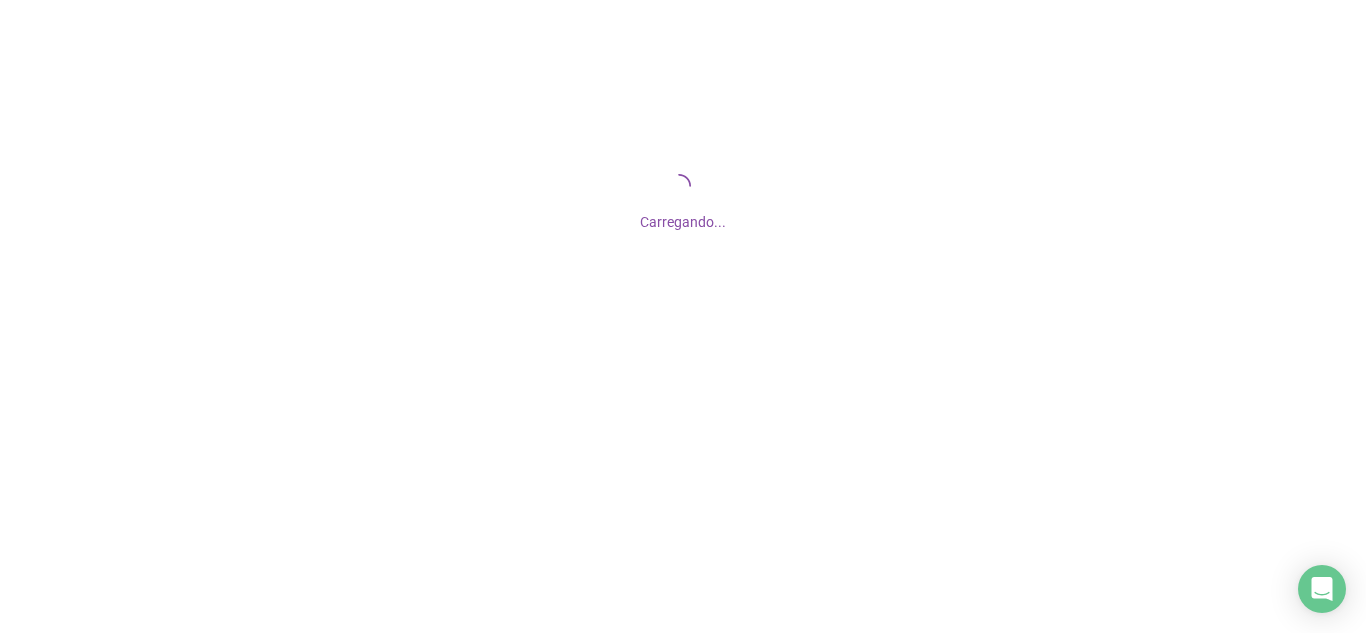 scroll, scrollTop: 0, scrollLeft: 0, axis: both 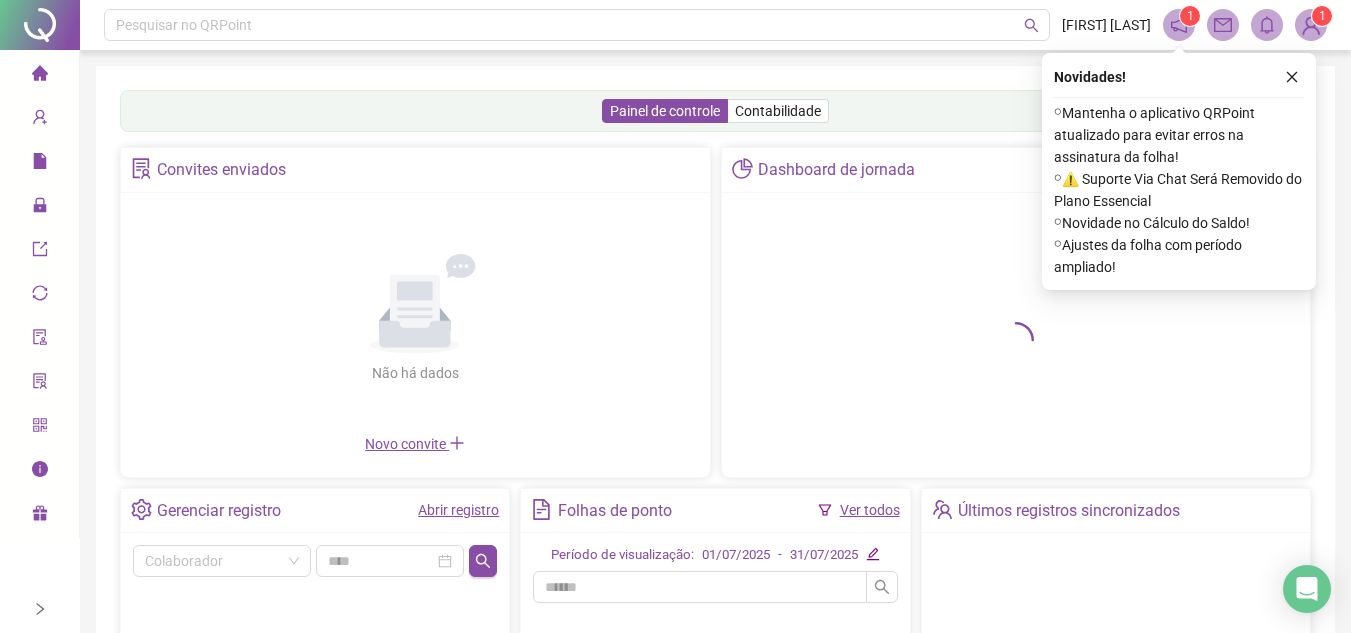 click on "1" at bounding box center [1322, 16] 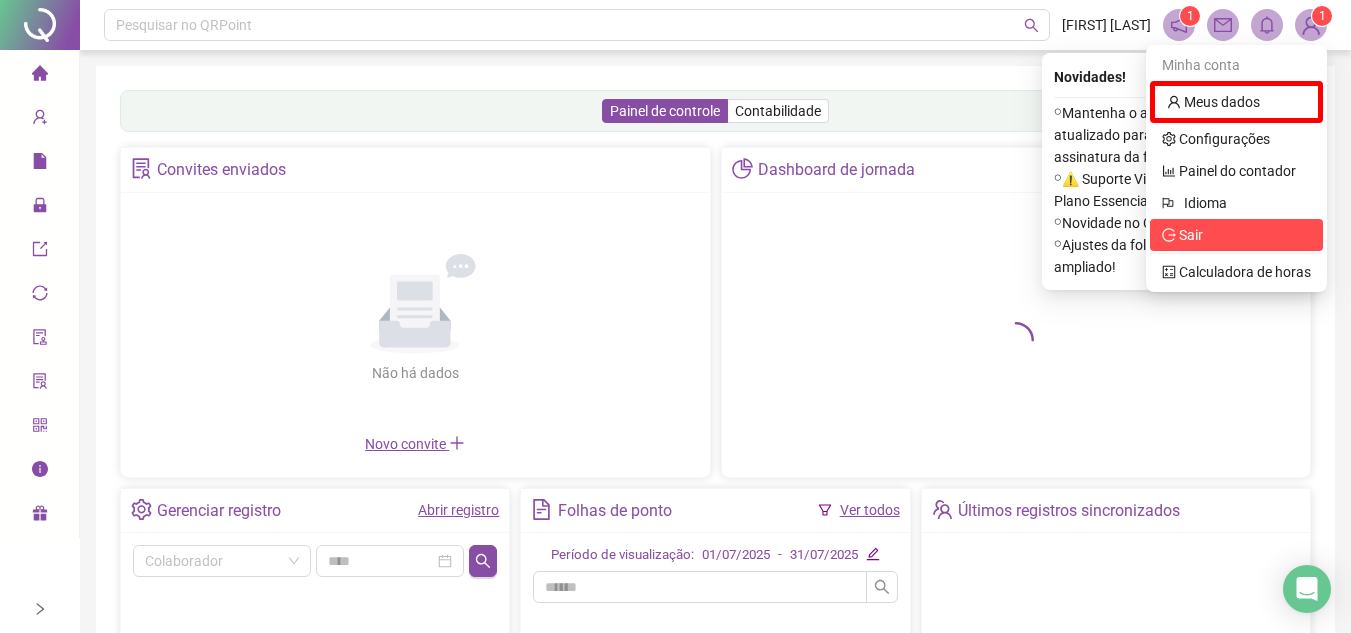 click on "Sair" at bounding box center (1191, 235) 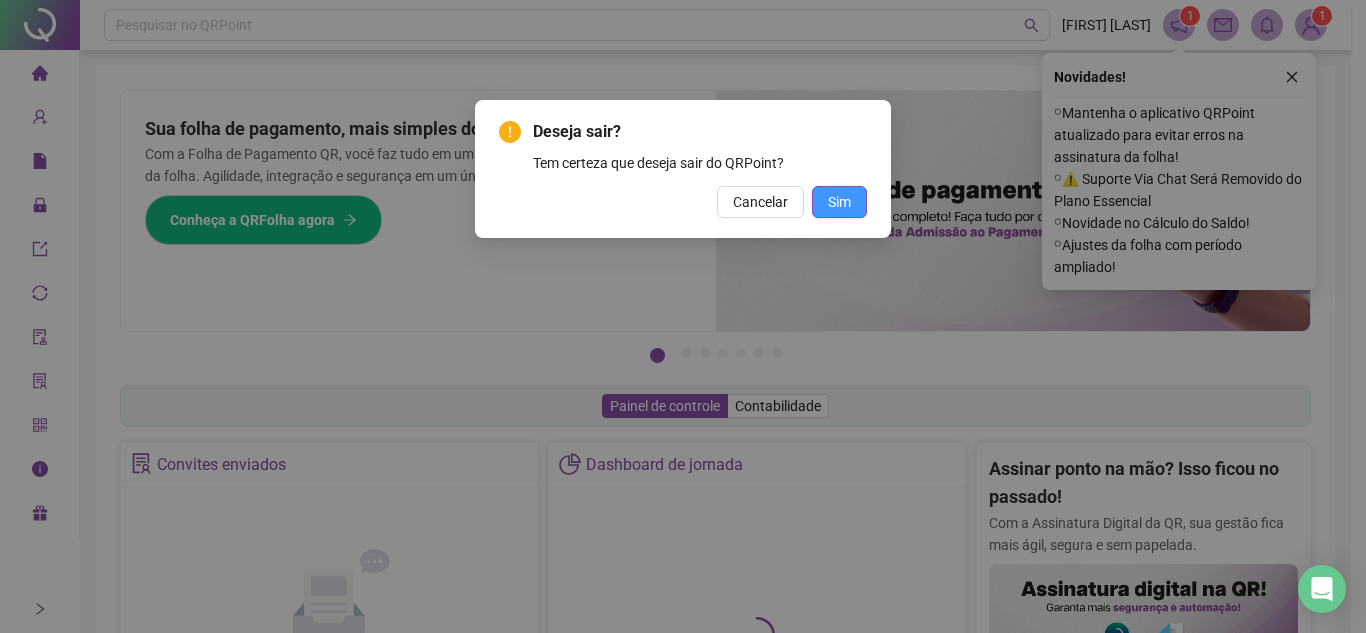 click on "Sim" at bounding box center [839, 202] 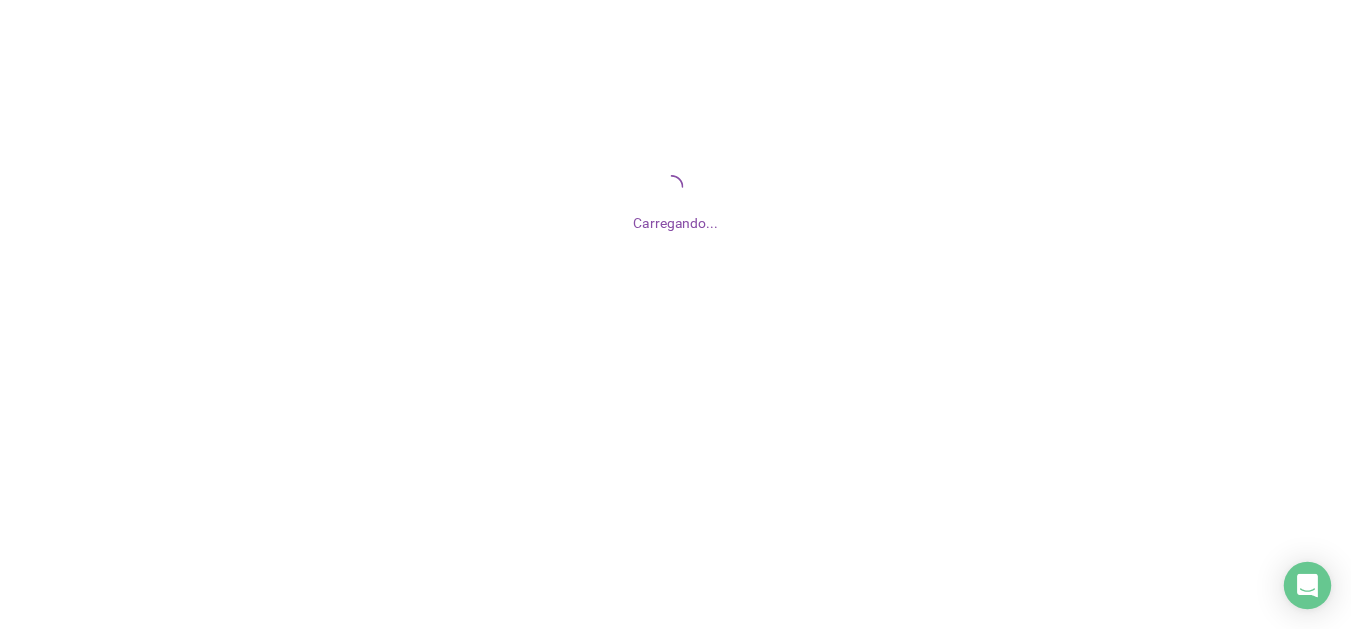 scroll, scrollTop: 0, scrollLeft: 0, axis: both 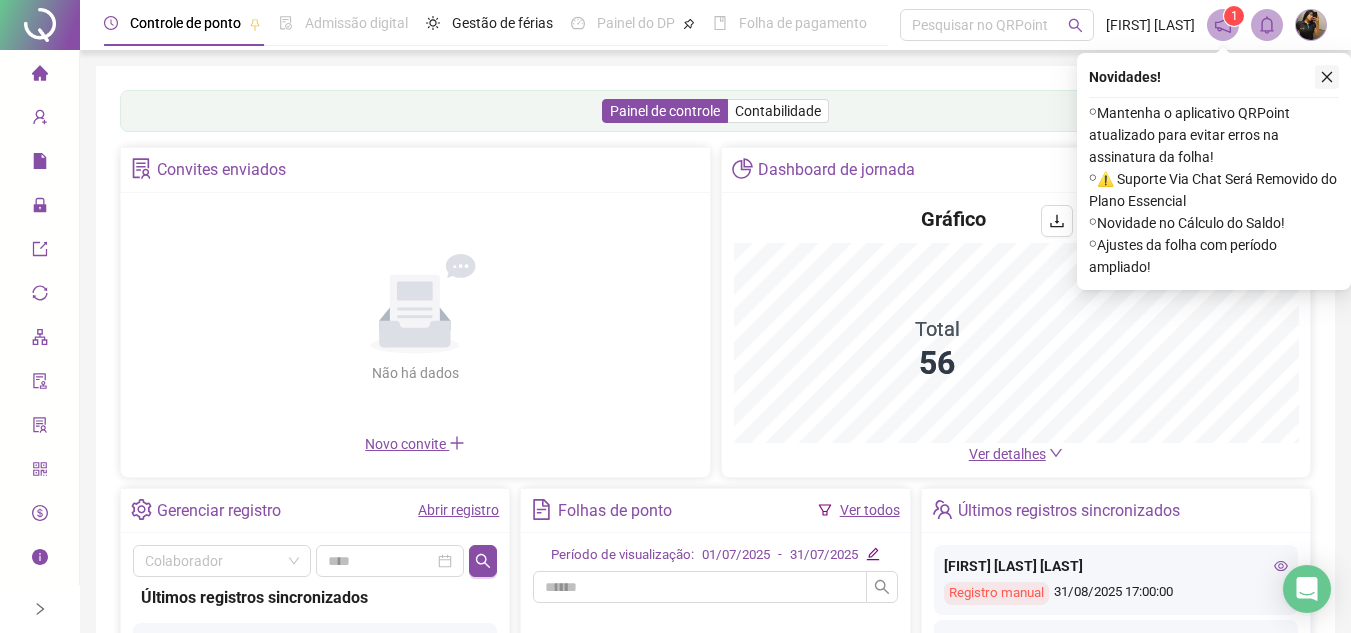 click 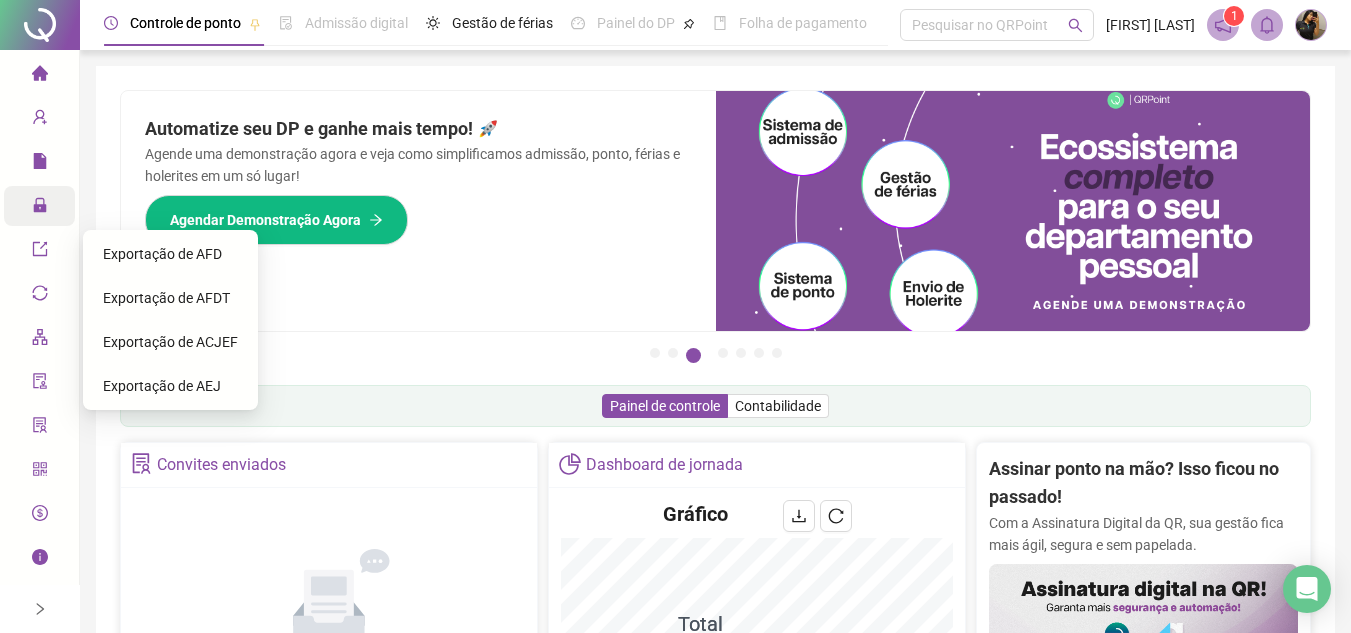 click at bounding box center (54, 206) 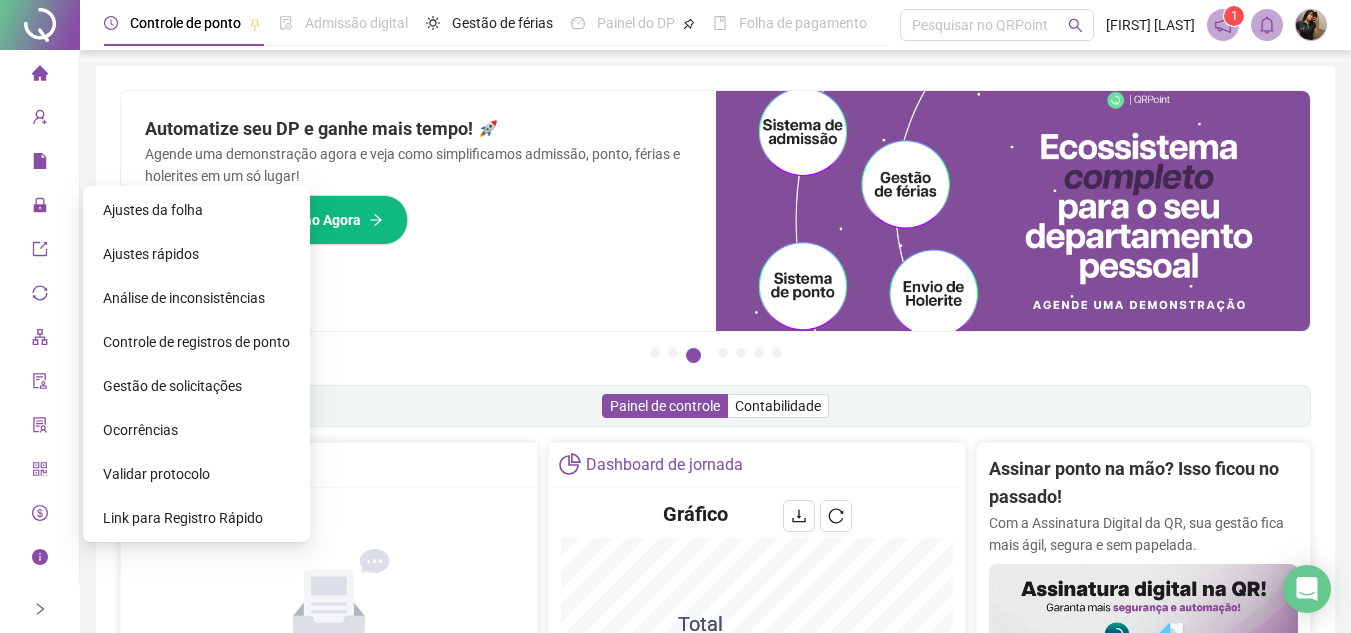 click on "Gestão de solicitações" at bounding box center [172, 386] 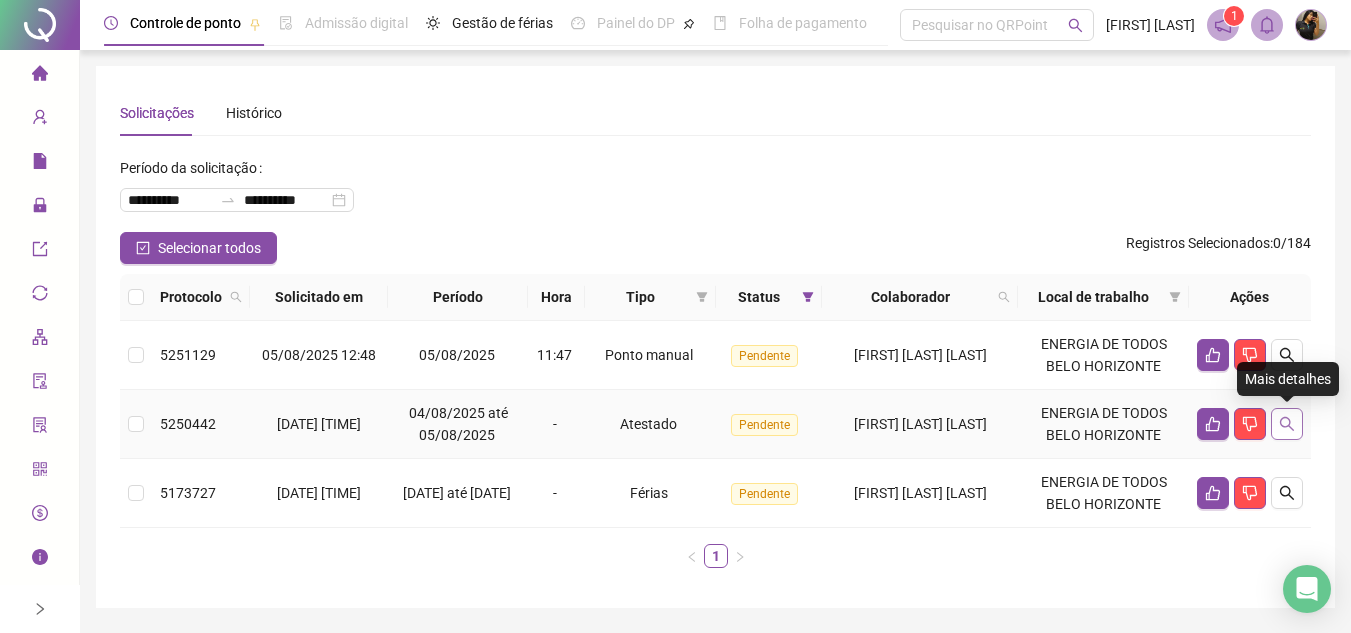click 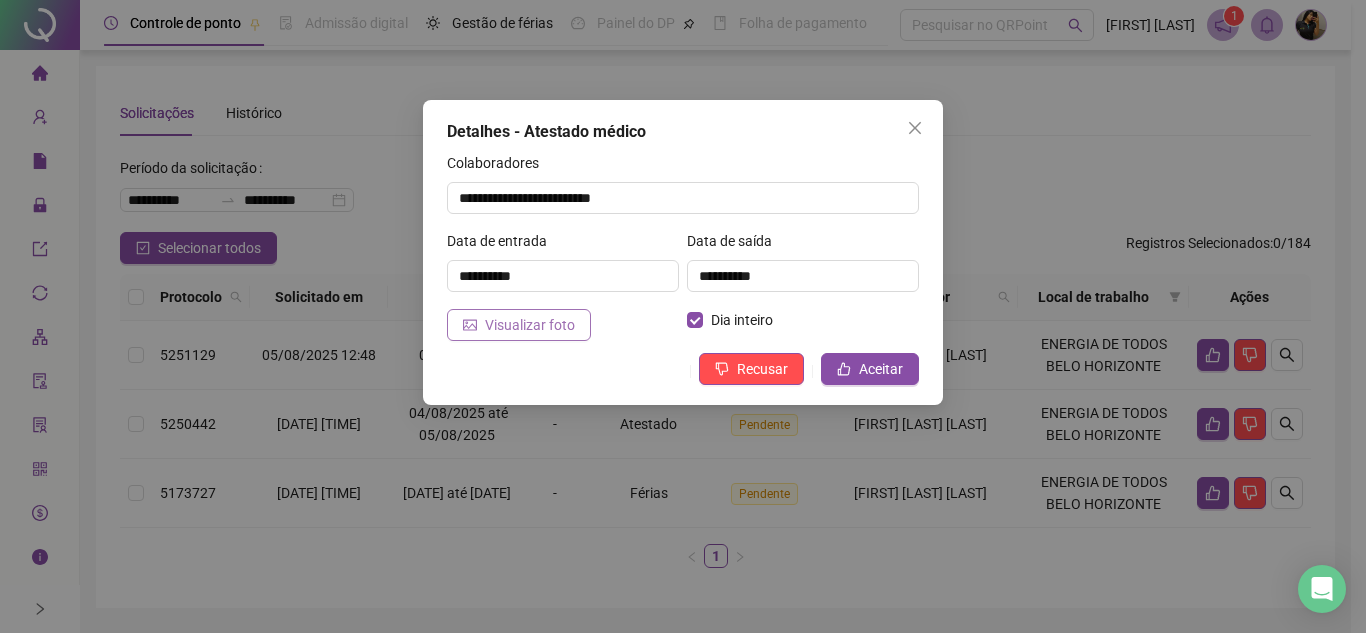 click on "Visualizar foto" at bounding box center (519, 325) 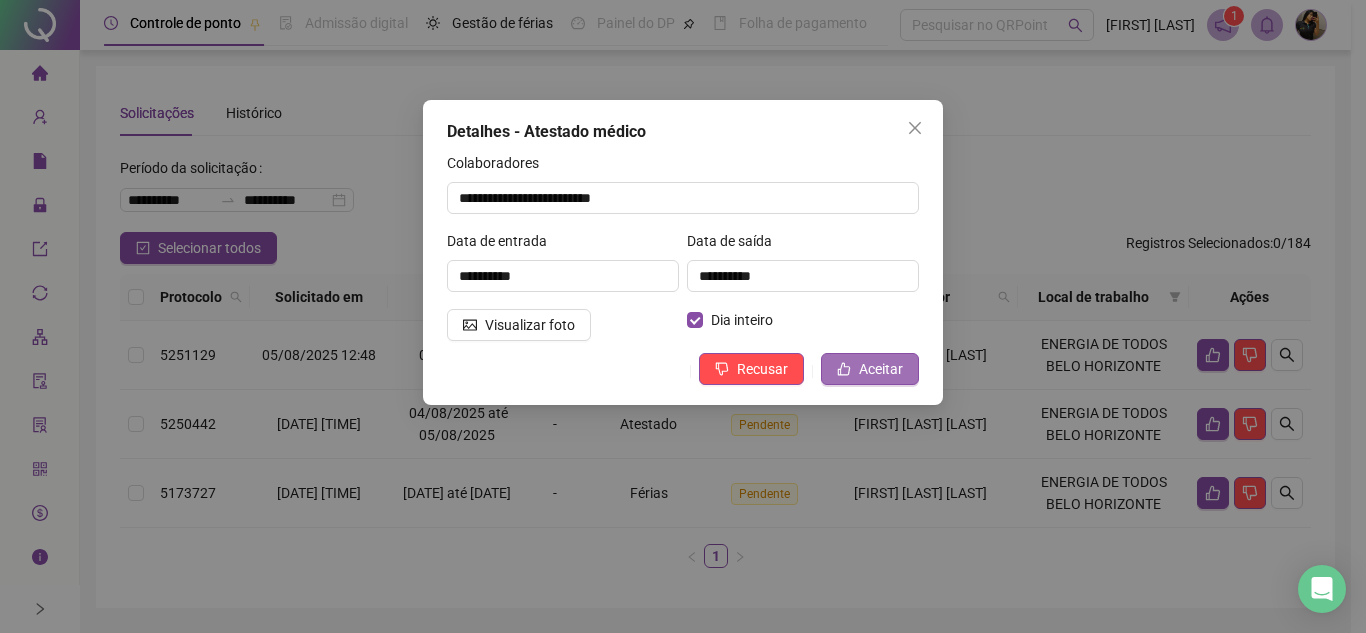 click on "Aceitar" at bounding box center (881, 369) 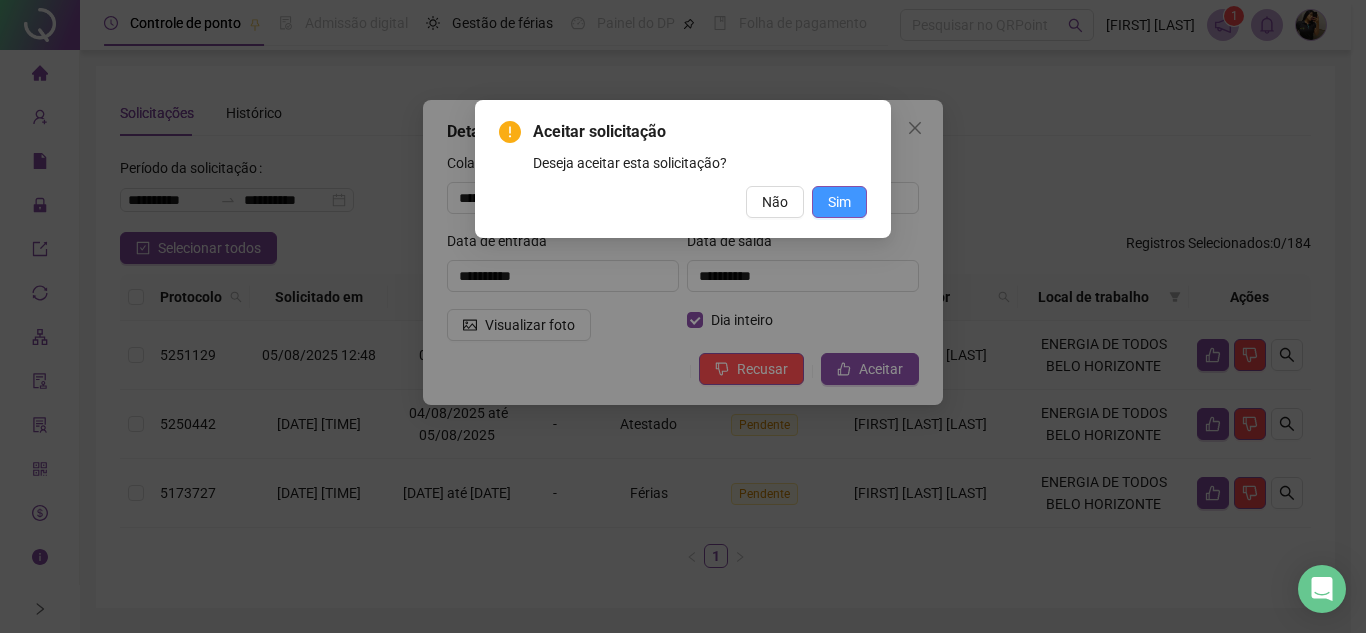 click on "Sim" at bounding box center [839, 202] 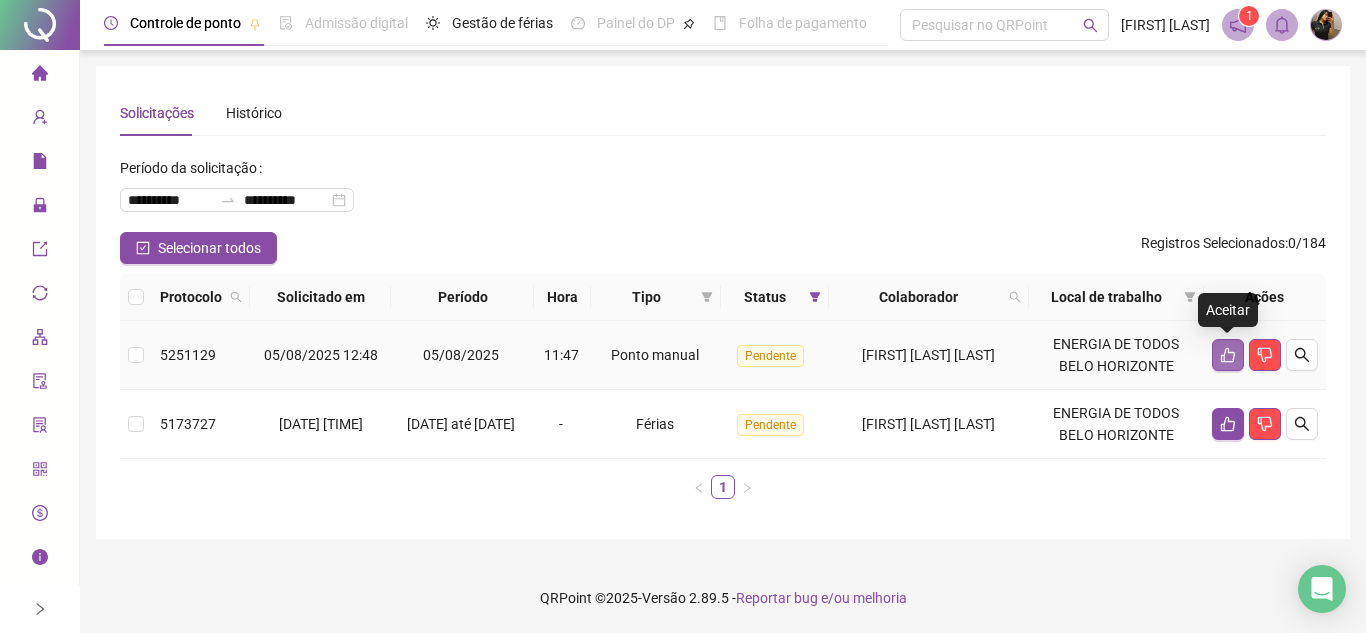 click at bounding box center [1228, 355] 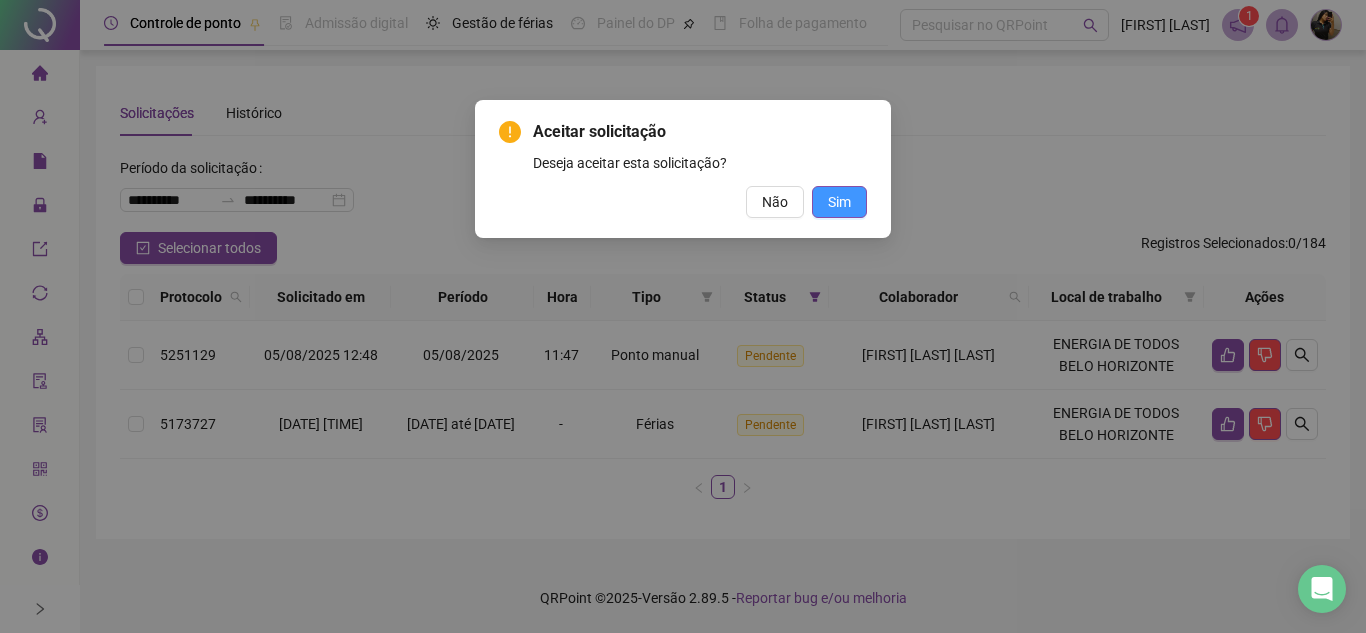 click on "Sim" at bounding box center (839, 202) 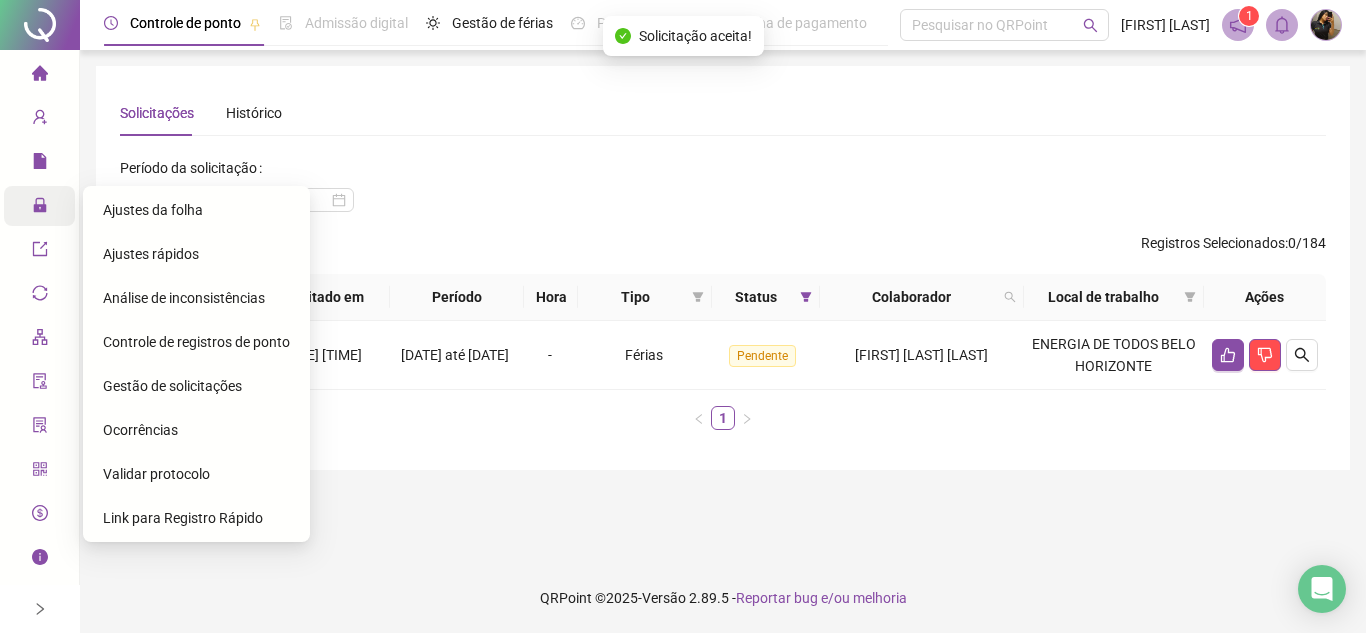 click 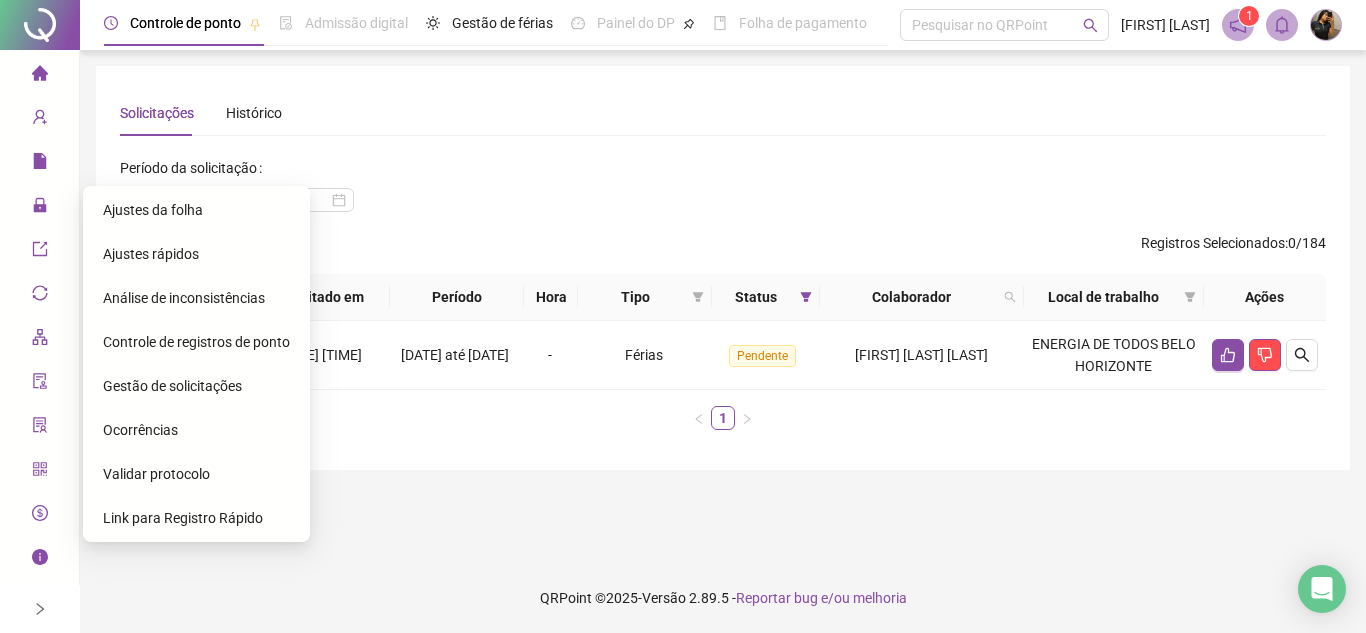 click on "Ajustes da folha" at bounding box center [153, 210] 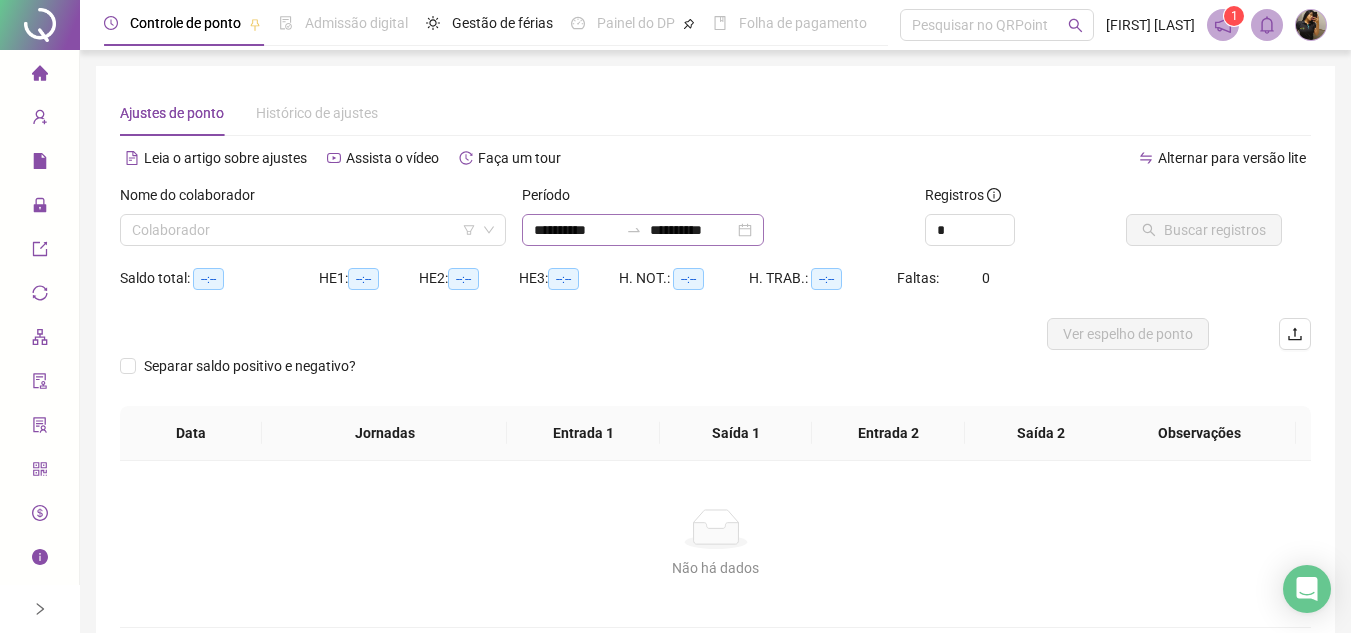click on "**********" at bounding box center (643, 230) 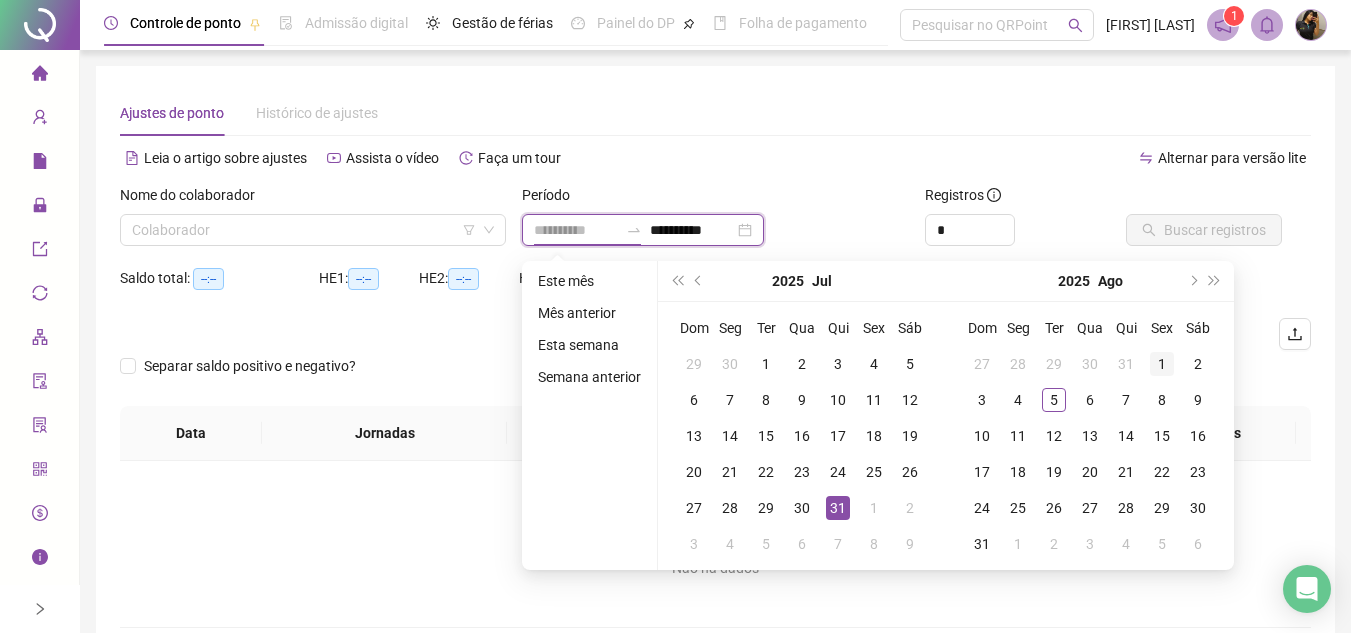 type on "**********" 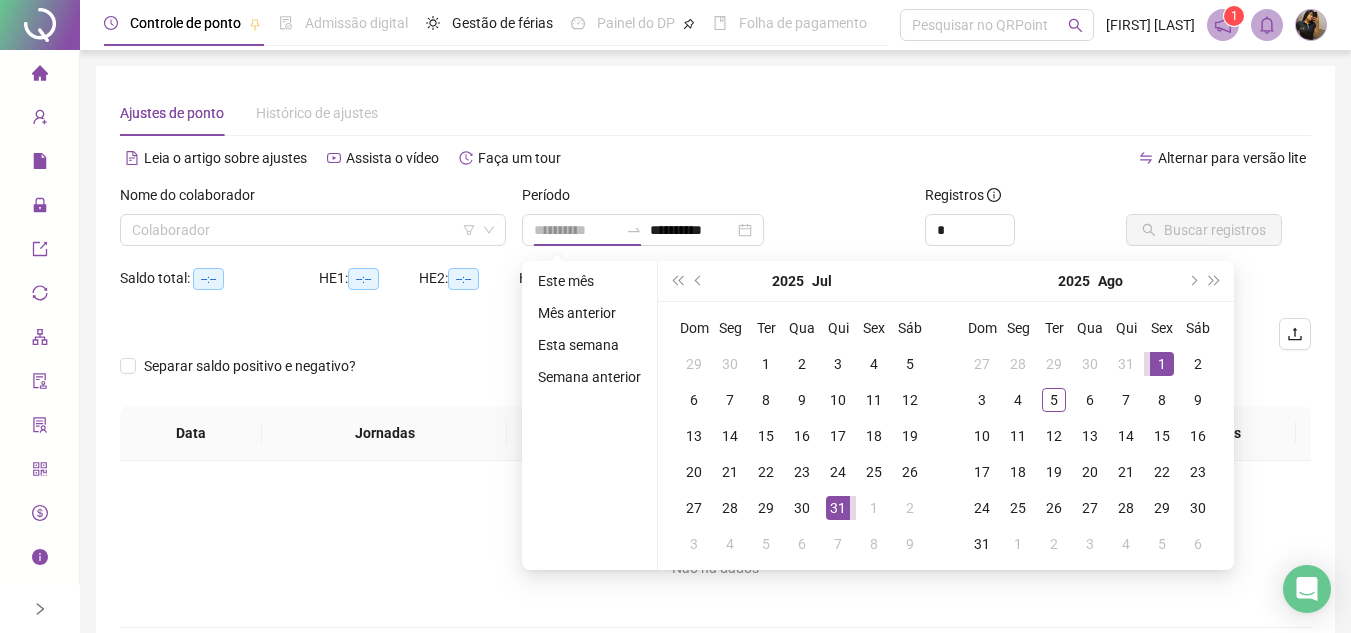 click on "1" at bounding box center [1162, 364] 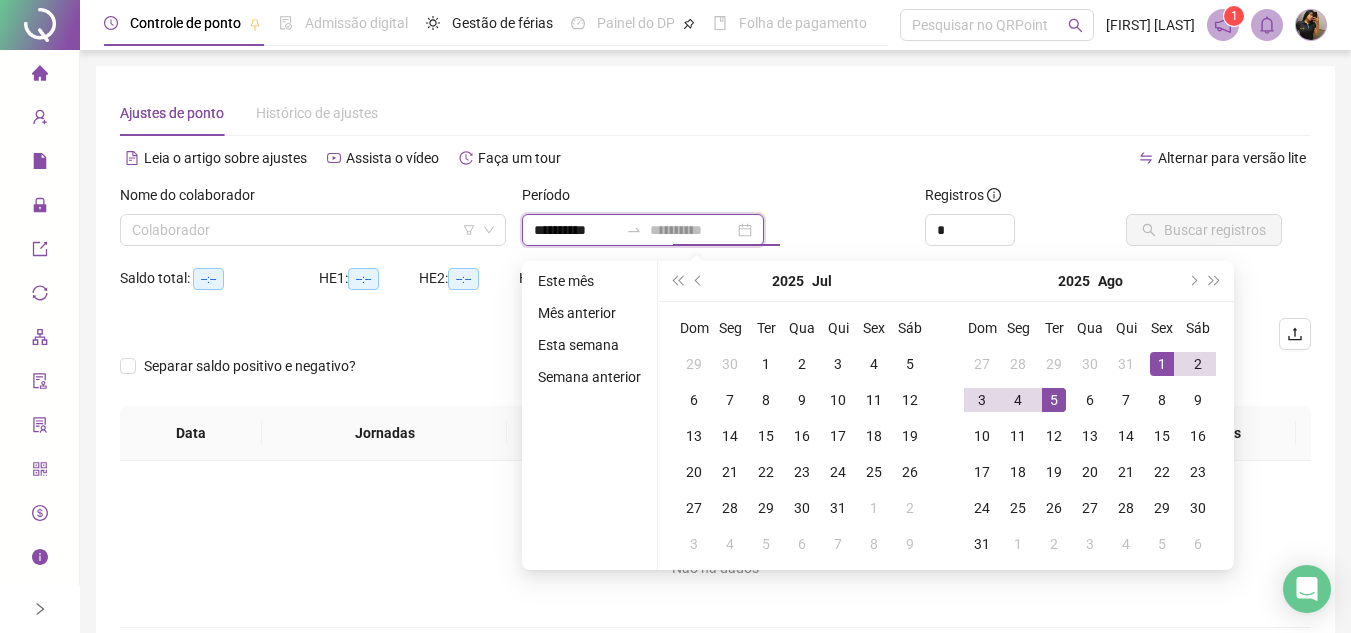 type on "**********" 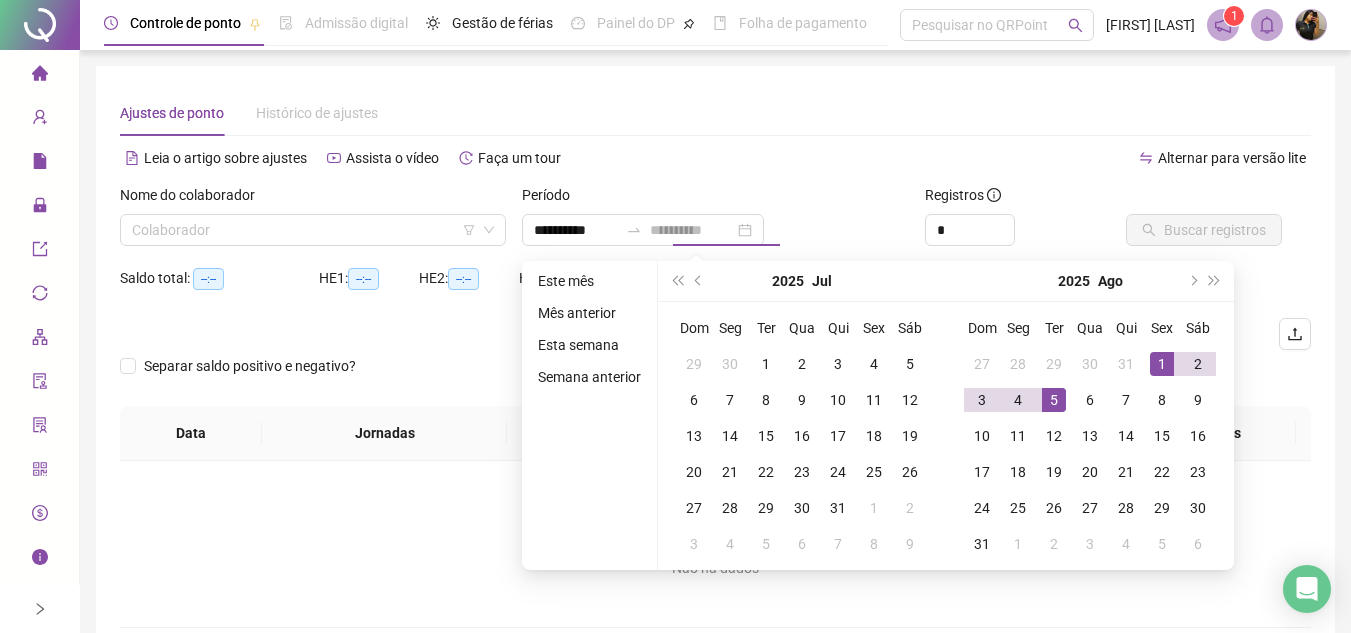 click on "5" at bounding box center (1054, 400) 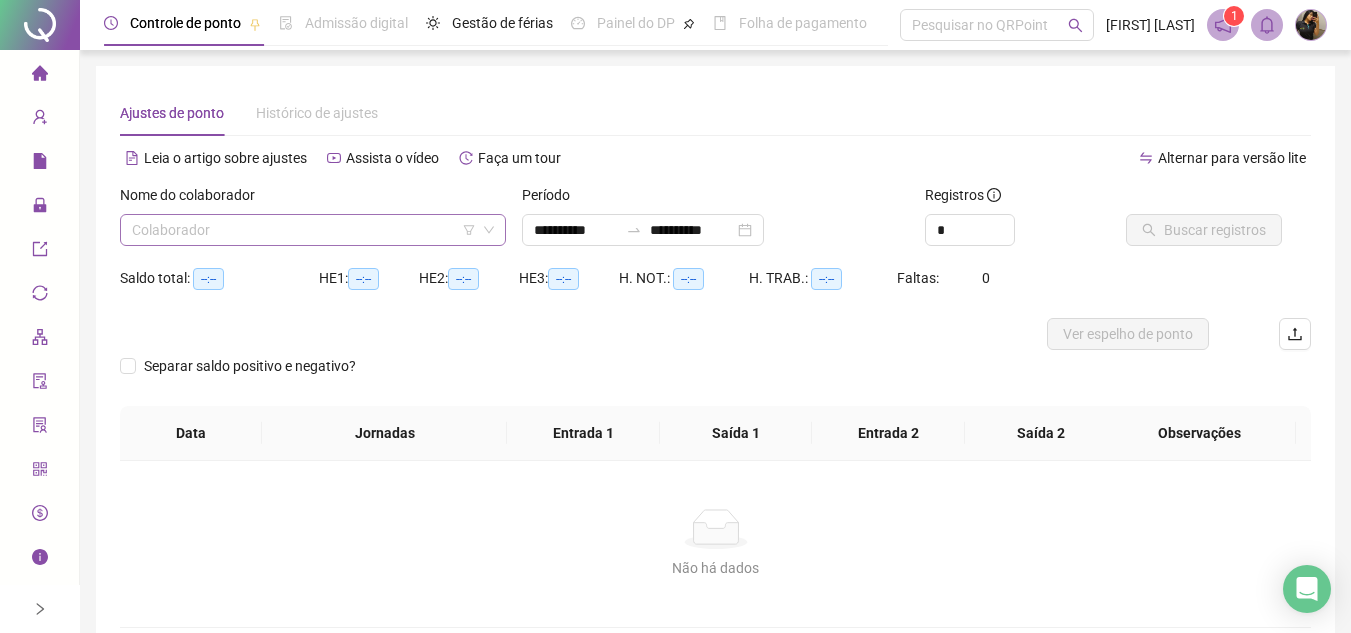 click at bounding box center (304, 230) 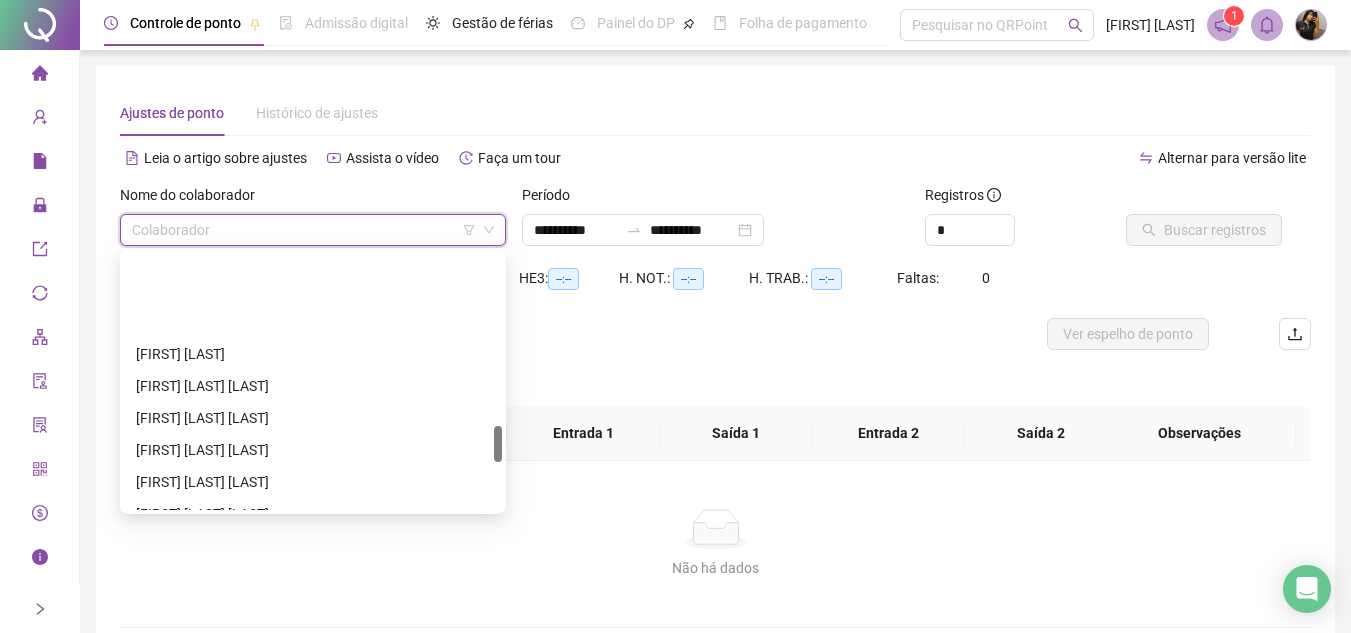 scroll, scrollTop: 1536, scrollLeft: 0, axis: vertical 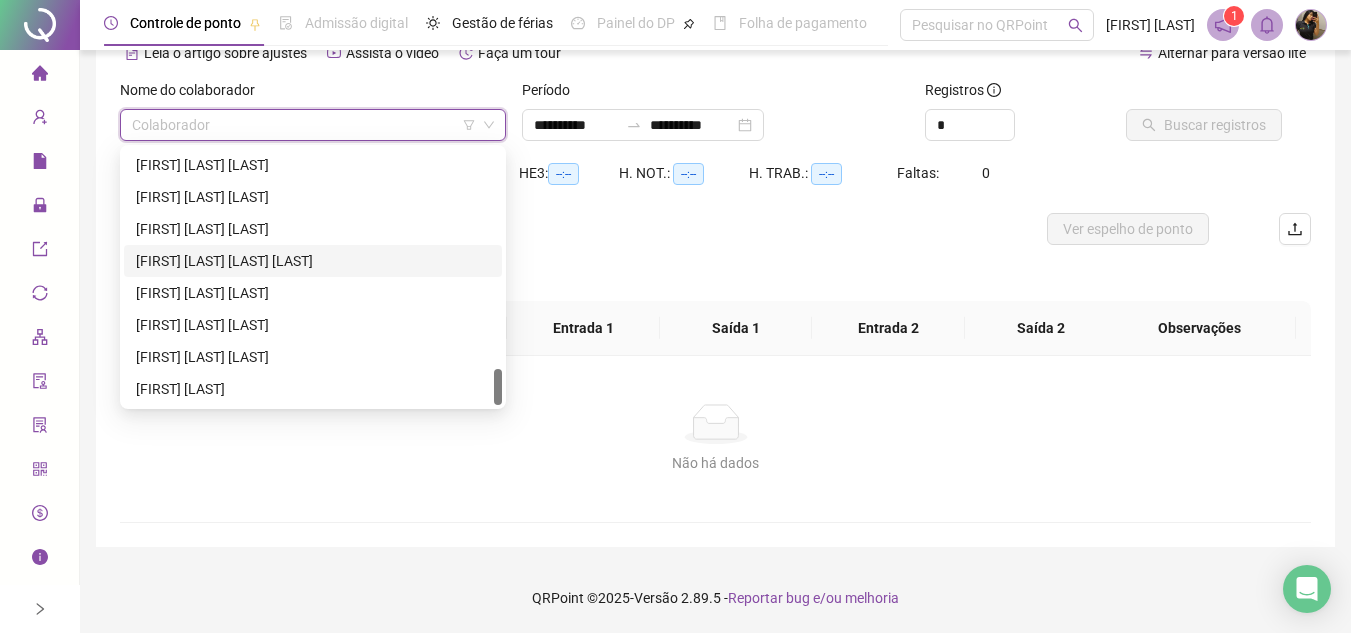 click on "[FIRST] [LAST] [LAST] [LAST]" at bounding box center (313, 261) 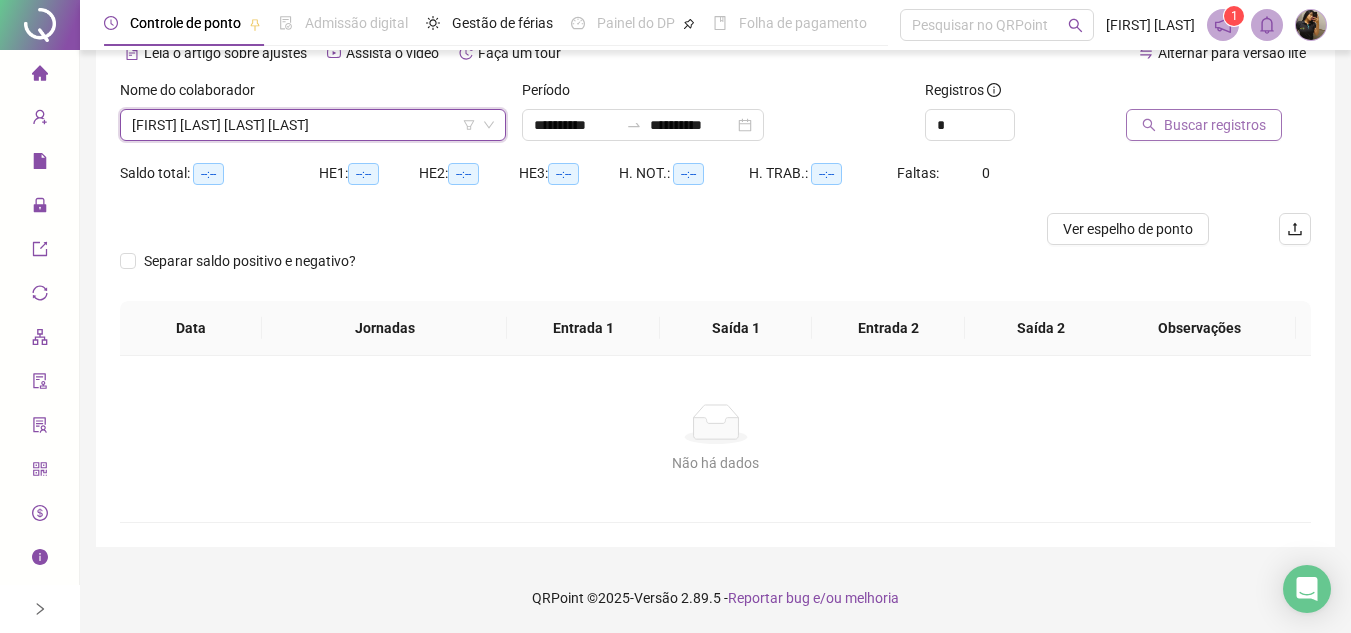 click on "Buscar registros" at bounding box center [1204, 125] 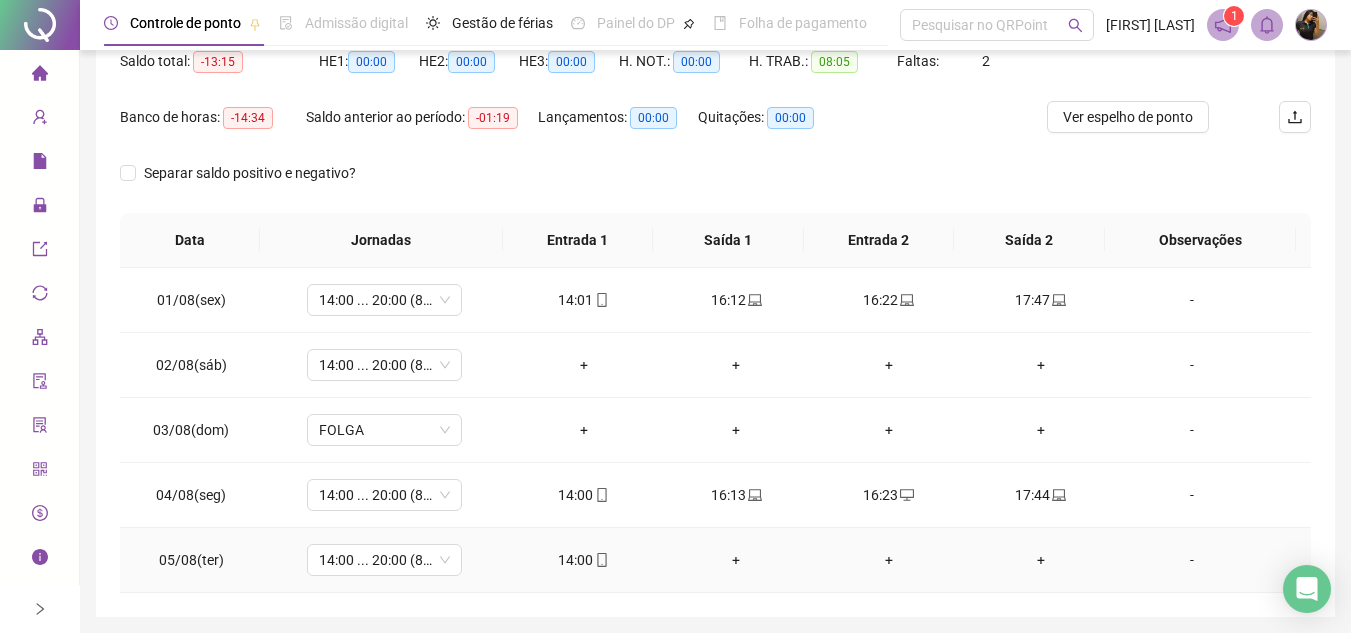 scroll, scrollTop: 287, scrollLeft: 0, axis: vertical 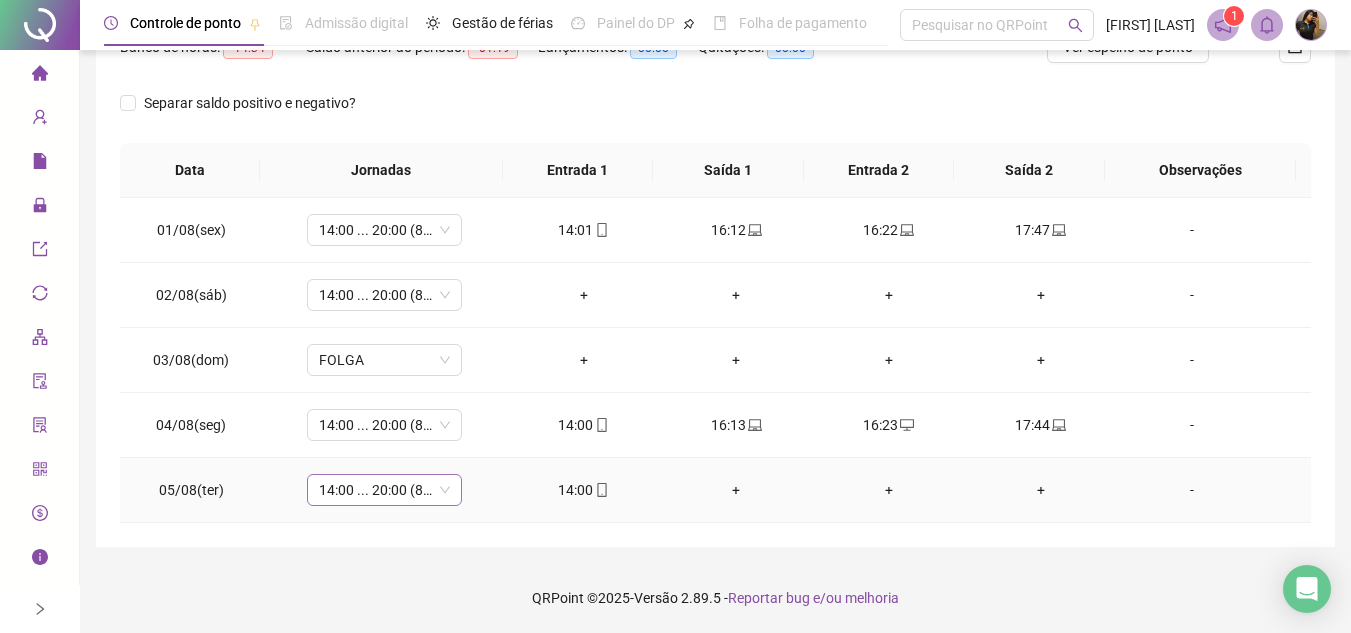 click on "14:00 ... 20:00 (8 HORAS)" at bounding box center [384, 490] 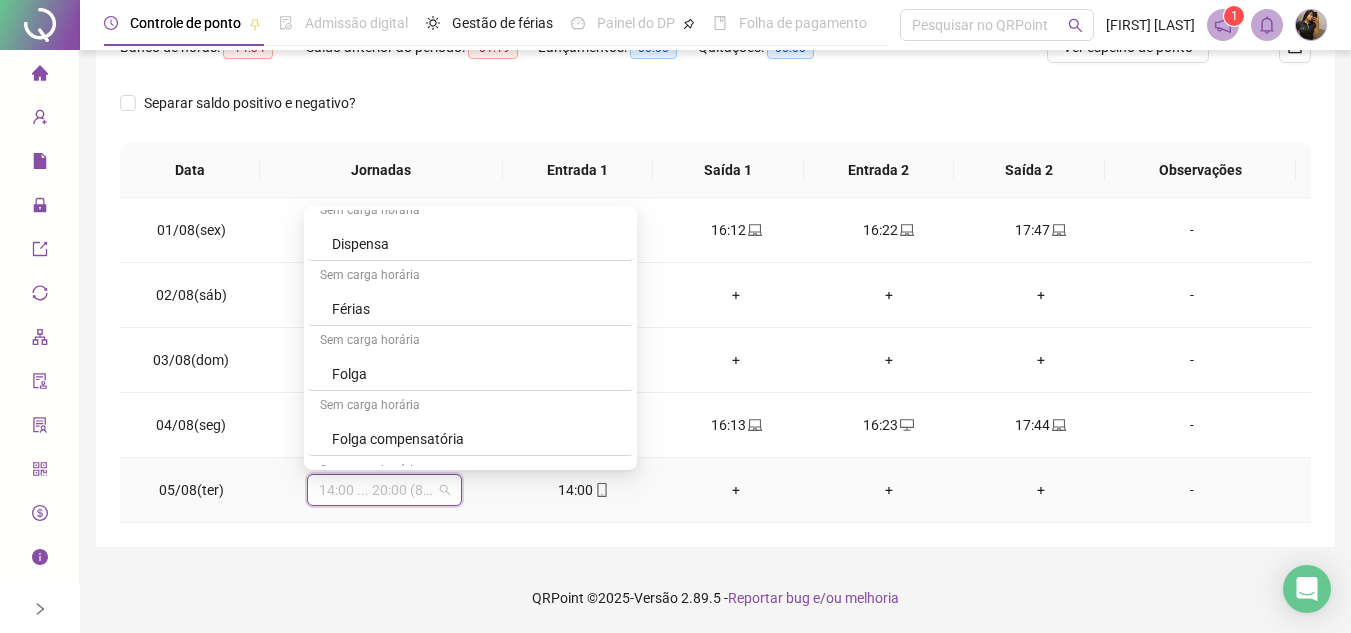 scroll, scrollTop: 1019, scrollLeft: 0, axis: vertical 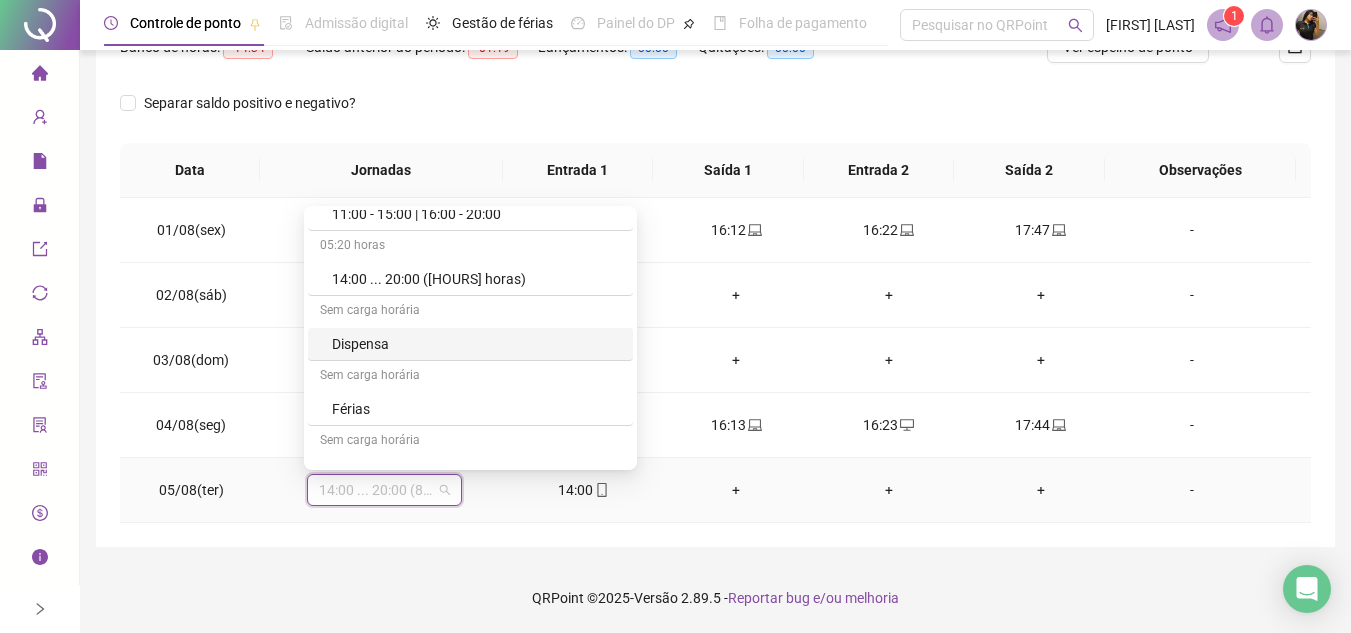 click on "Dispensa" at bounding box center (476, 344) 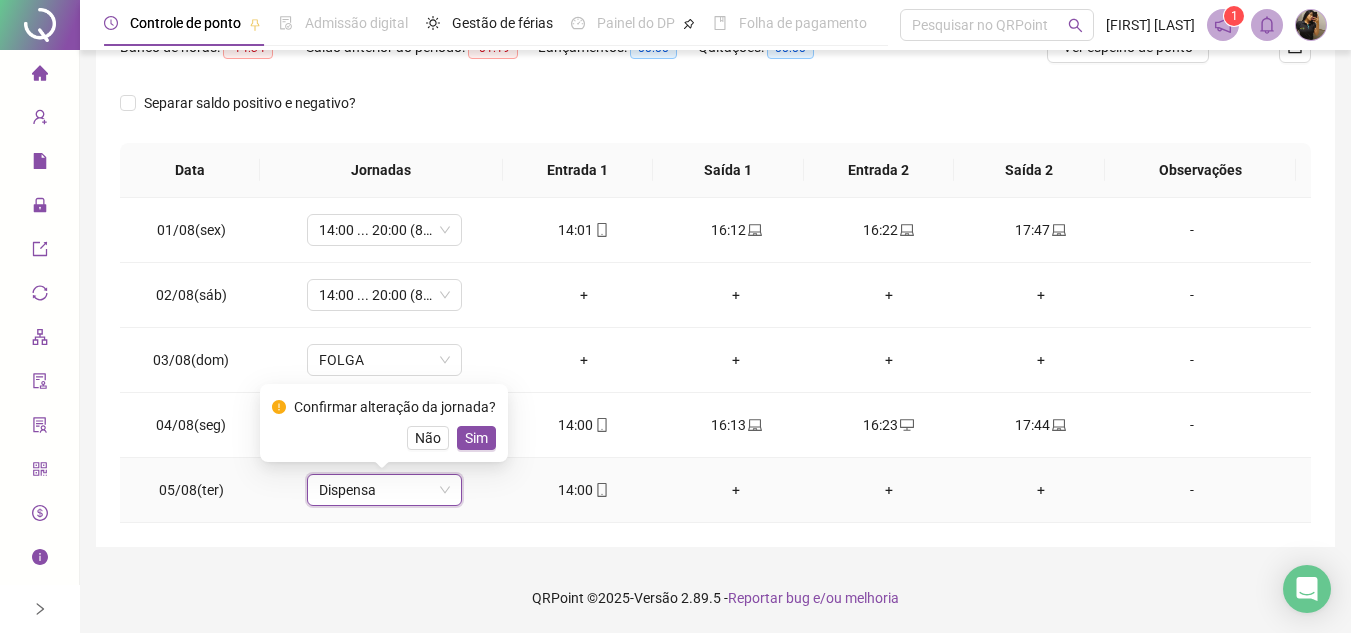 click on "Sim" at bounding box center [476, 438] 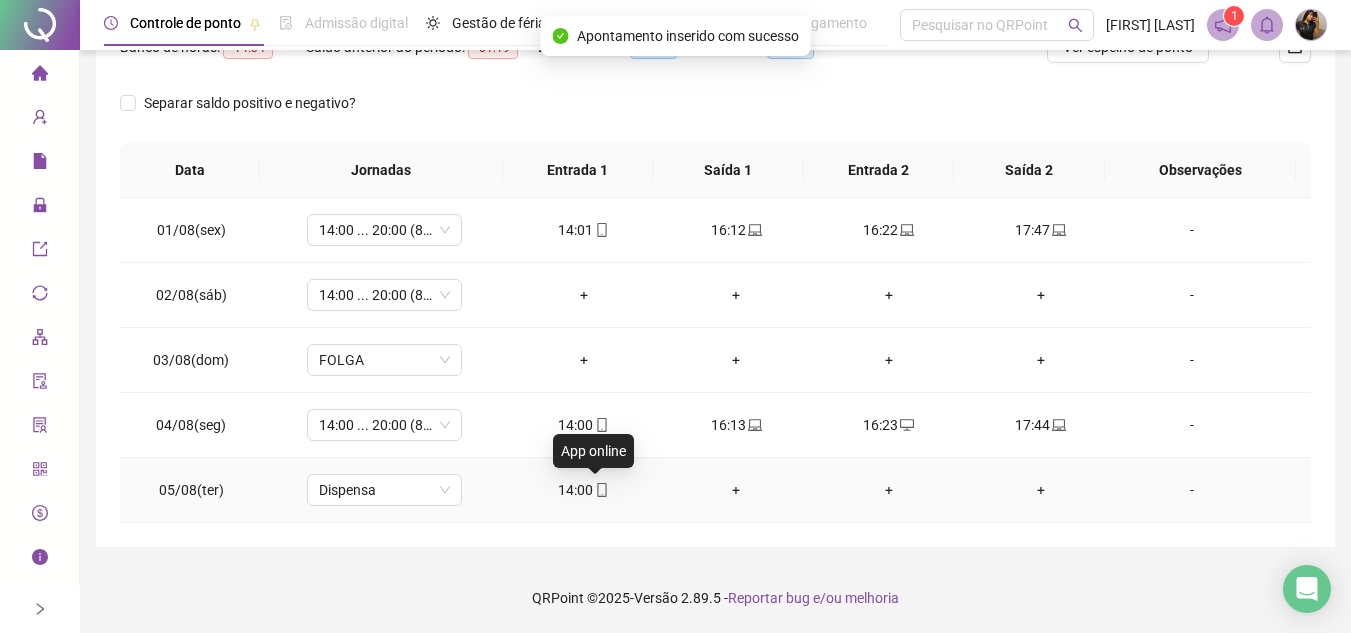 click 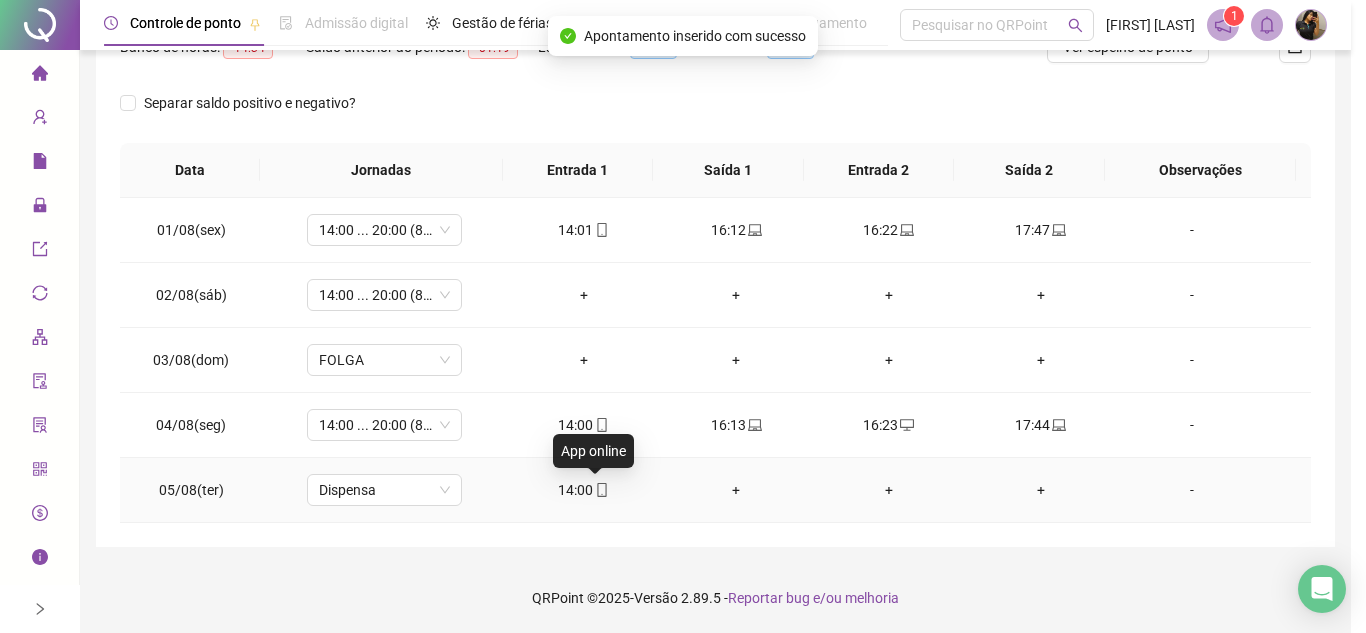 click on "Cancelar OK" at bounding box center (683, 476) 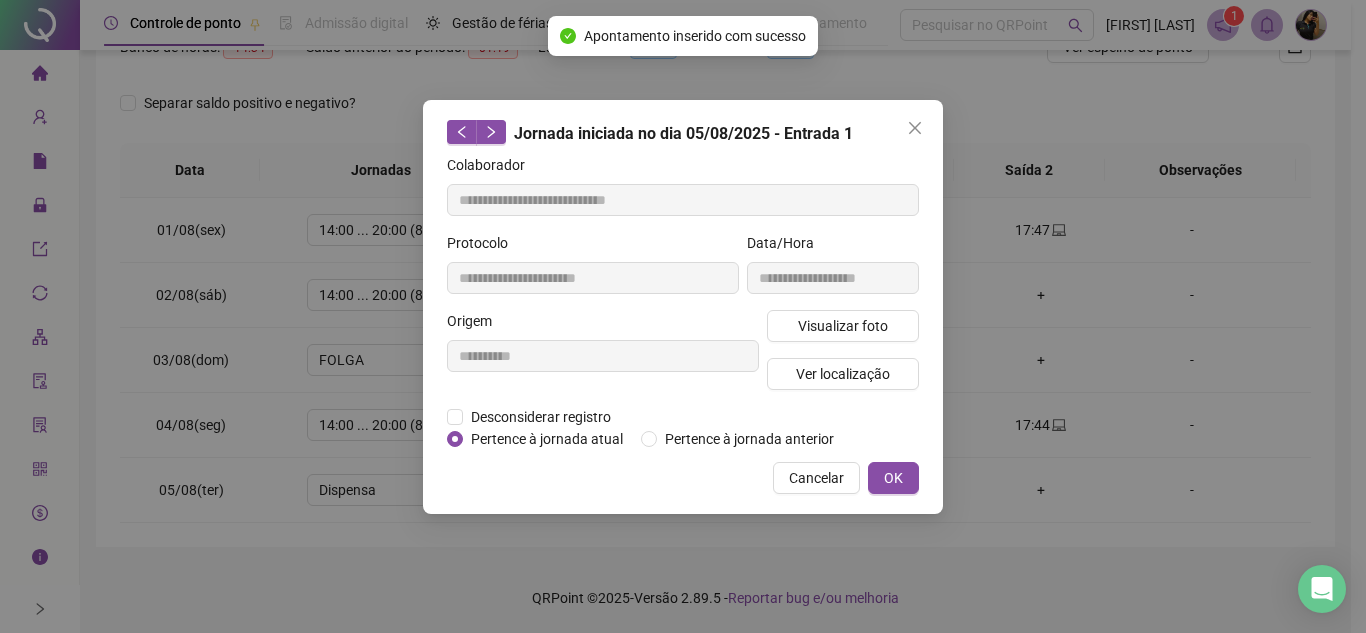 click on "Cancelar OK" at bounding box center (683, 478) 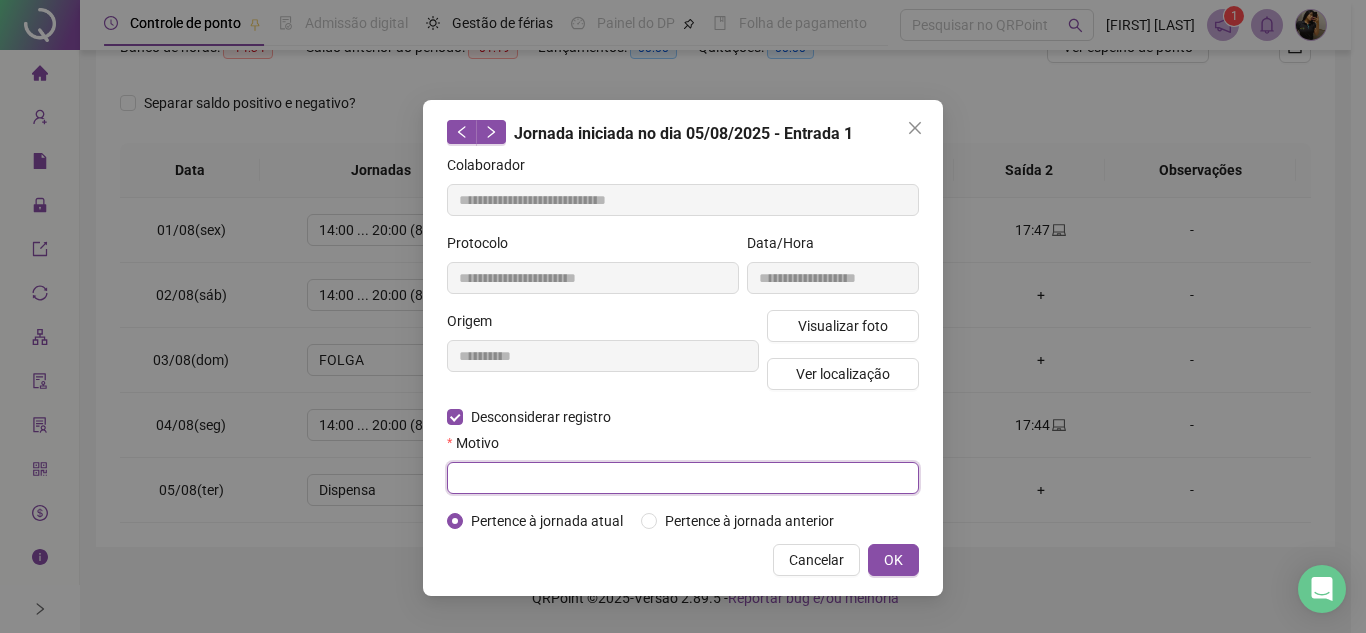 click at bounding box center (683, 478) 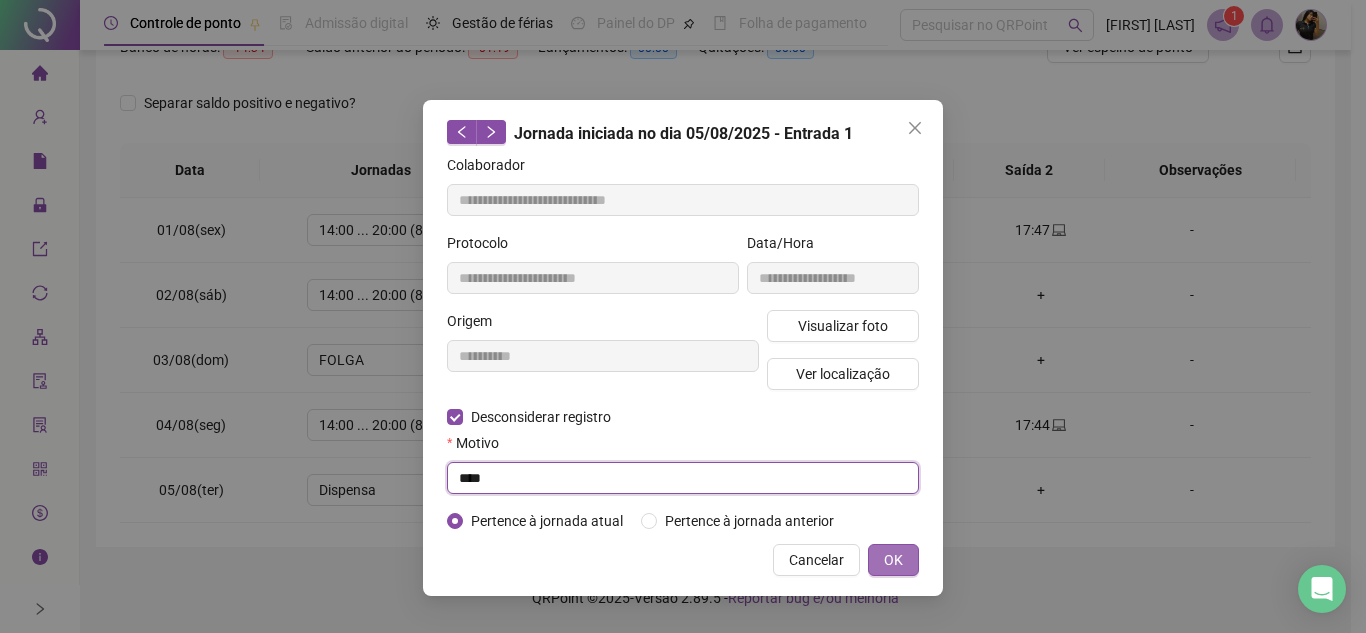 type on "****" 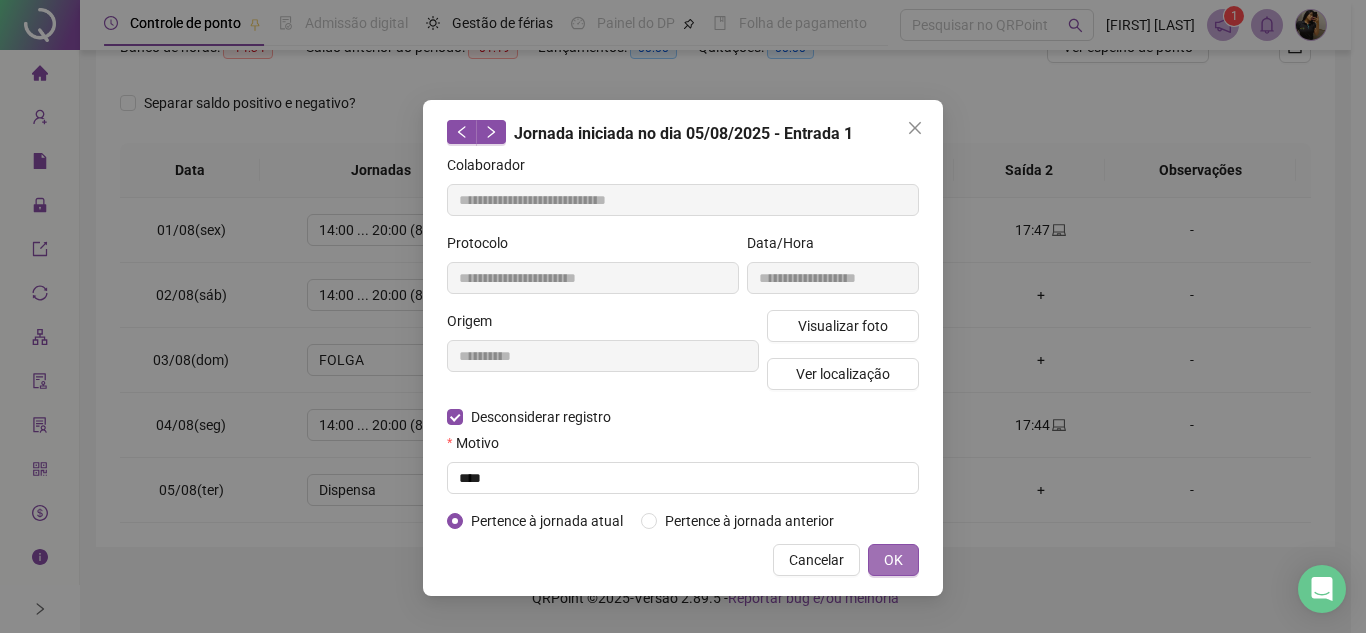 click on "OK" at bounding box center [893, 560] 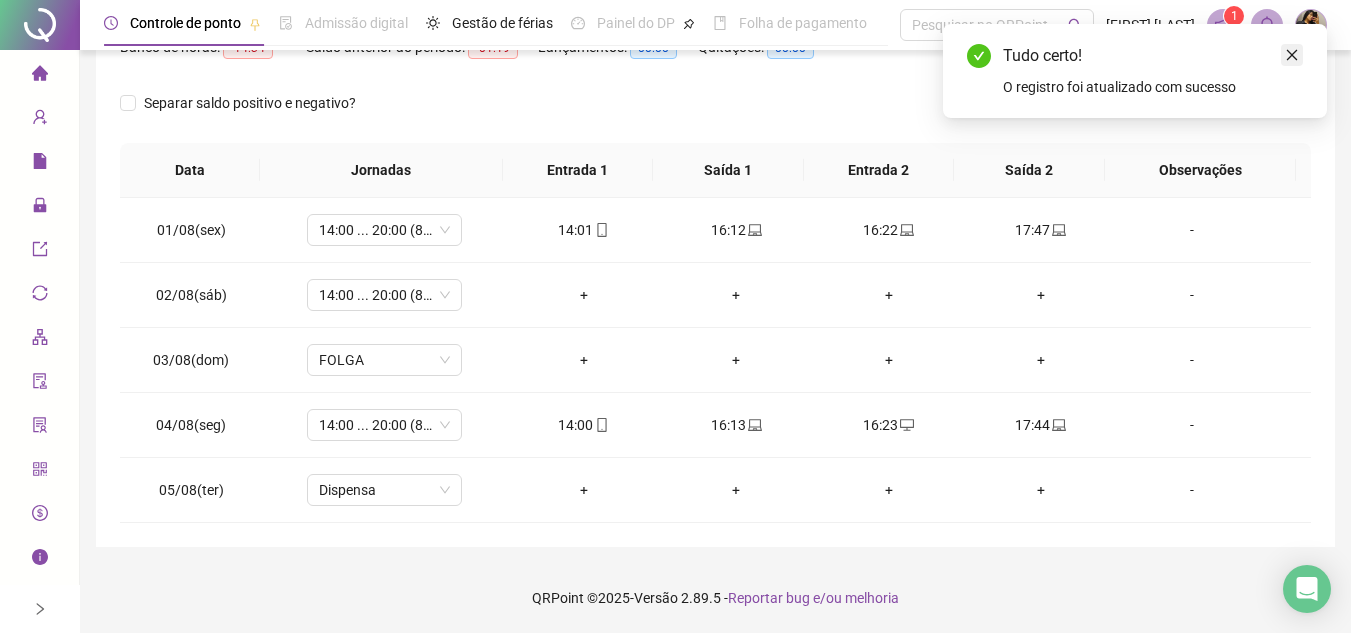 click at bounding box center (1292, 55) 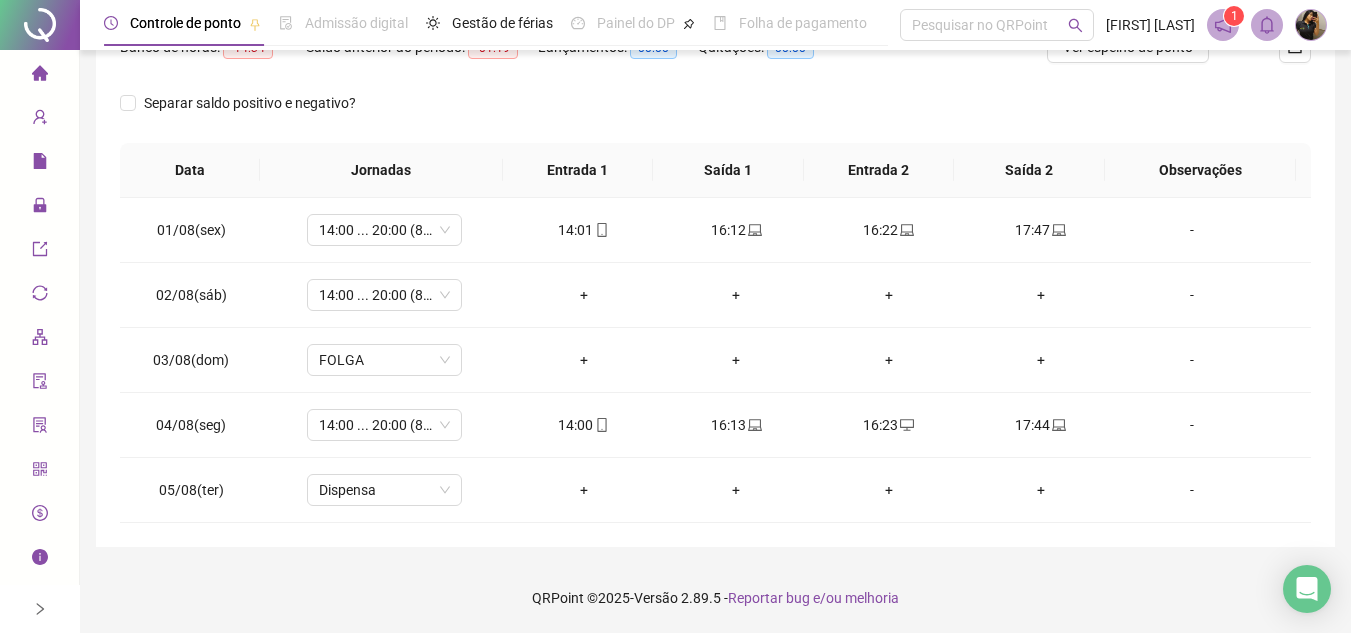 click 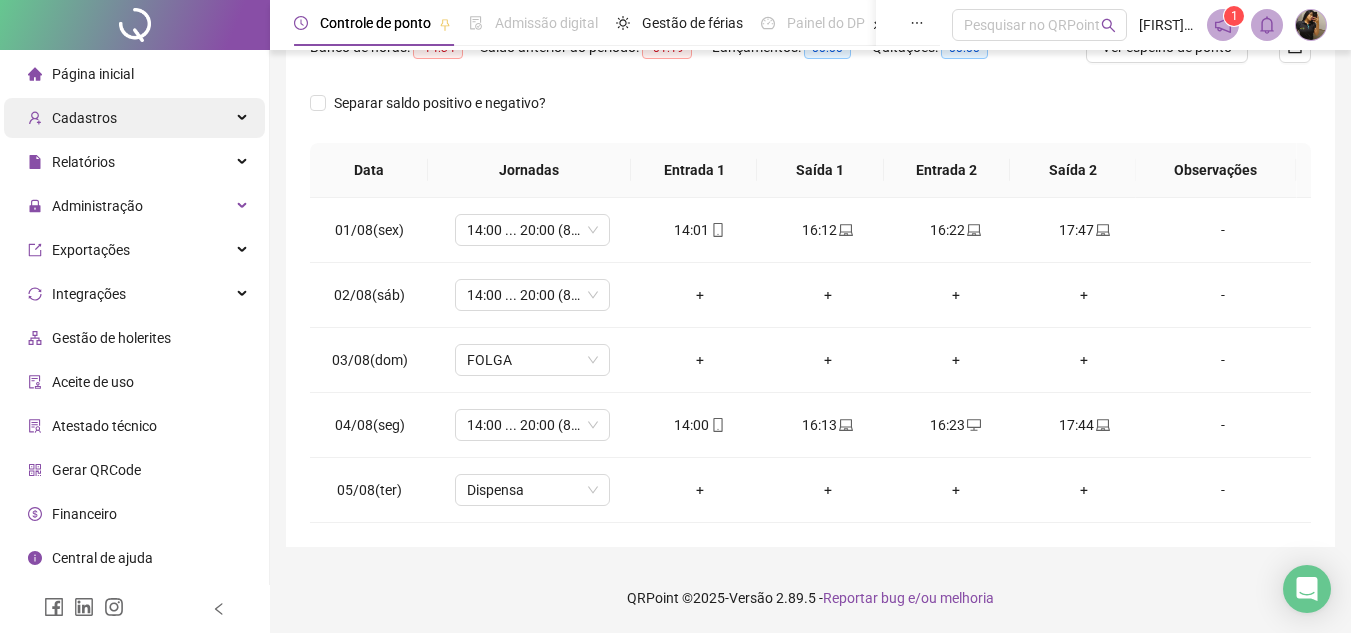 click at bounding box center [244, 118] 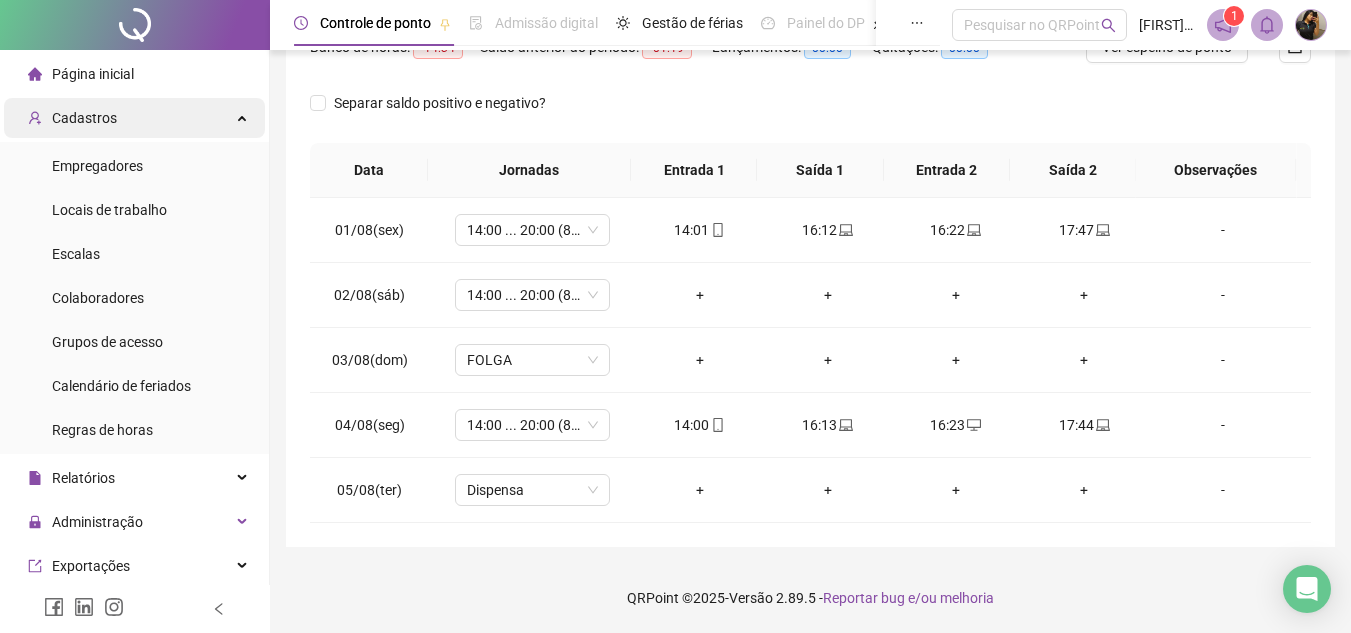 click on "Cadastros" at bounding box center (134, 118) 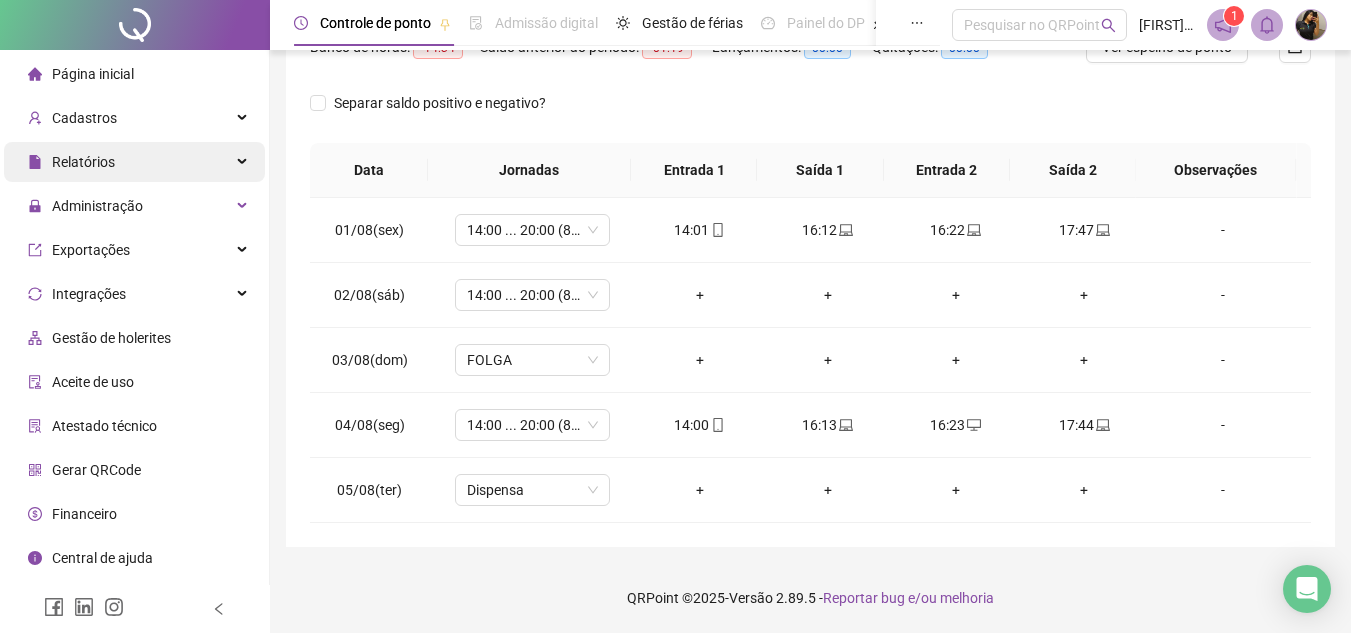 click on "Relatórios" at bounding box center [134, 162] 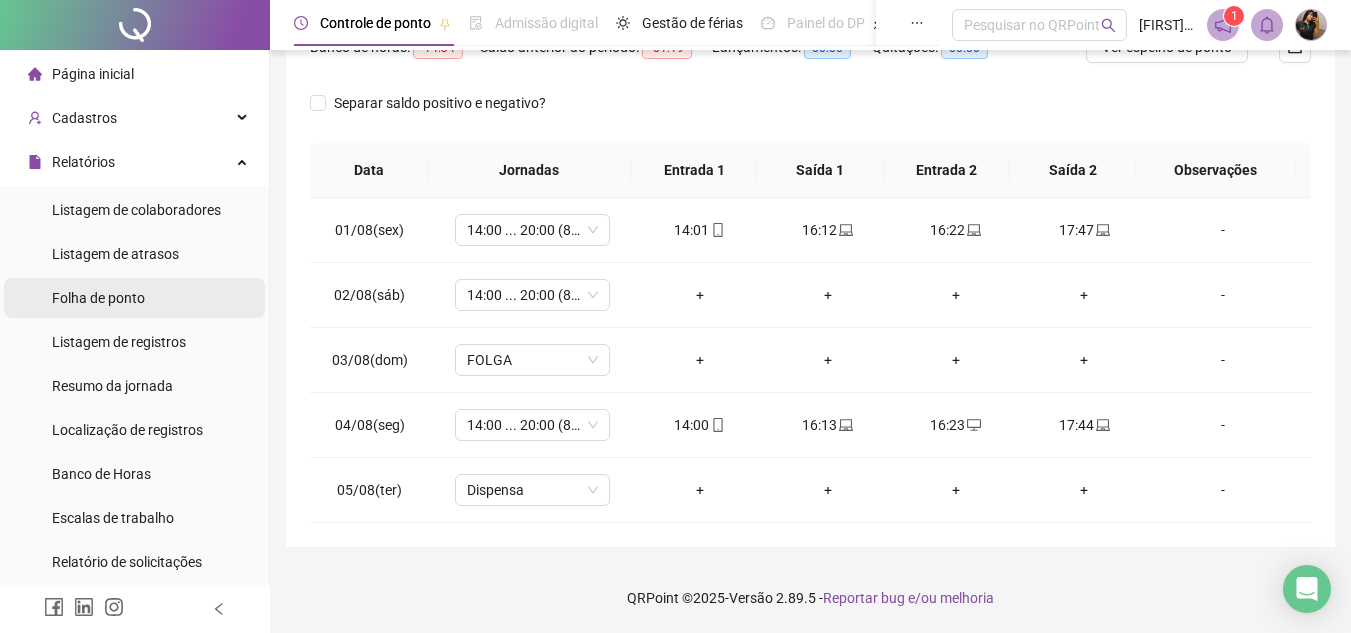 click on "Folha de ponto" at bounding box center (98, 298) 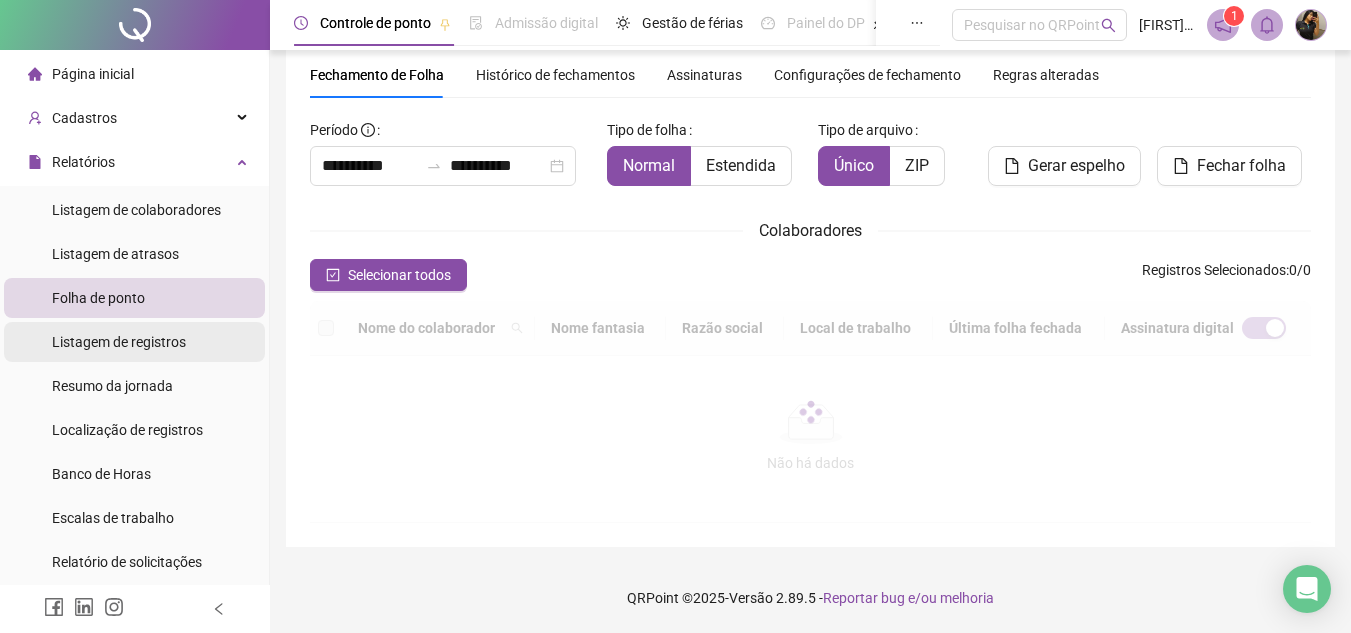 scroll, scrollTop: 70, scrollLeft: 0, axis: vertical 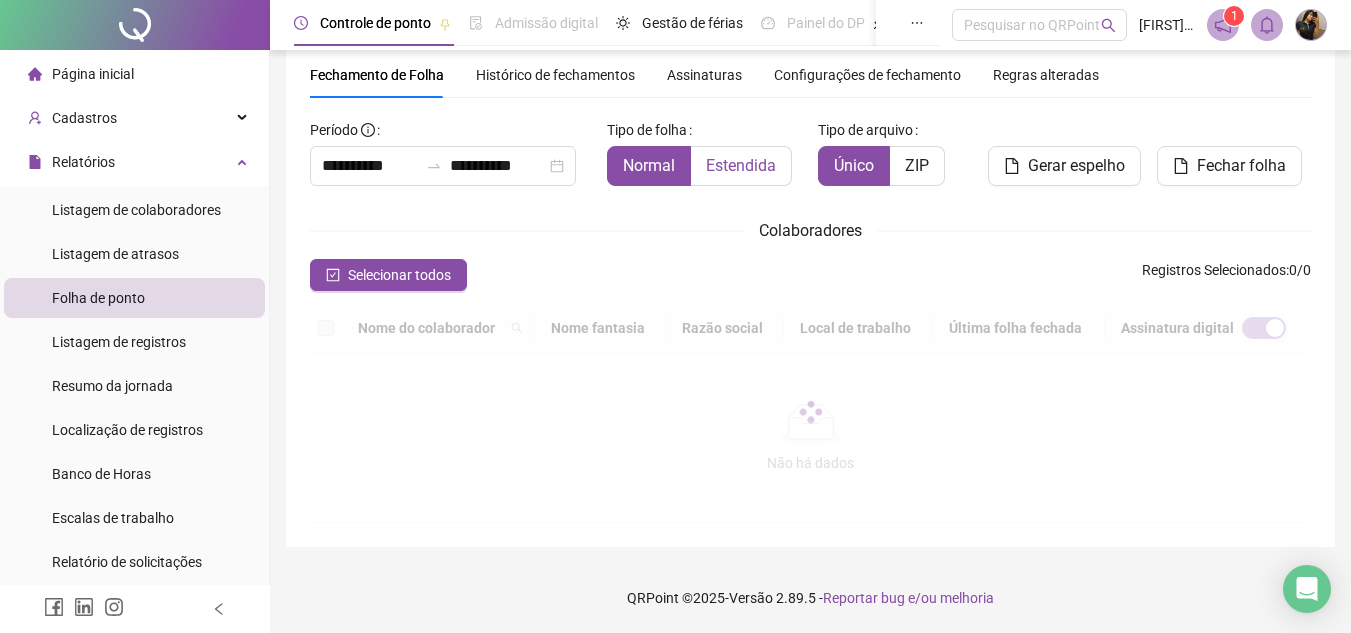 click on "Estendida" at bounding box center [741, 165] 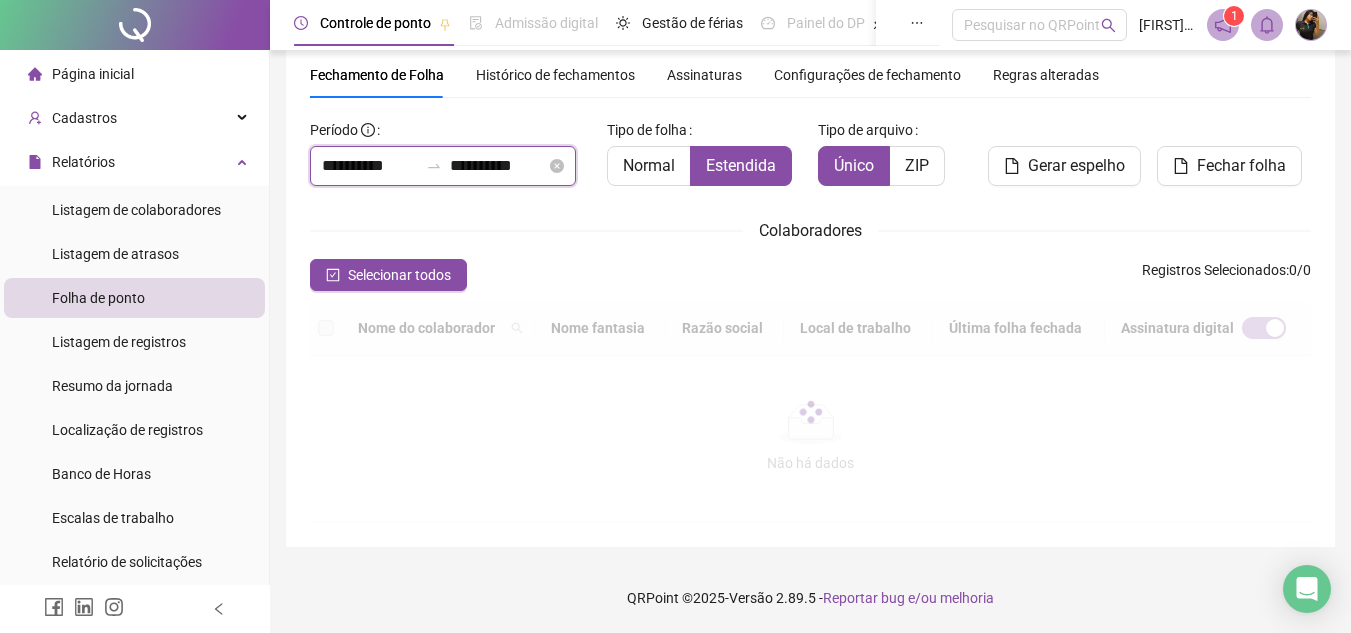click on "**********" at bounding box center [498, 166] 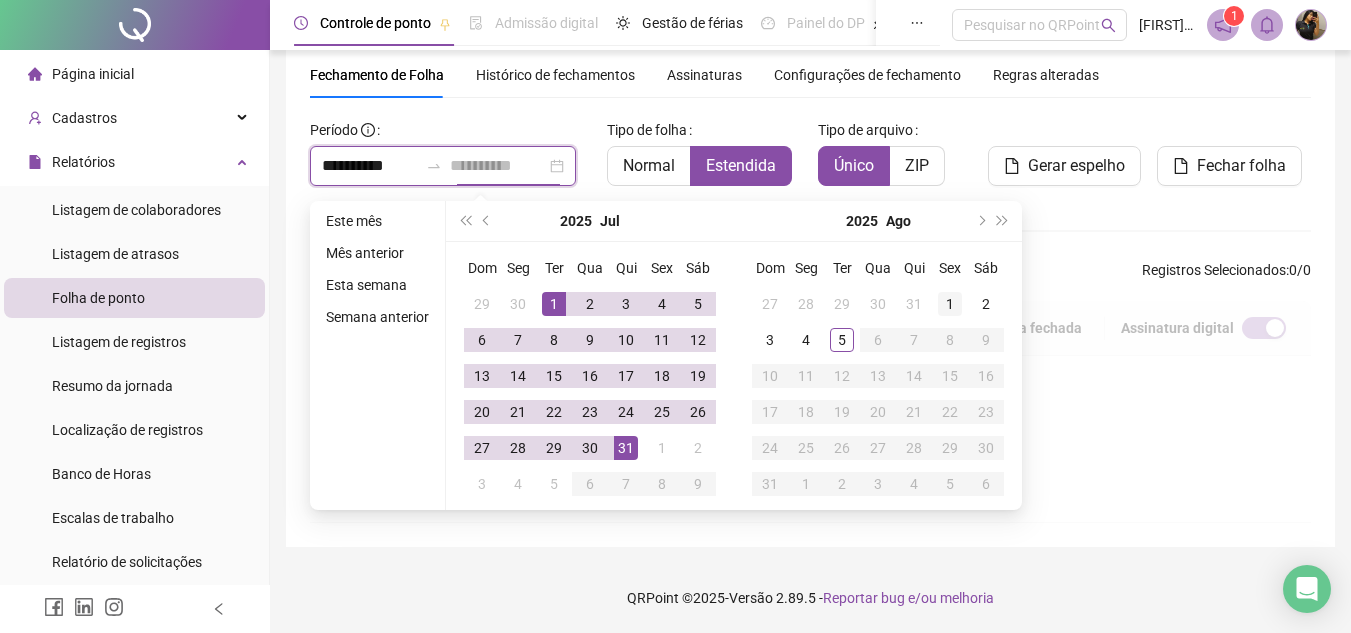 type on "**********" 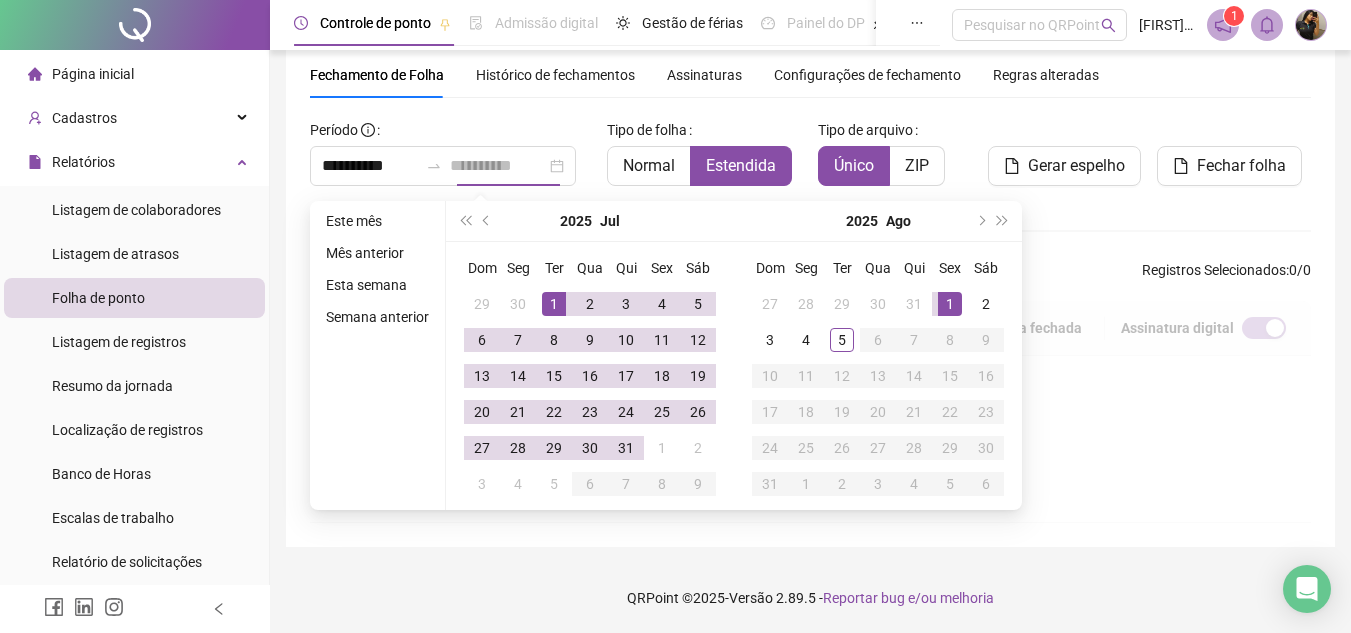 click on "1" at bounding box center [950, 304] 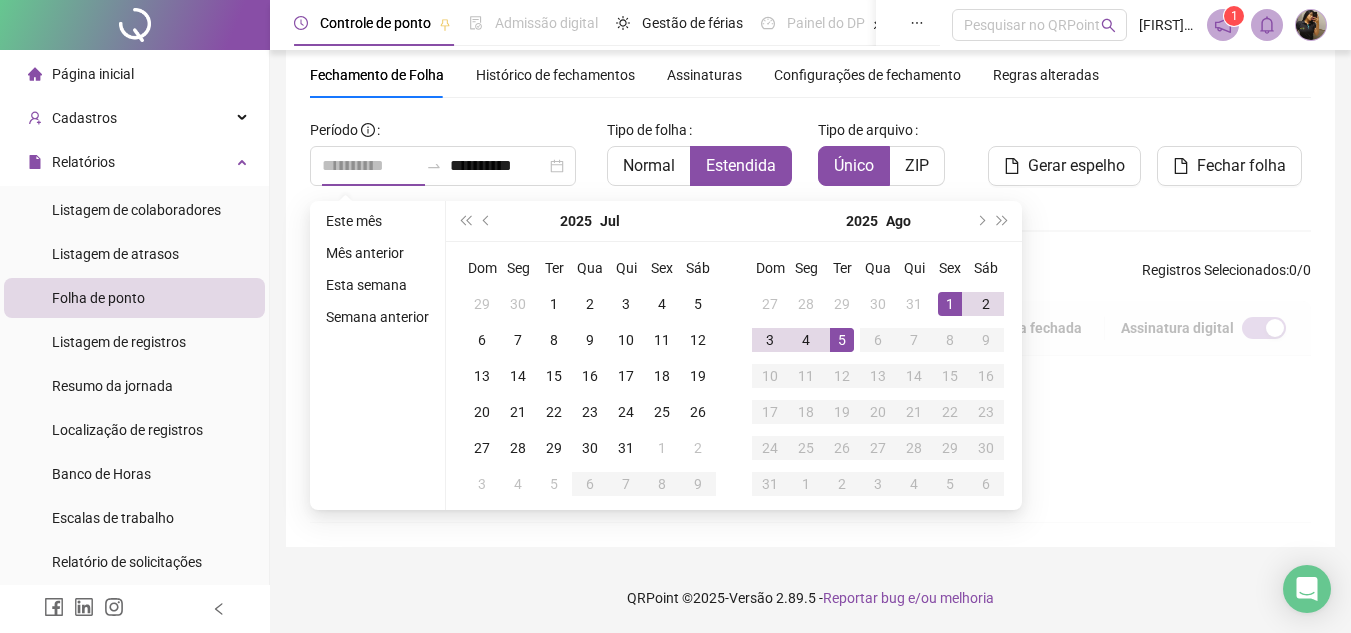 click on "5" at bounding box center [842, 340] 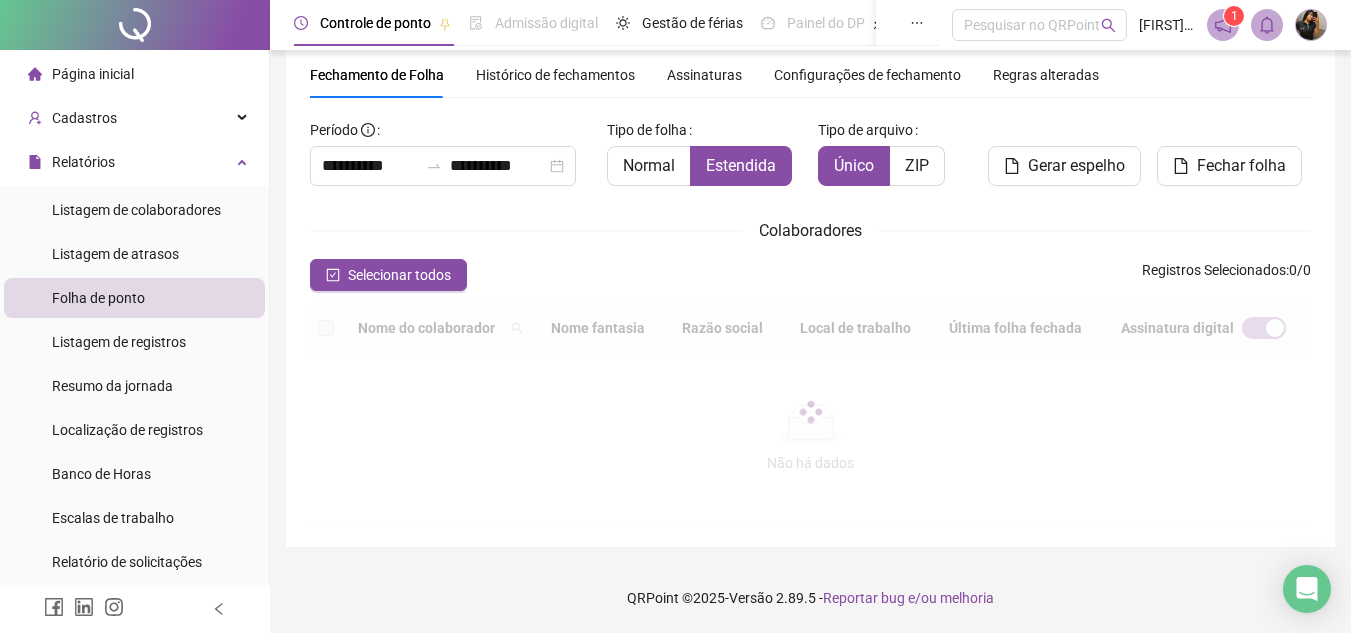 type on "**********" 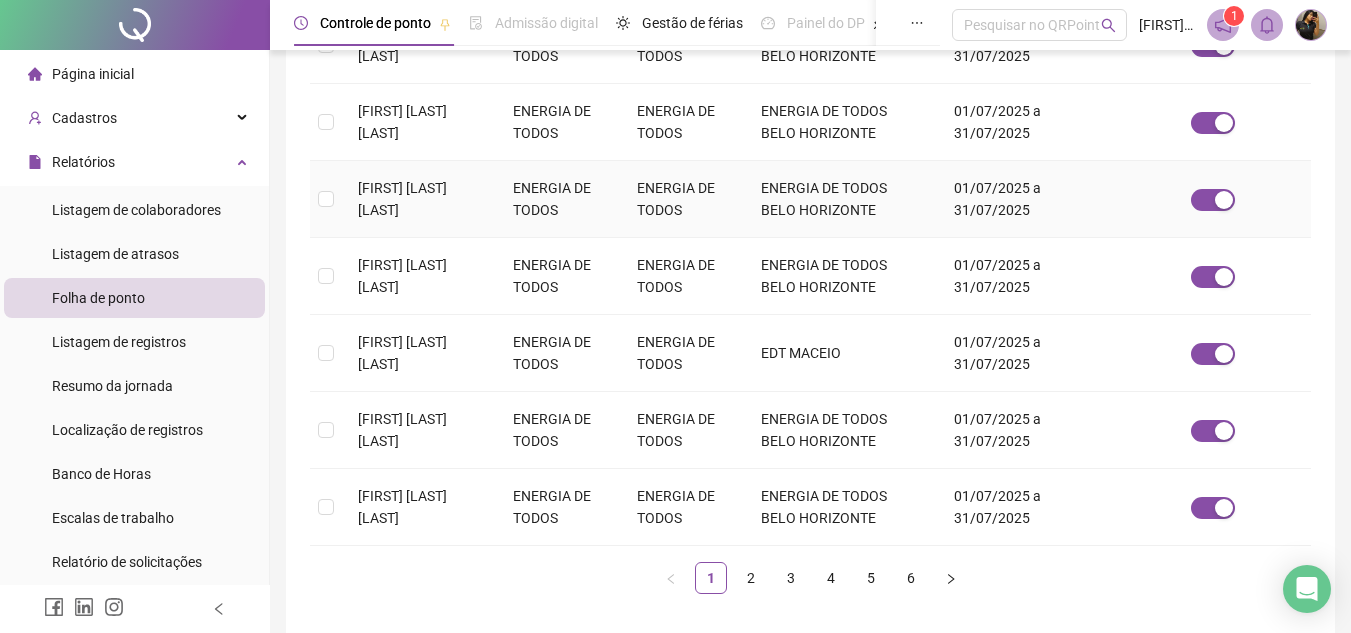 scroll, scrollTop: 759, scrollLeft: 0, axis: vertical 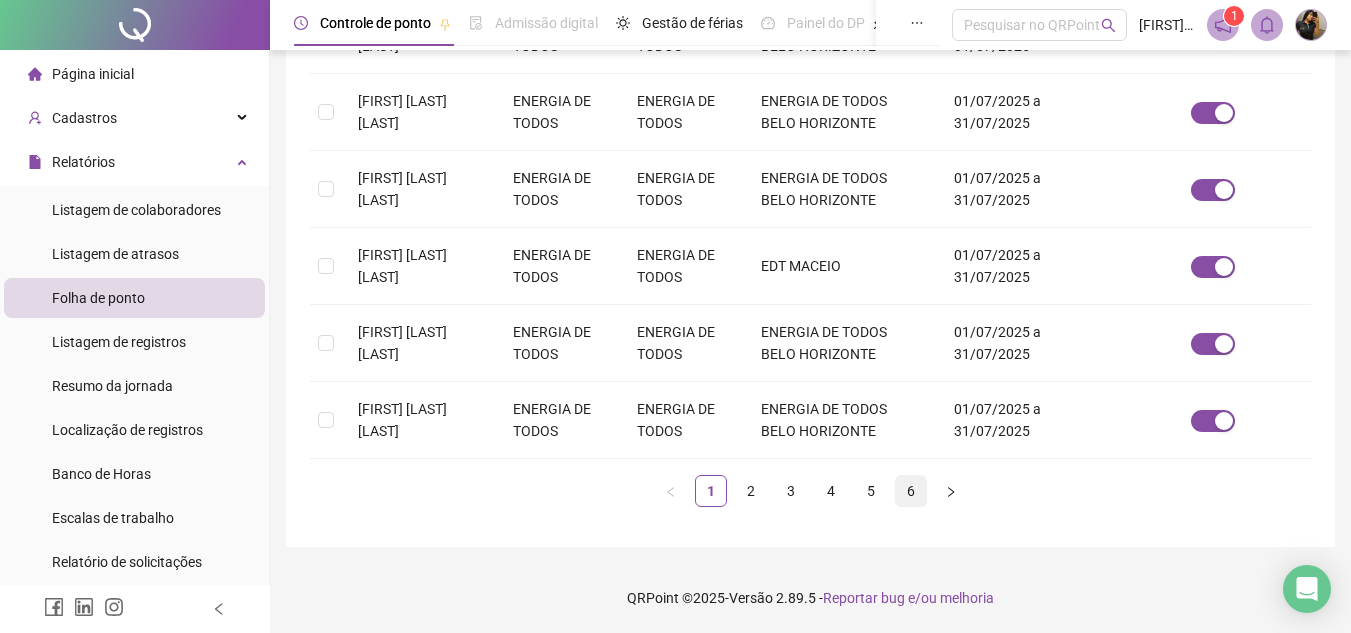 click on "6" at bounding box center (911, 491) 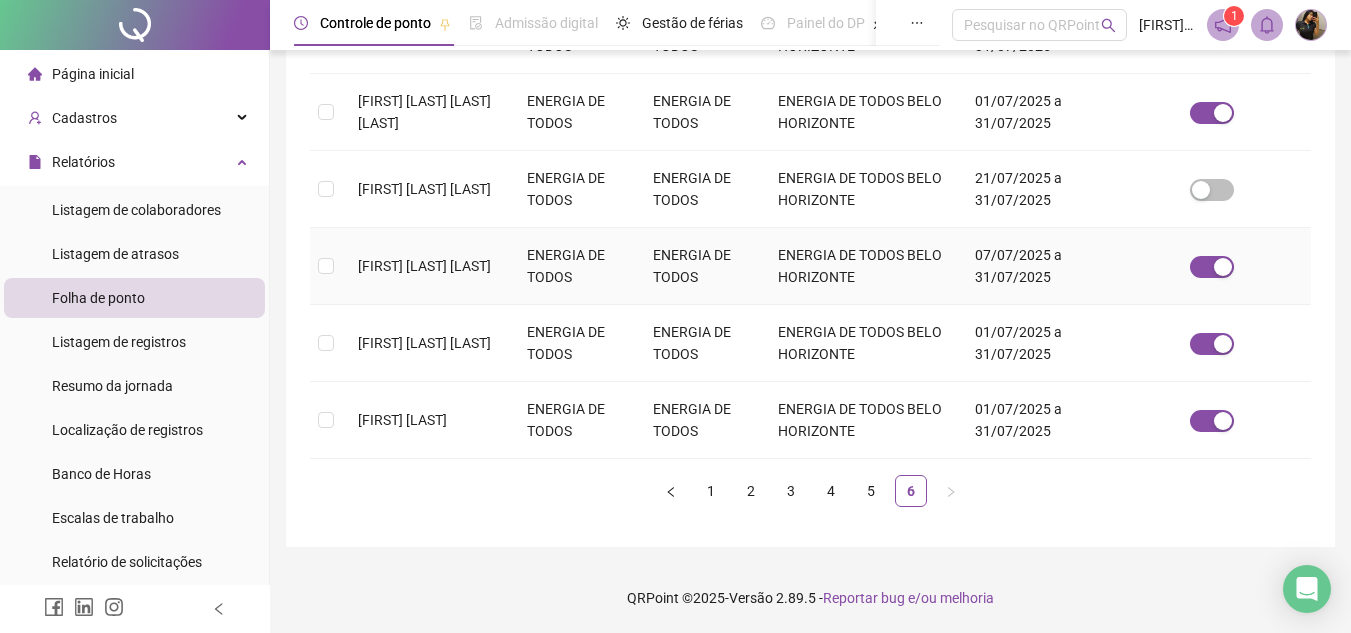 scroll, scrollTop: 351, scrollLeft: 0, axis: vertical 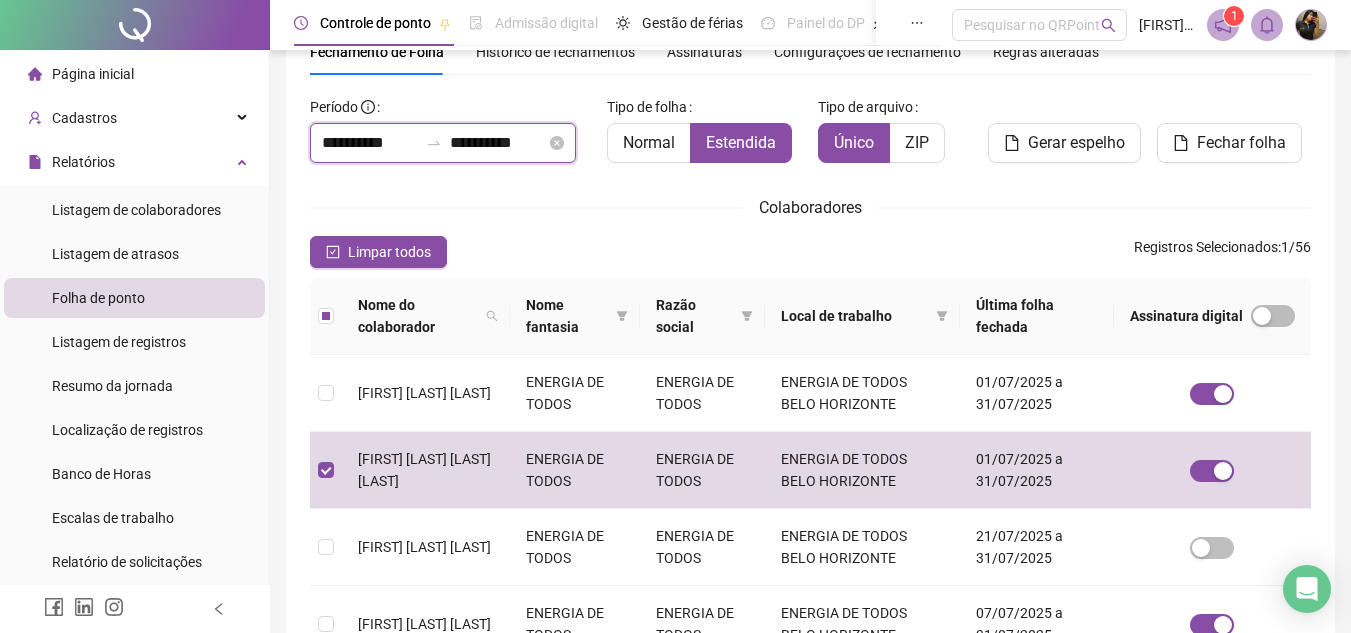 click on "**********" at bounding box center (370, 143) 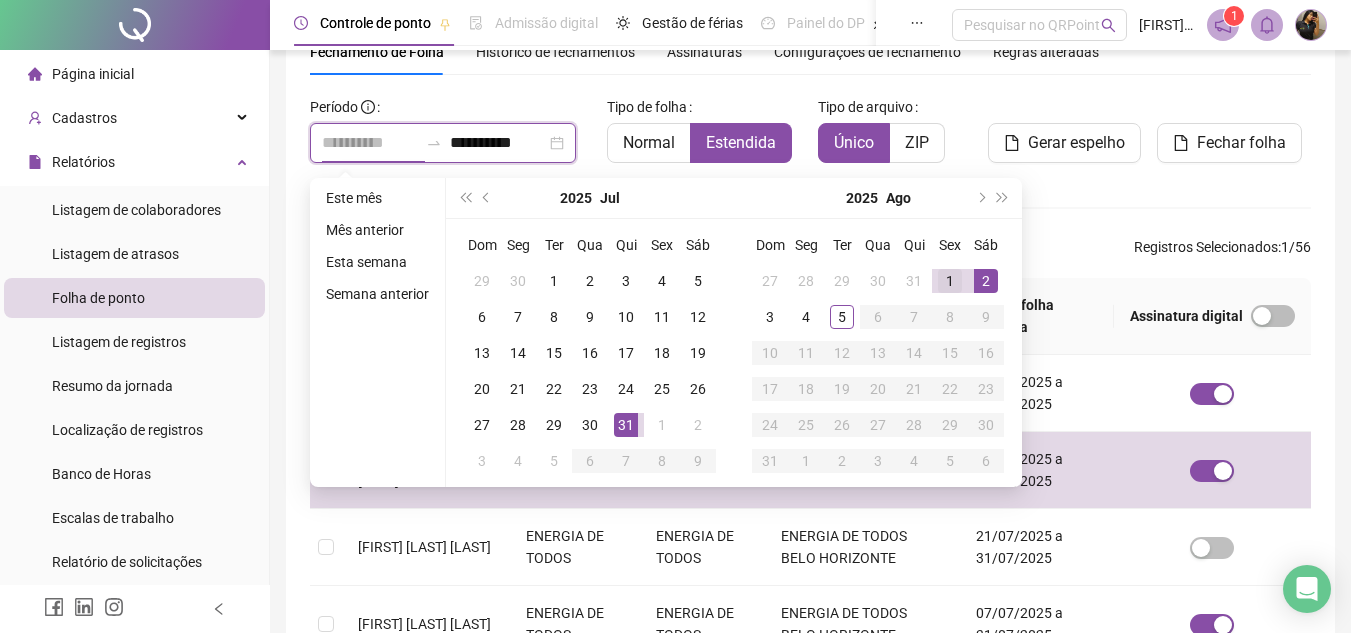 type on "**********" 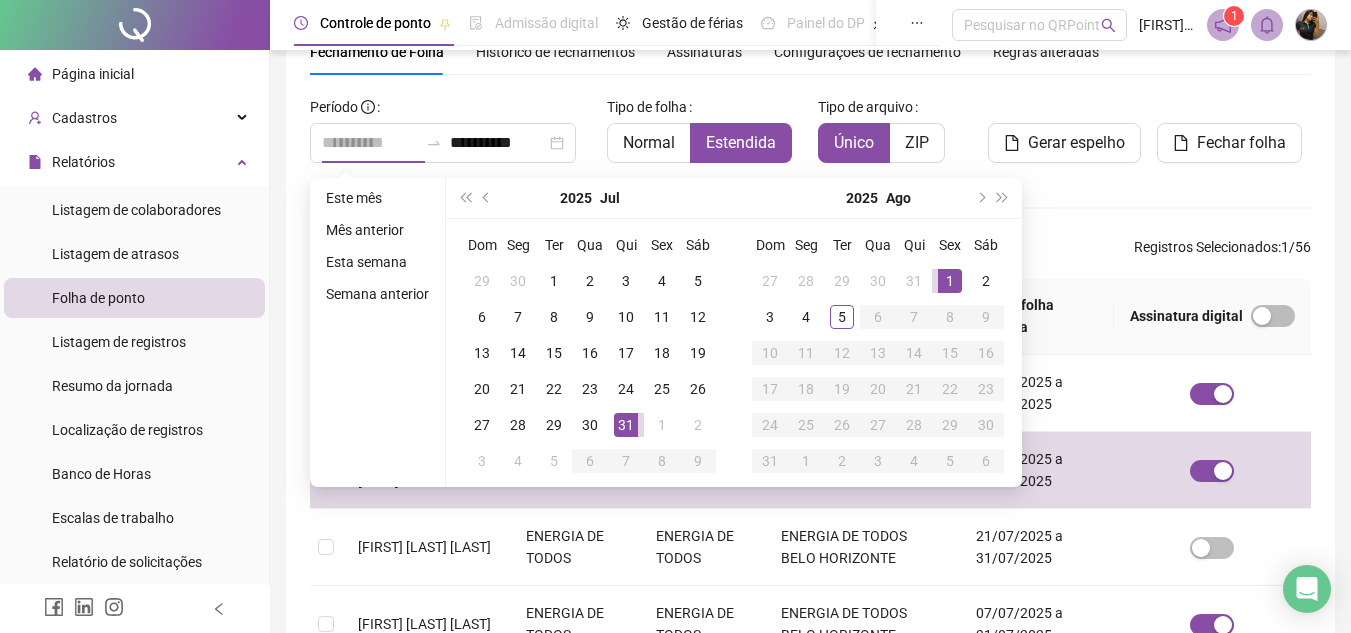 click on "1" at bounding box center (950, 281) 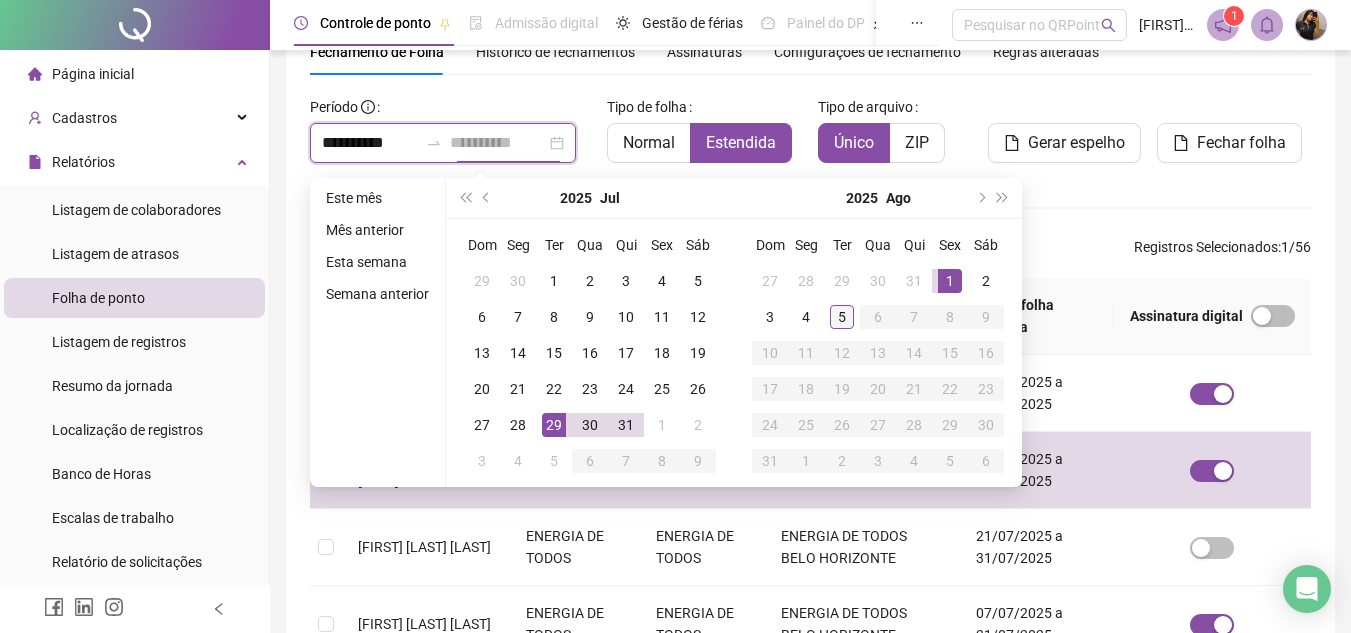type on "**********" 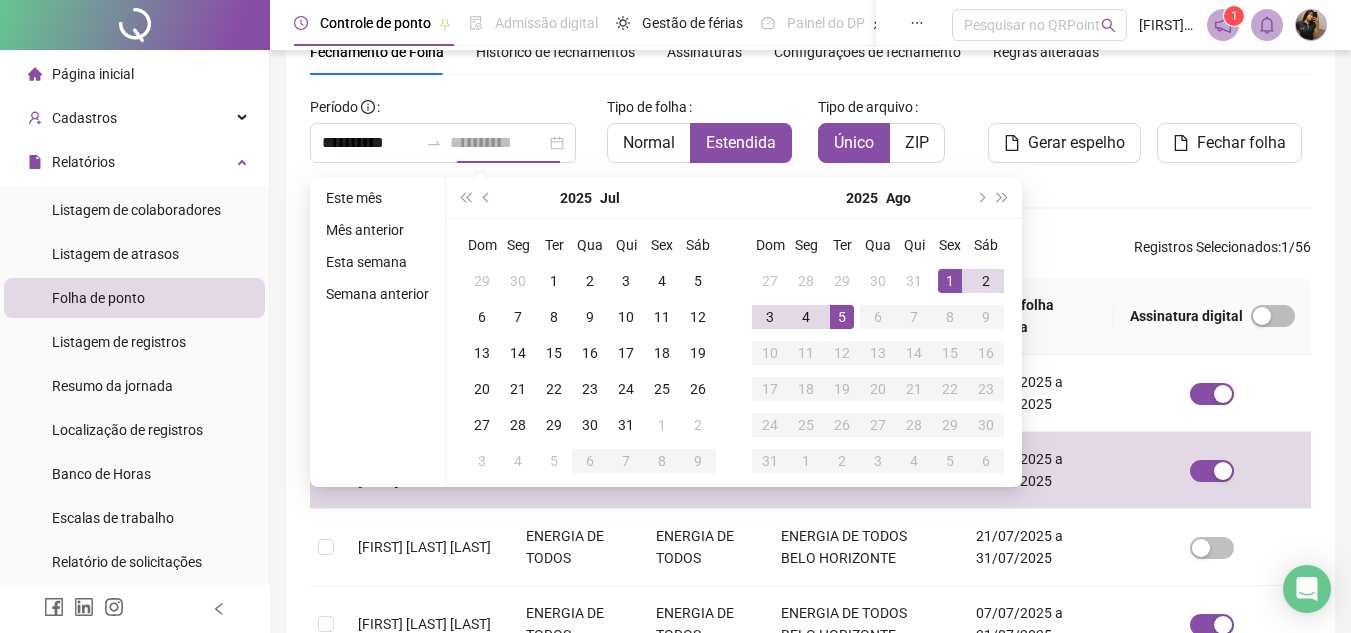 click on "5" at bounding box center [842, 317] 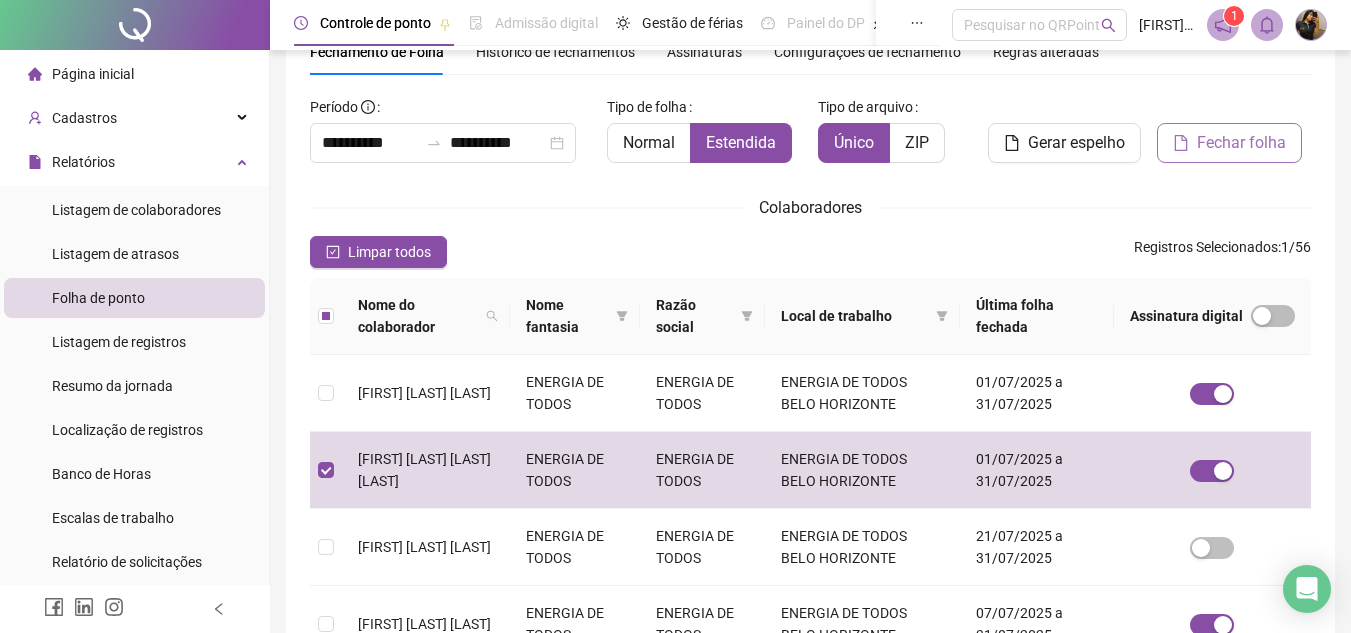 click on "Fechar folha" at bounding box center (1241, 143) 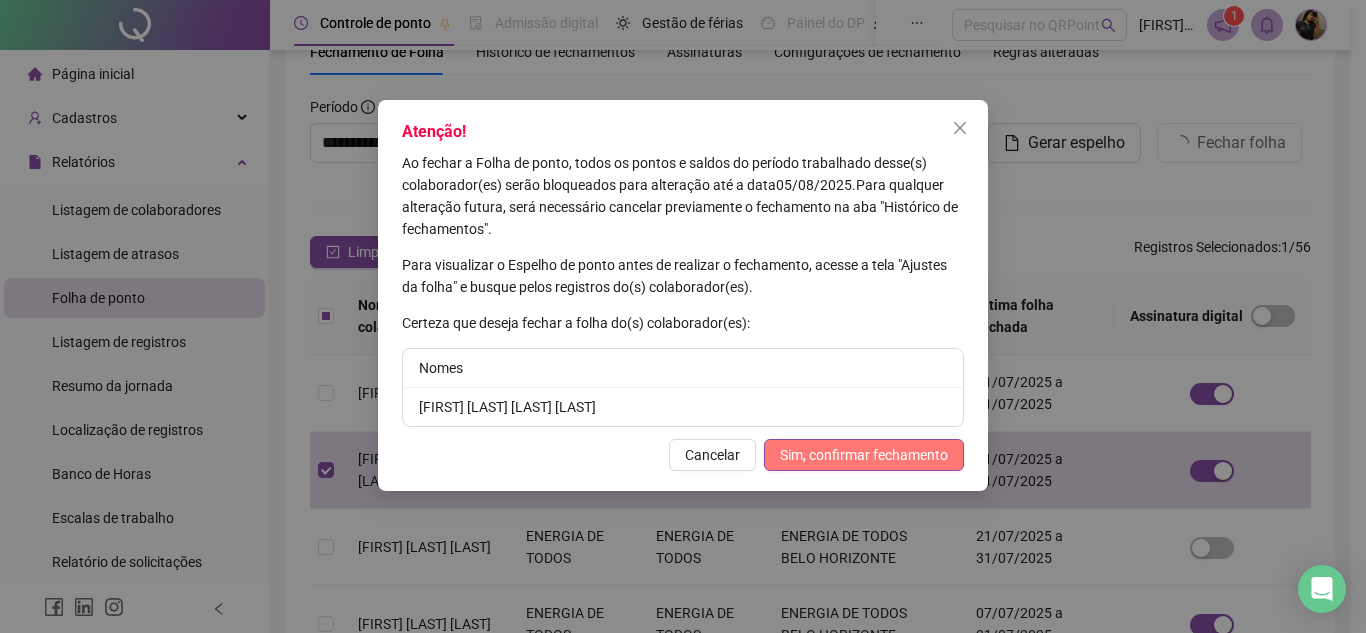 click on "Sim, confirmar fechamento" at bounding box center [864, 455] 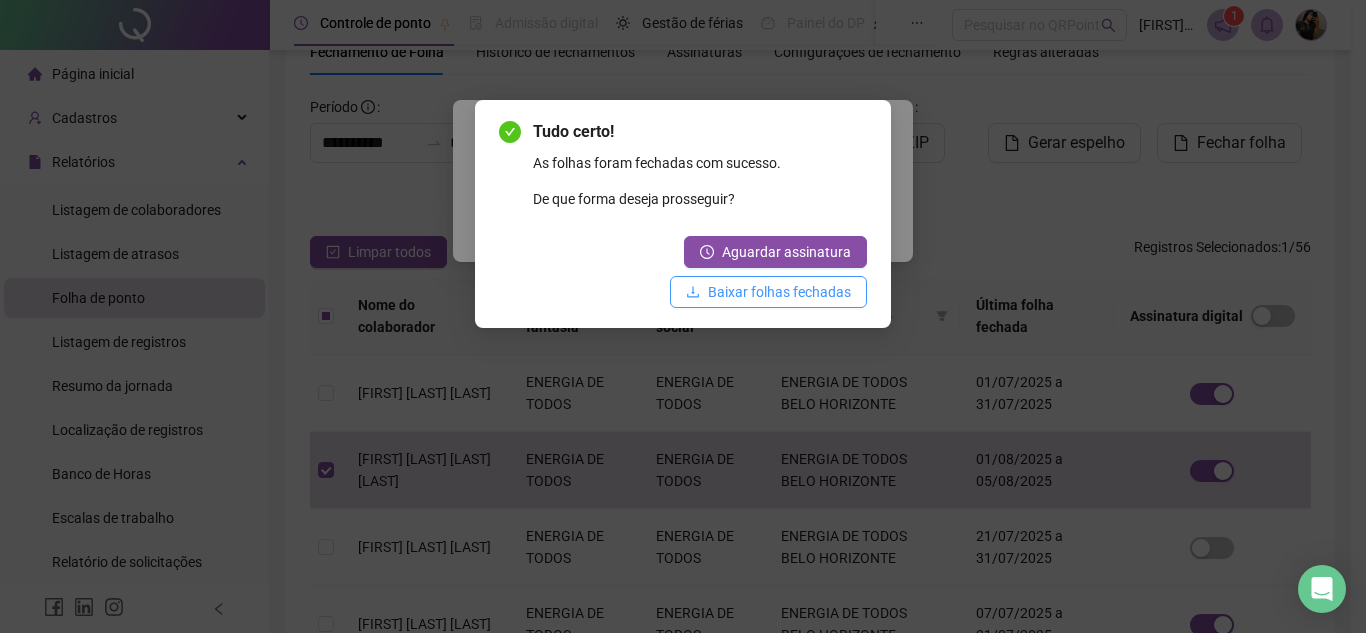 click on "Baixar folhas fechadas" at bounding box center [779, 292] 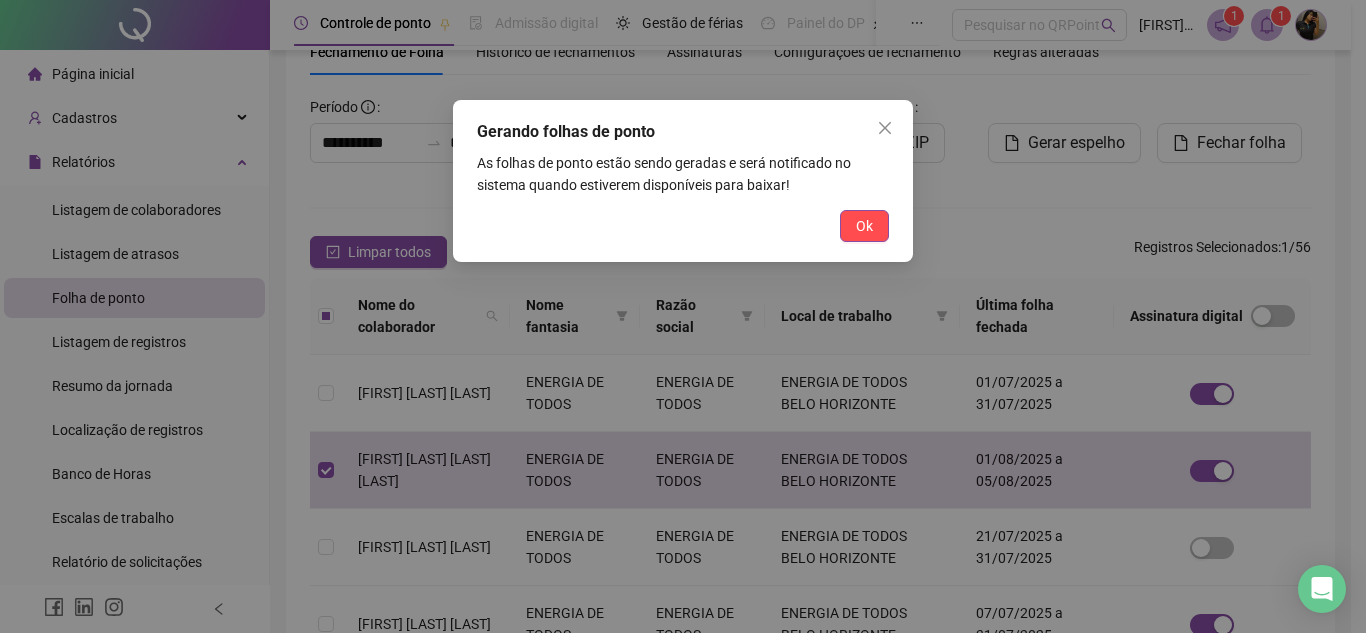 click on "Ok" at bounding box center [864, 226] 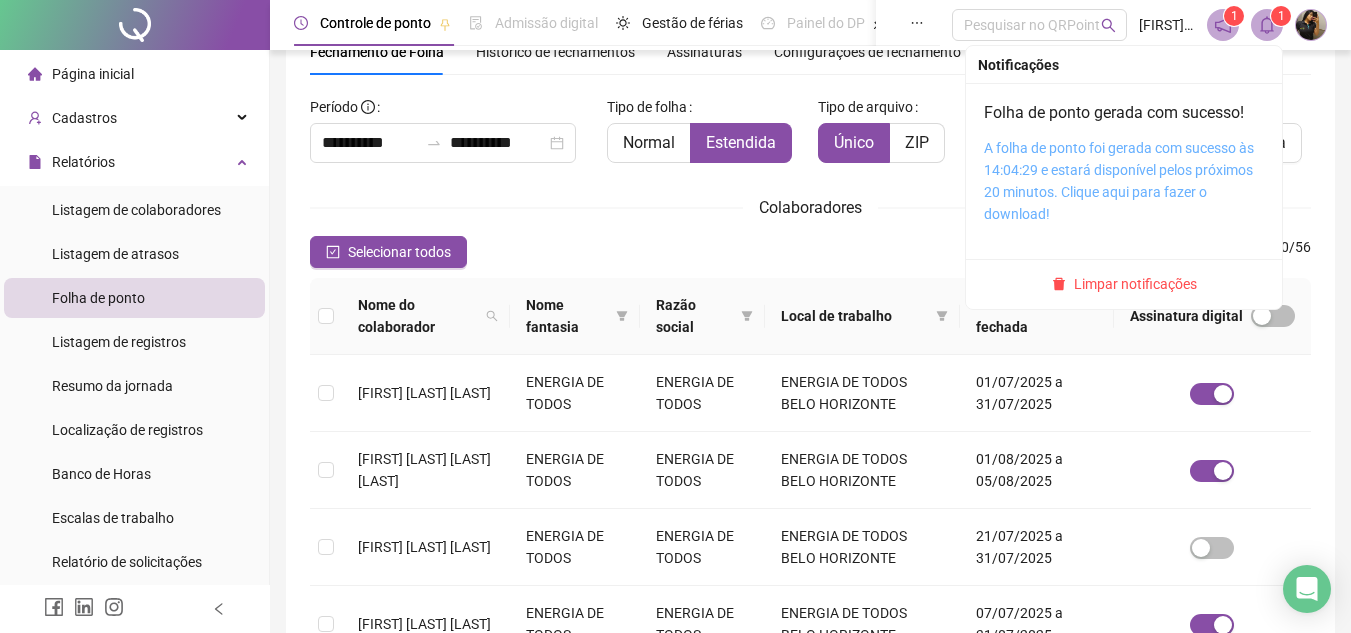click on "A folha de ponto foi gerada com sucesso às 14:04:29 e estará disponível pelos próximos 20 minutos.
Clique aqui para fazer o download!" at bounding box center (1119, 181) 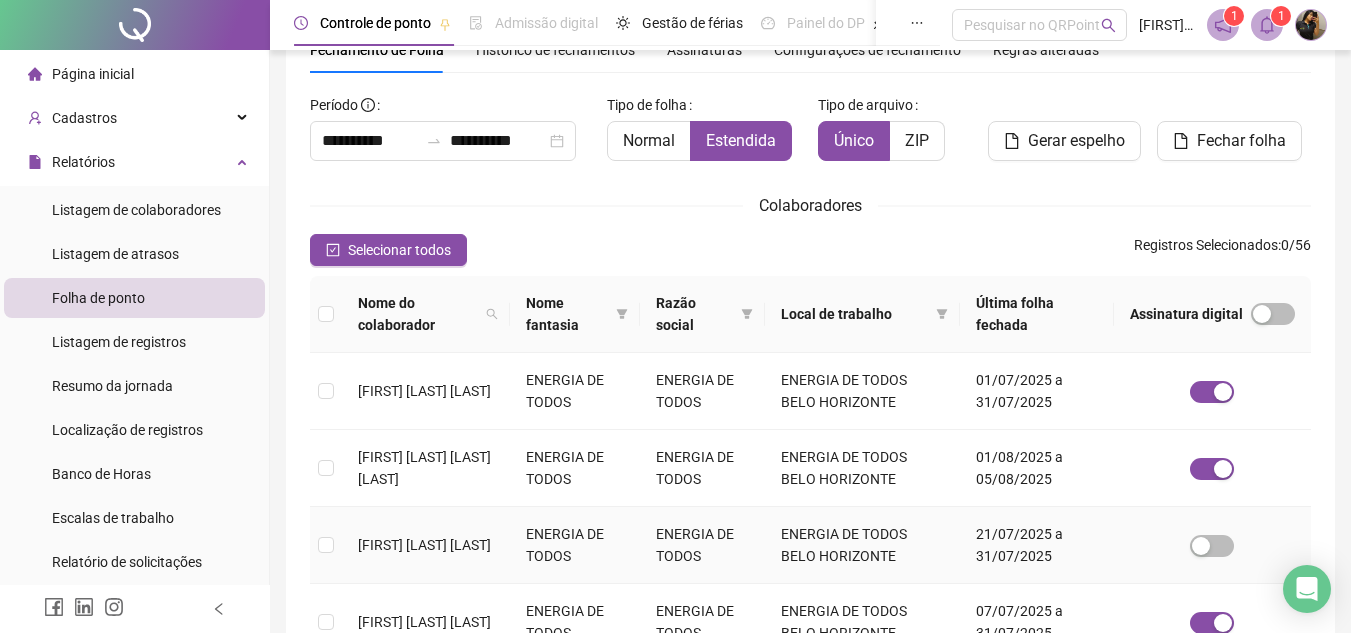 scroll, scrollTop: 93, scrollLeft: 0, axis: vertical 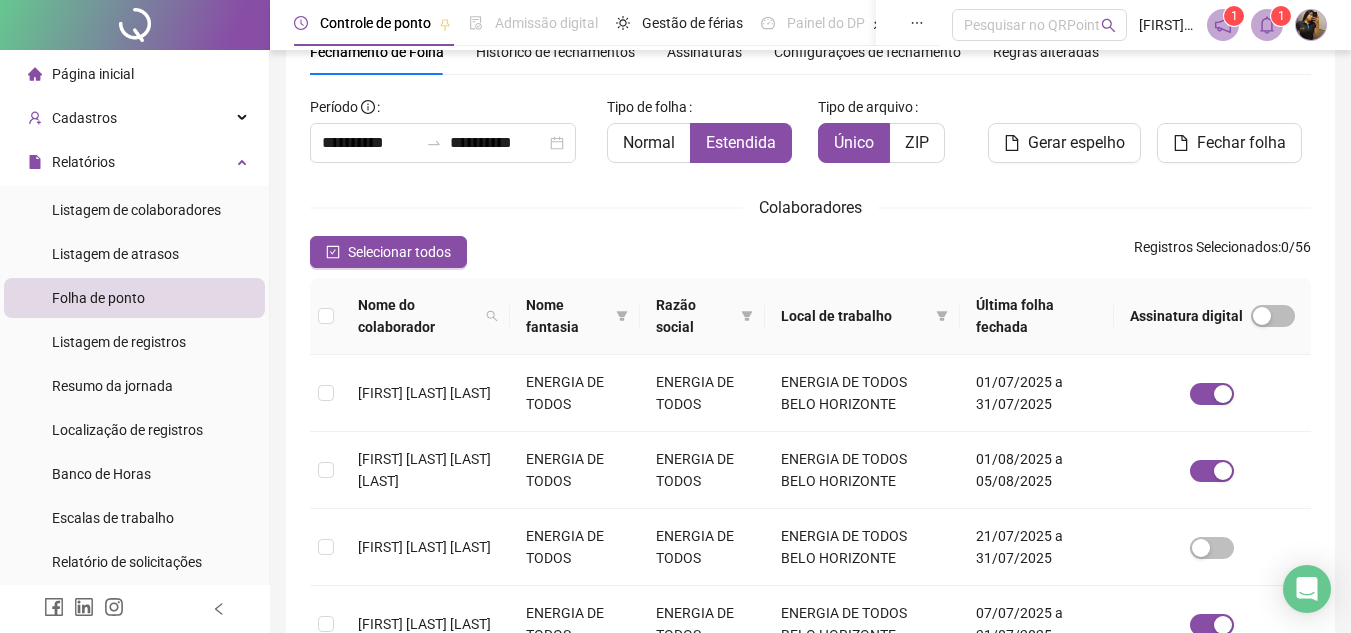 click on "Folha de ponto" at bounding box center (98, 298) 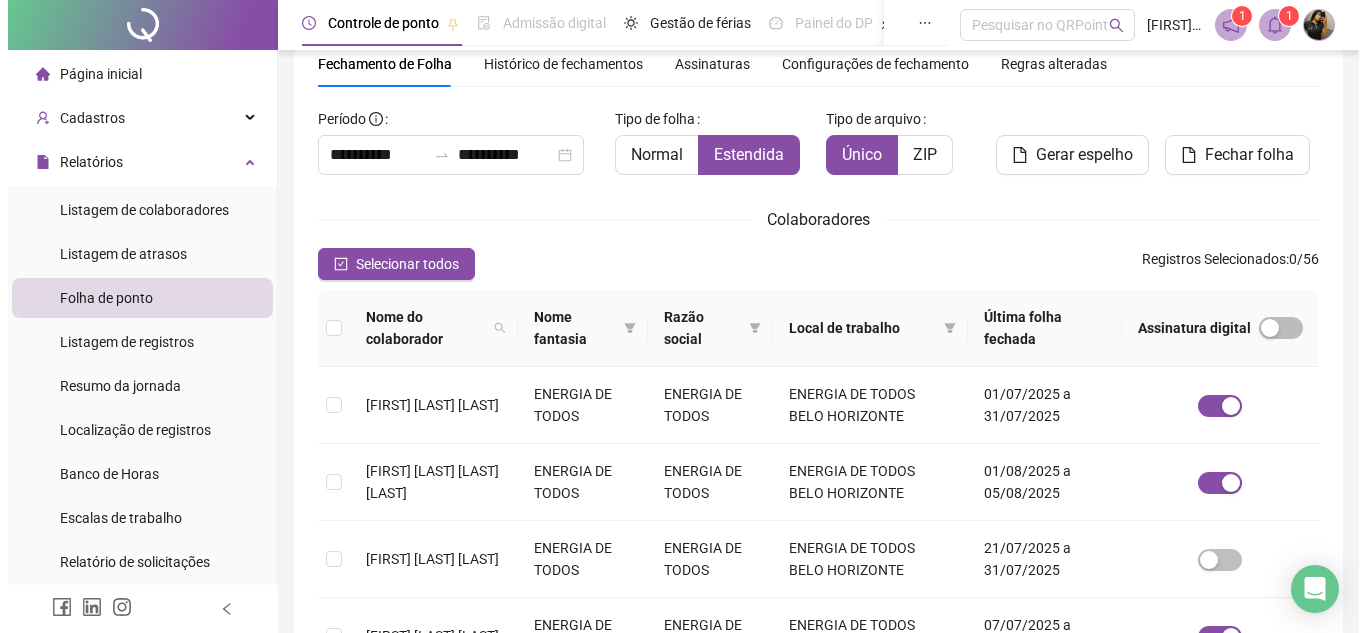 scroll, scrollTop: 0, scrollLeft: 0, axis: both 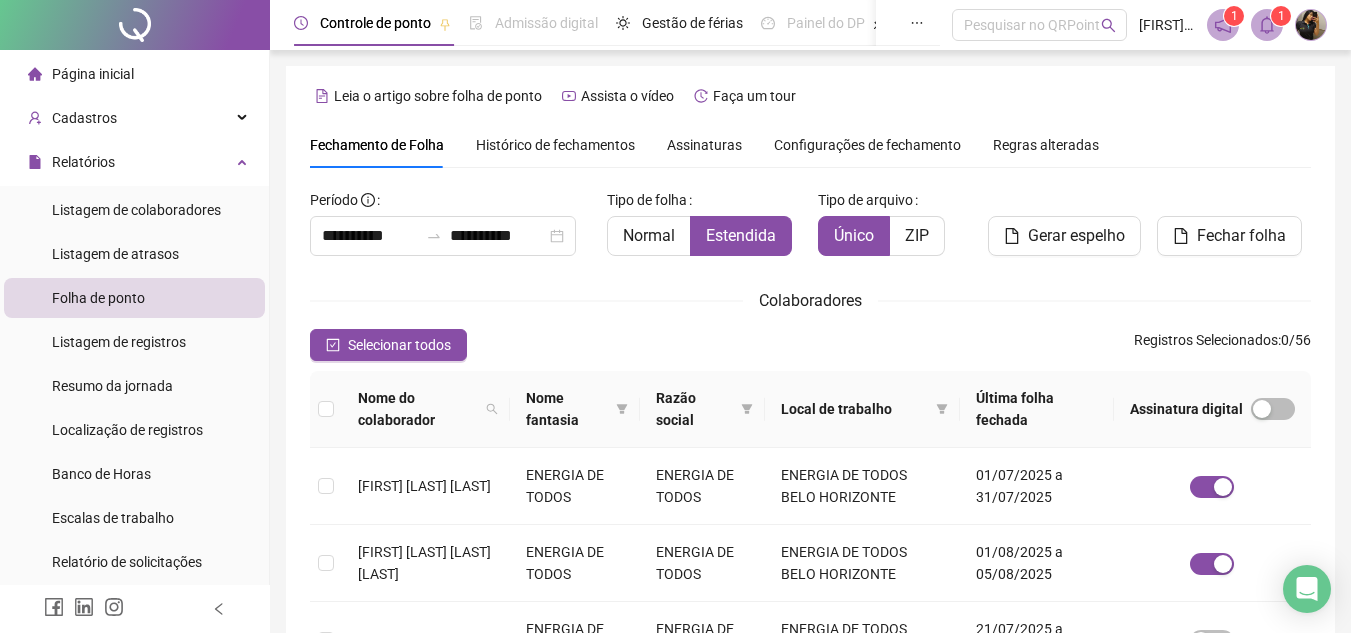 click on "Histórico de fechamentos" at bounding box center [555, 145] 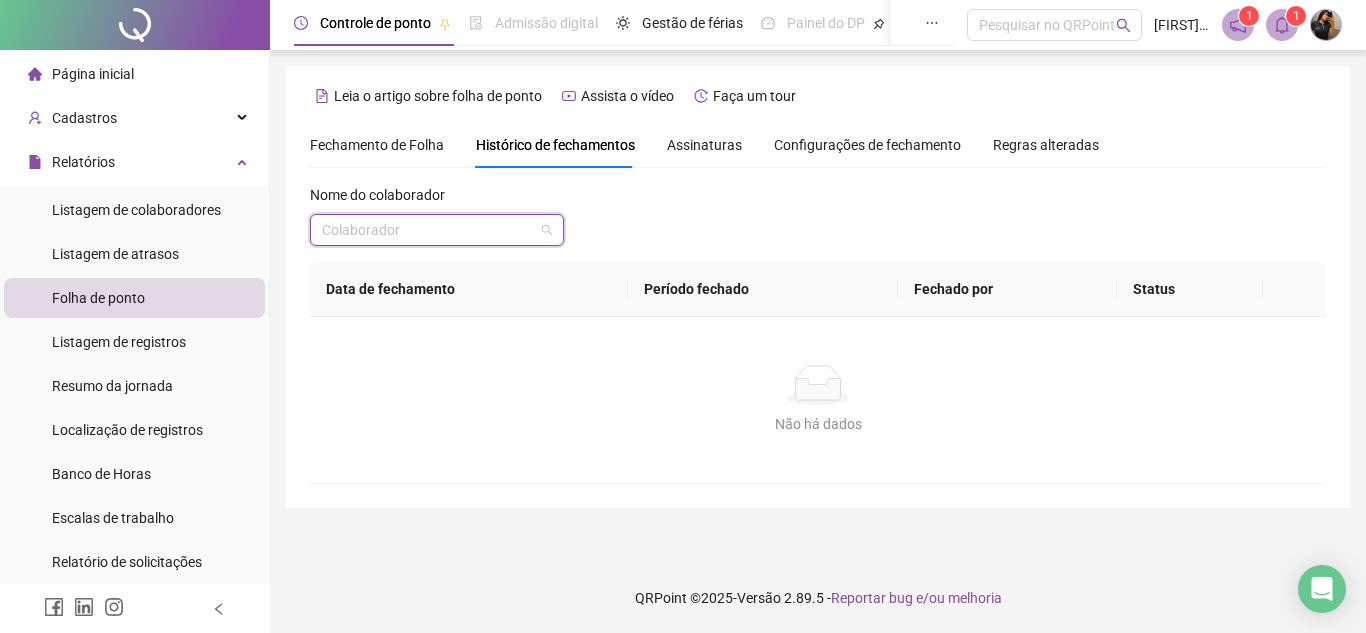 click at bounding box center [428, 230] 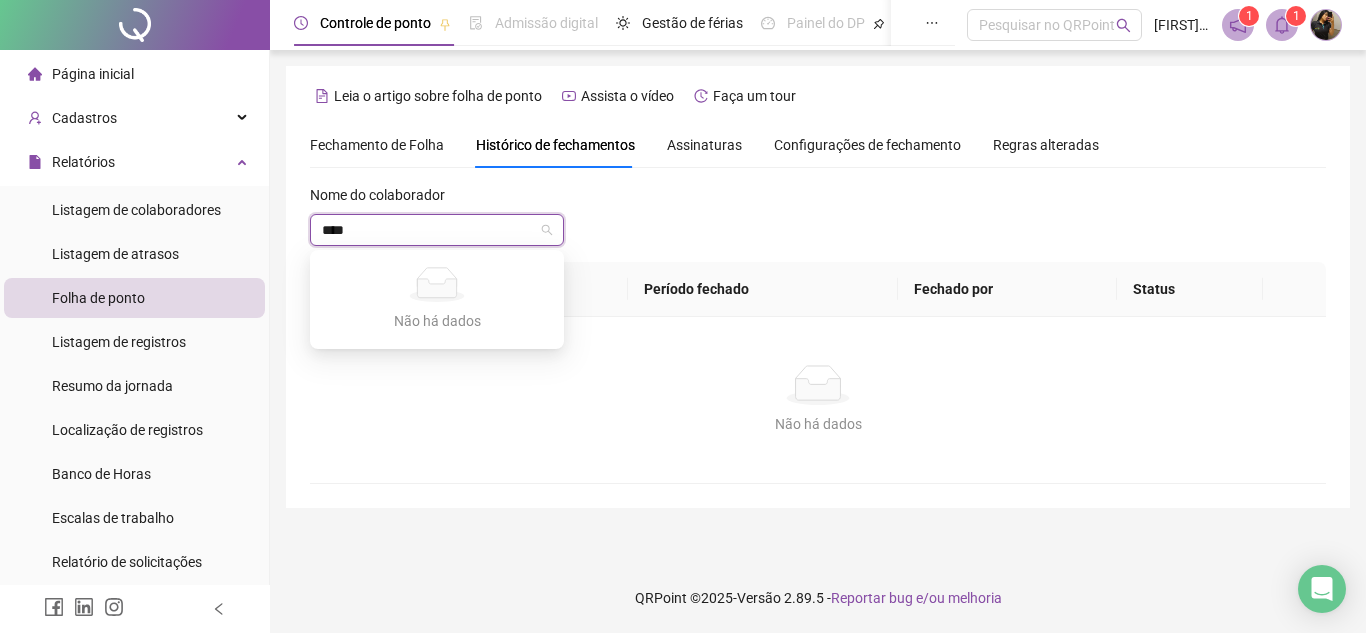 type on "*****" 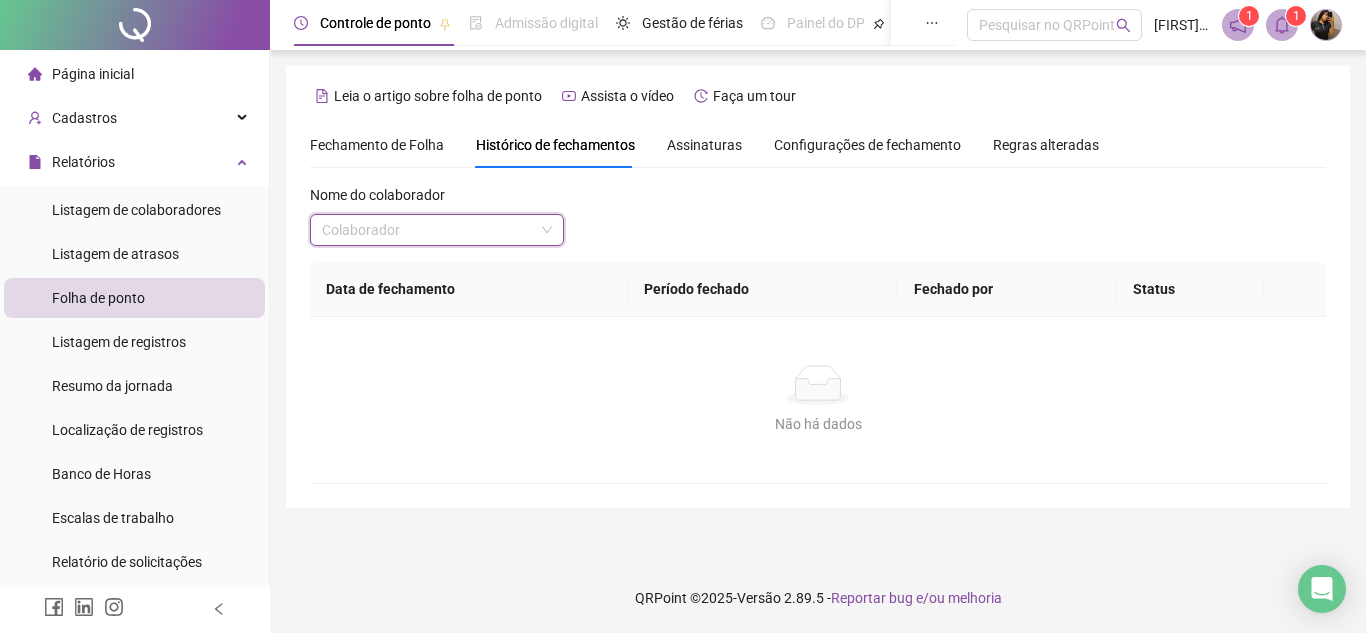 click at bounding box center (428, 230) 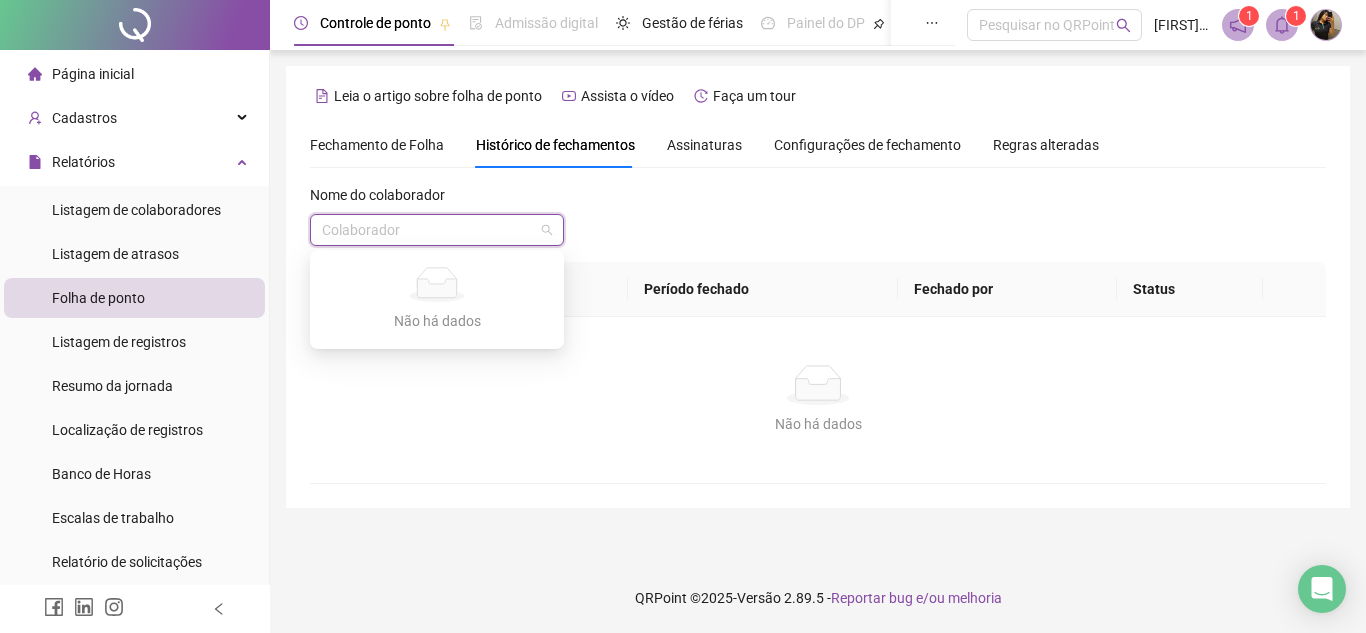 type on "*" 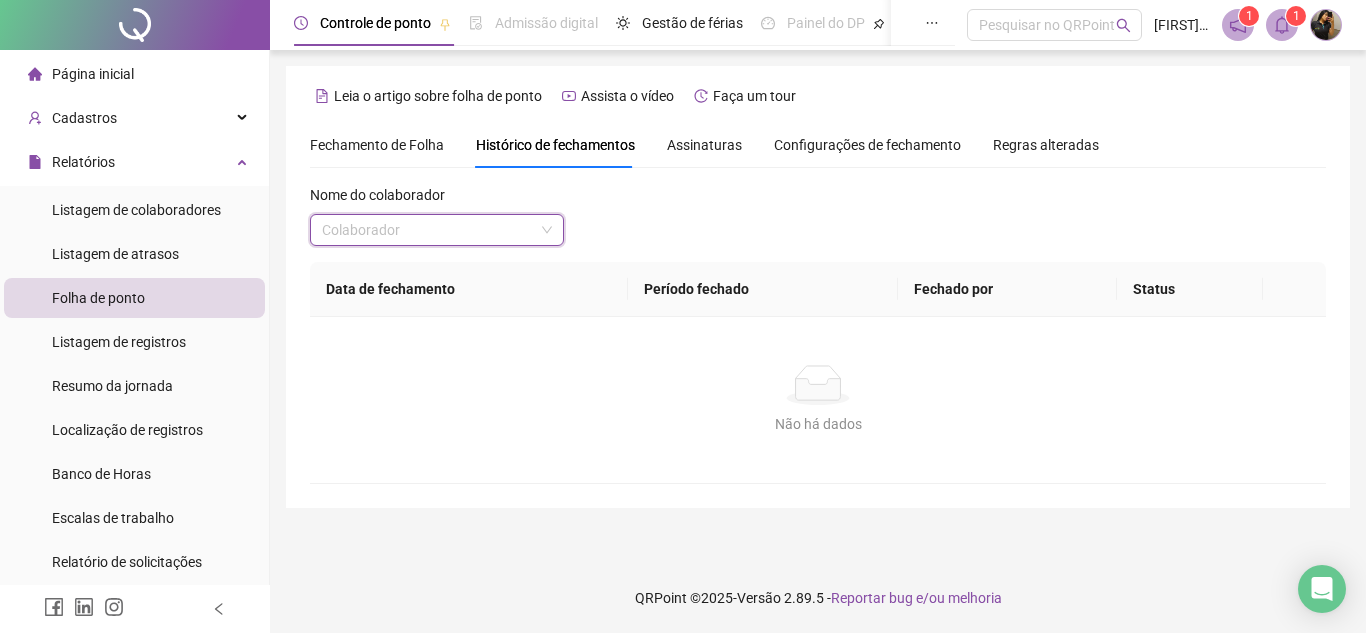 click at bounding box center [428, 230] 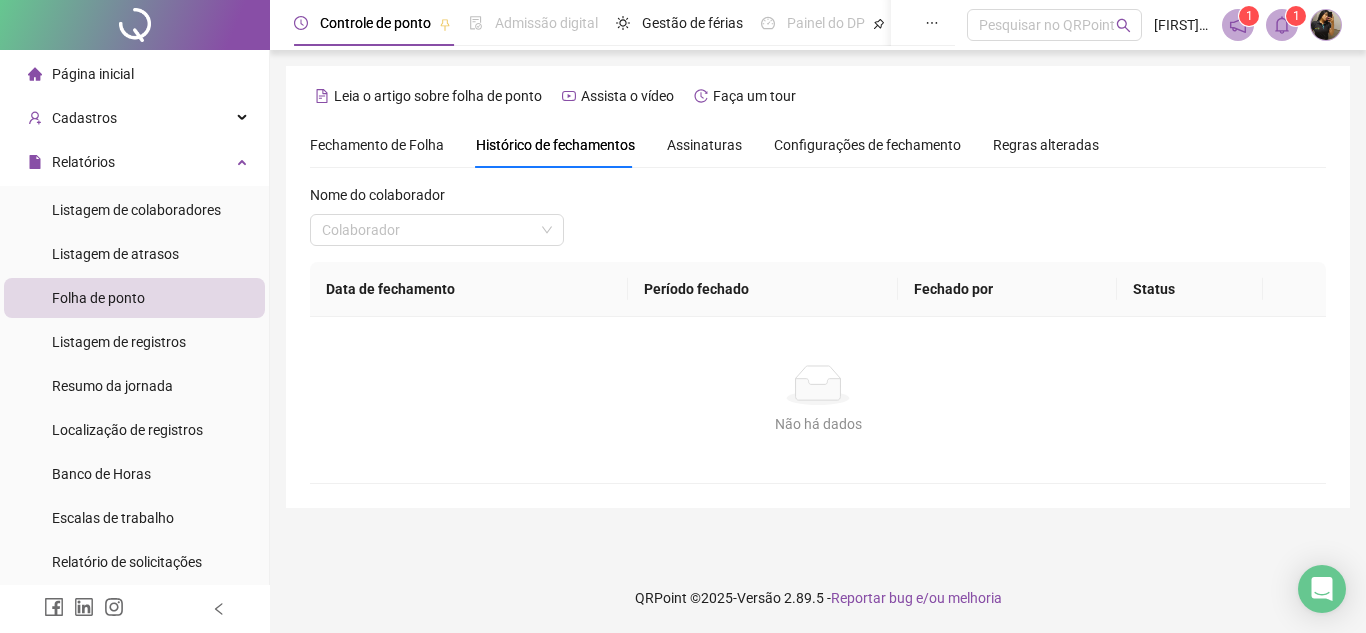 click on "Histórico de fechamentos" at bounding box center [555, 145] 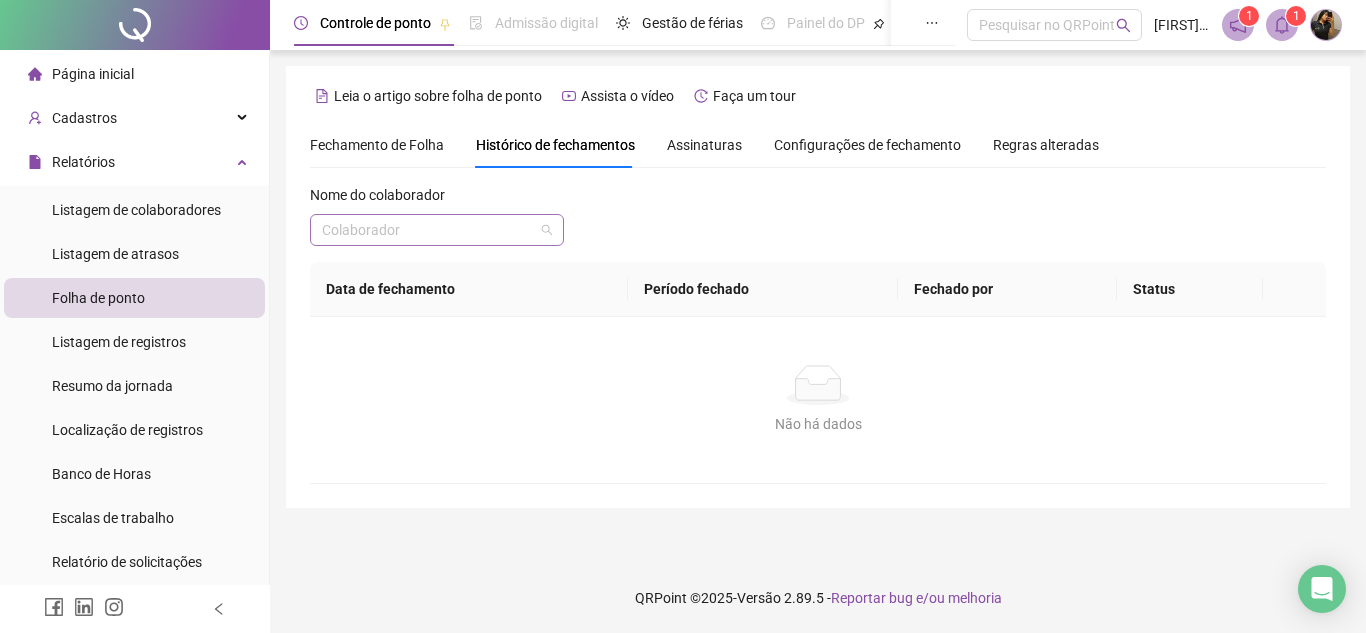 click on "Colaborador" at bounding box center (437, 230) 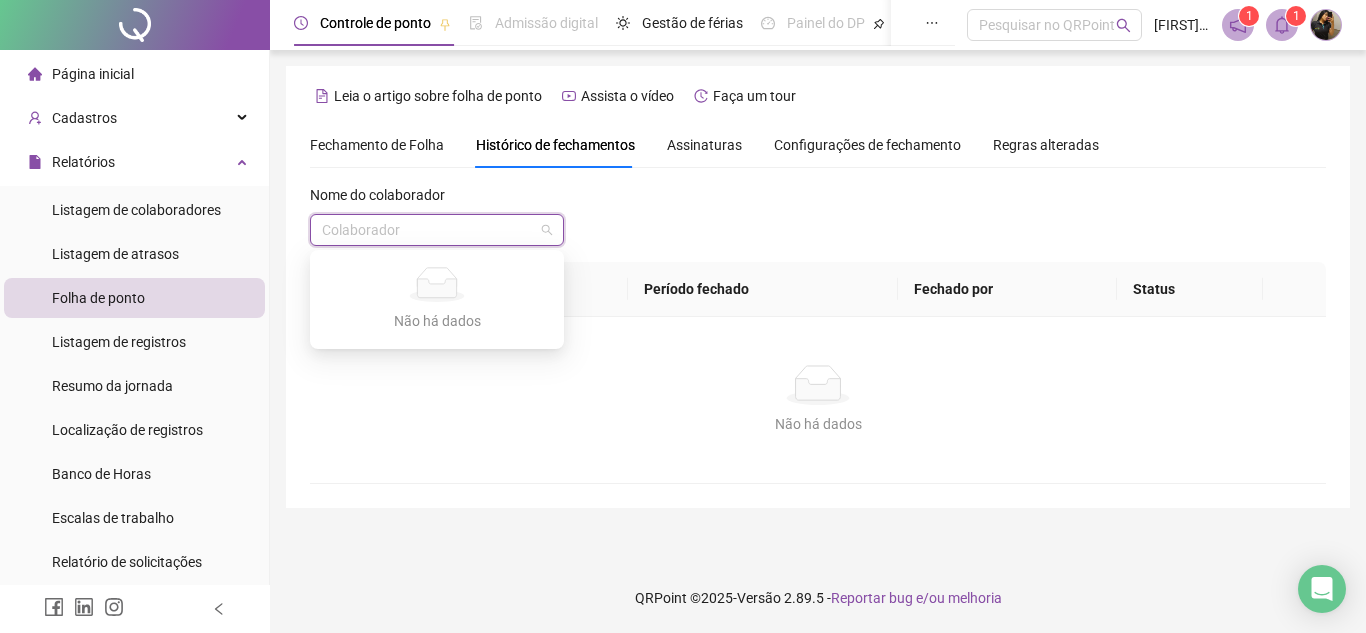 click at bounding box center (428, 230) 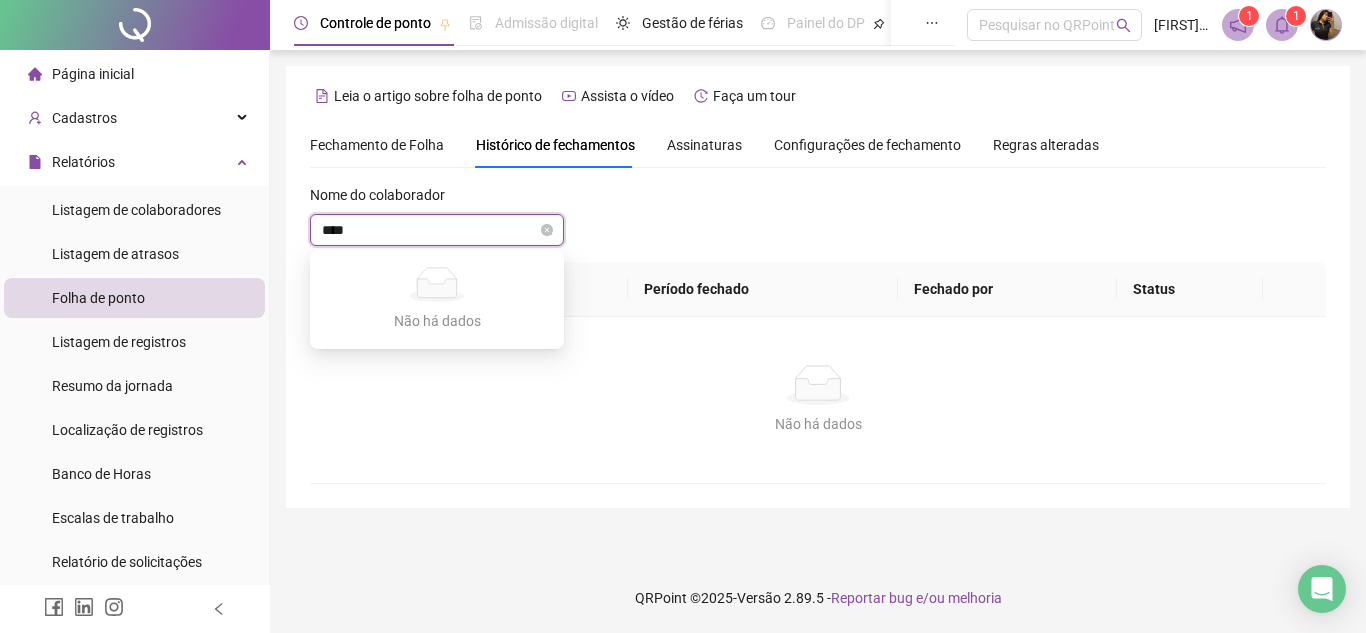type on "*****" 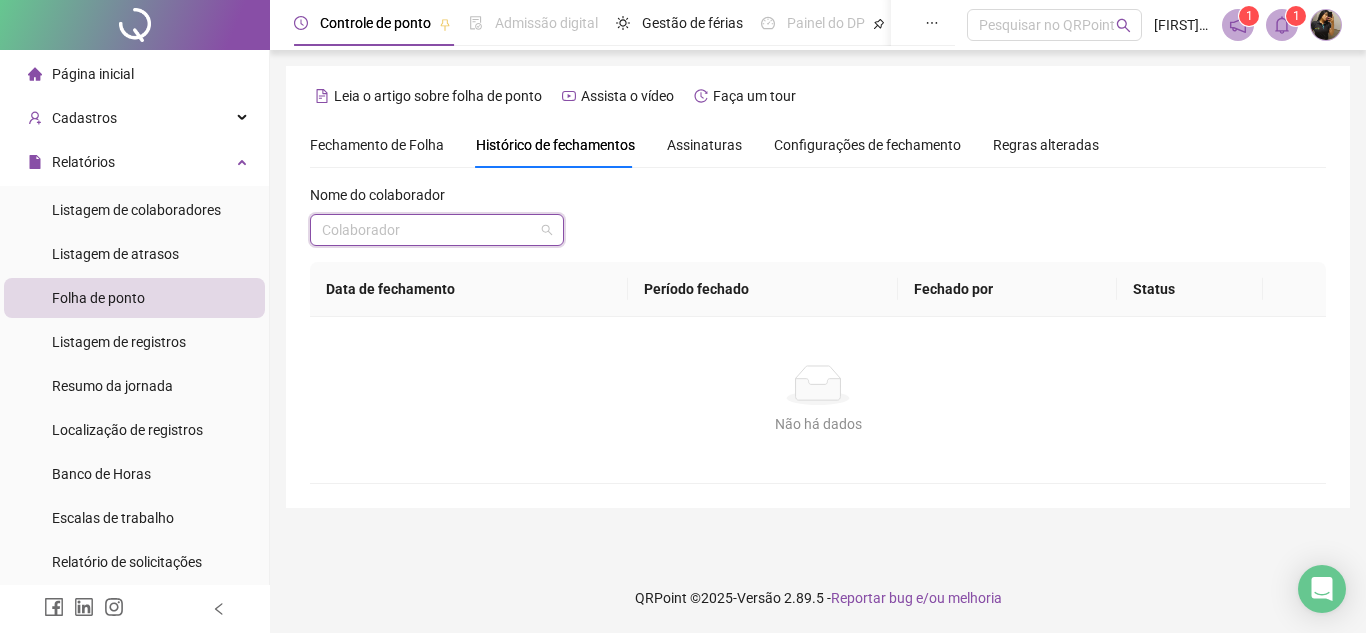 click at bounding box center [428, 230] 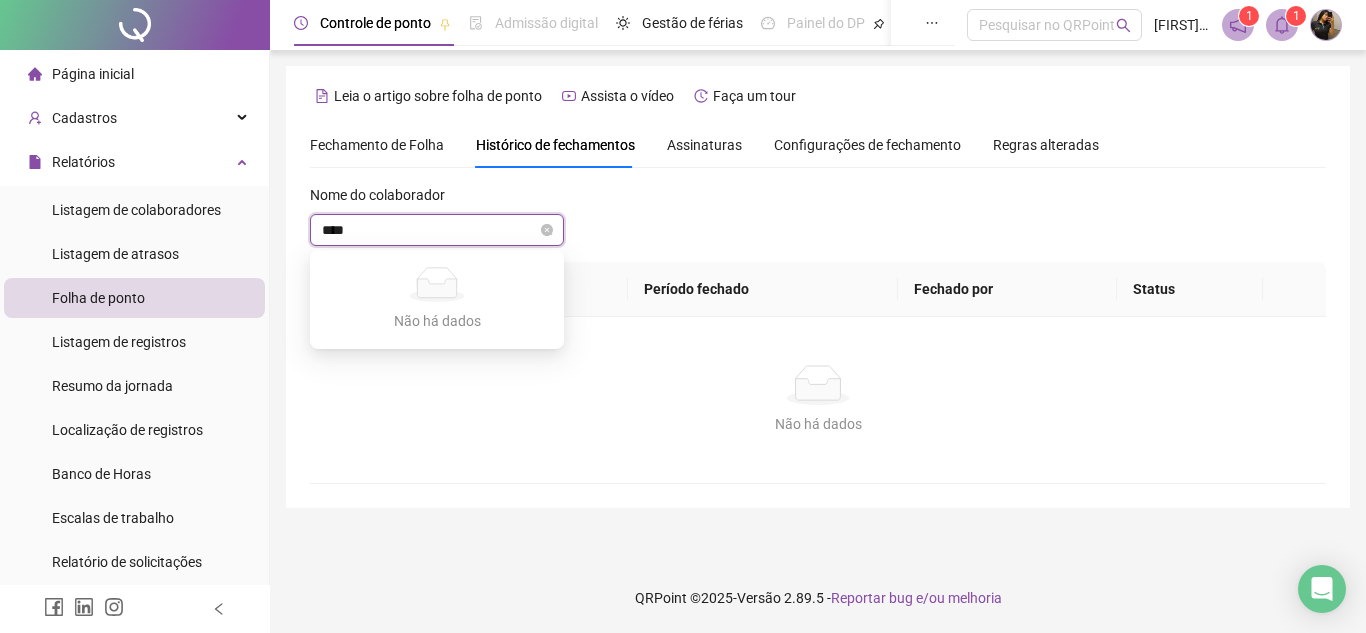 type on "*****" 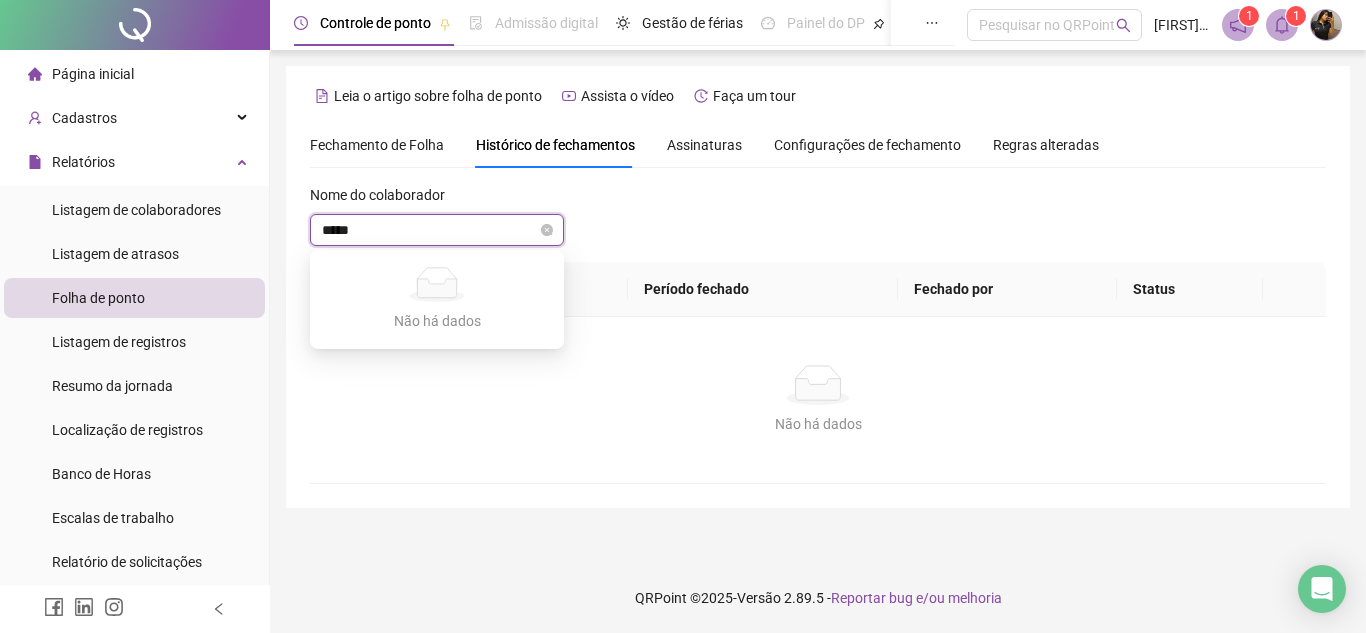 click on "*****" at bounding box center (428, 230) 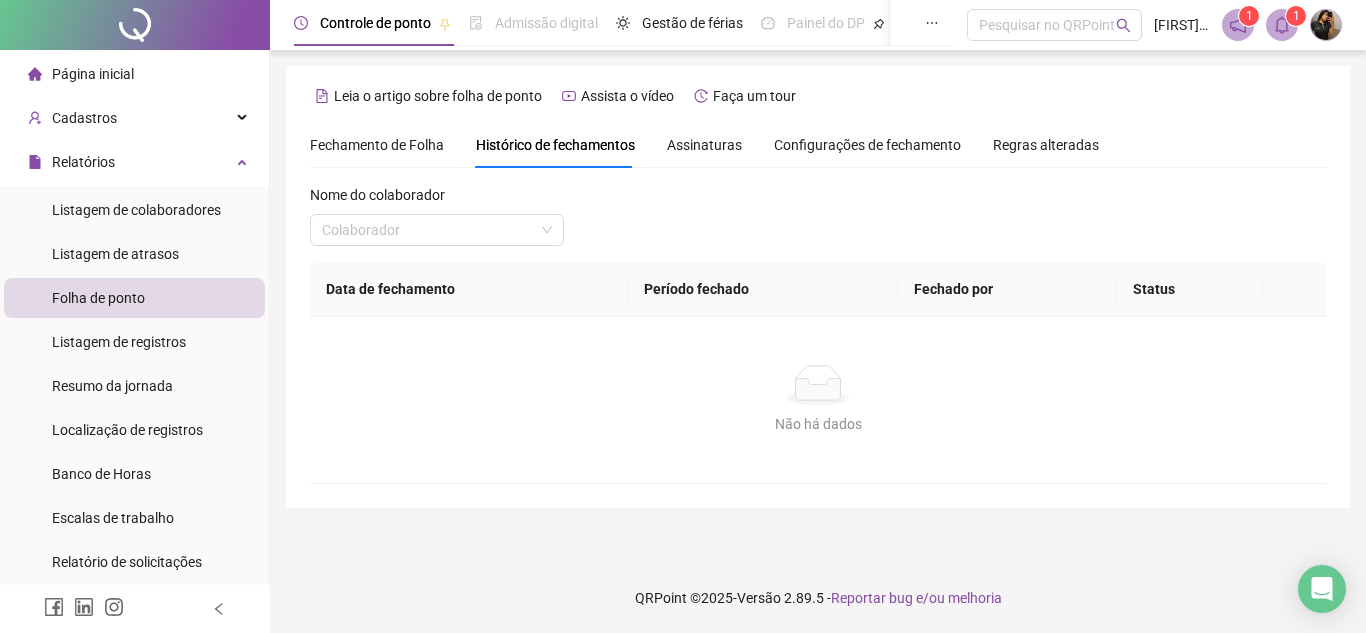 click on "Não há dados" at bounding box center [818, 385] 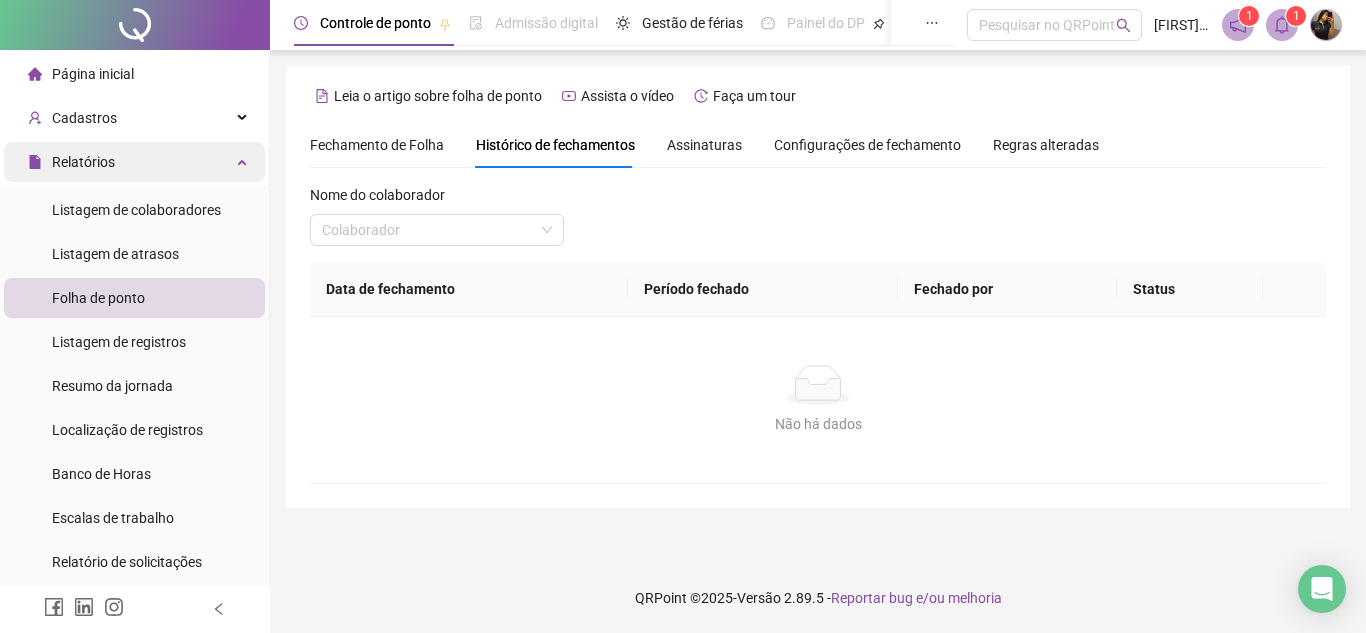 click on "Relatórios" at bounding box center (134, 162) 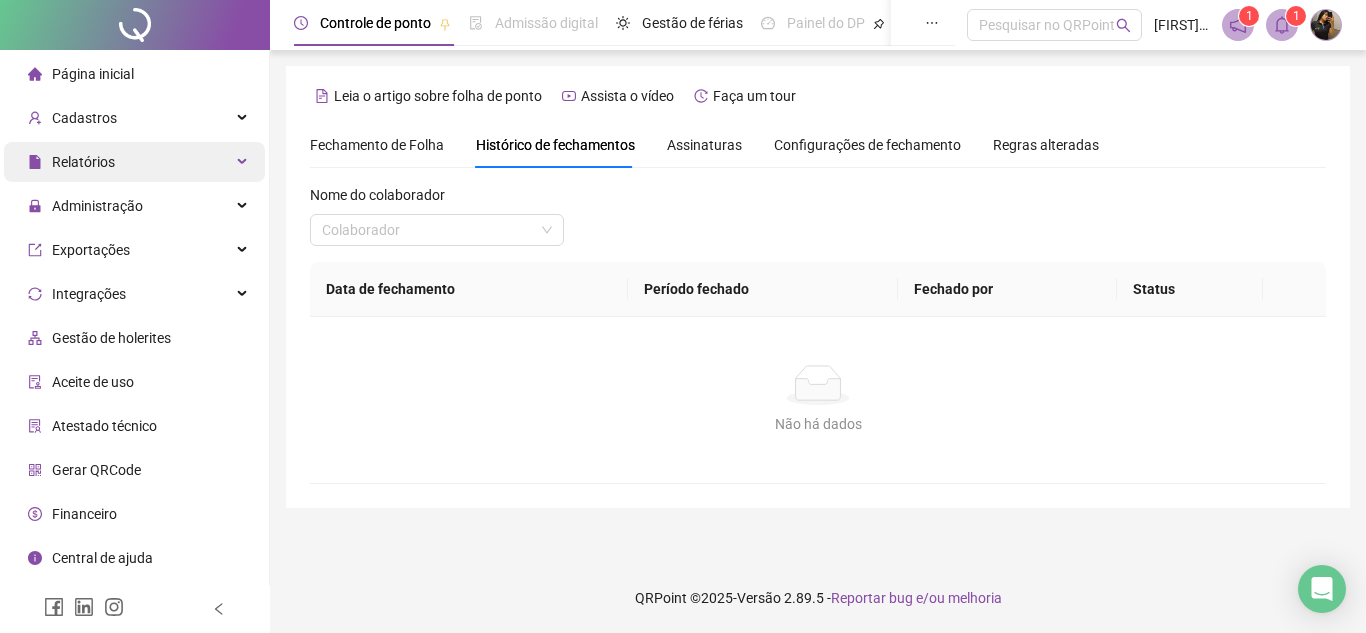 click on "Relatórios" at bounding box center [134, 162] 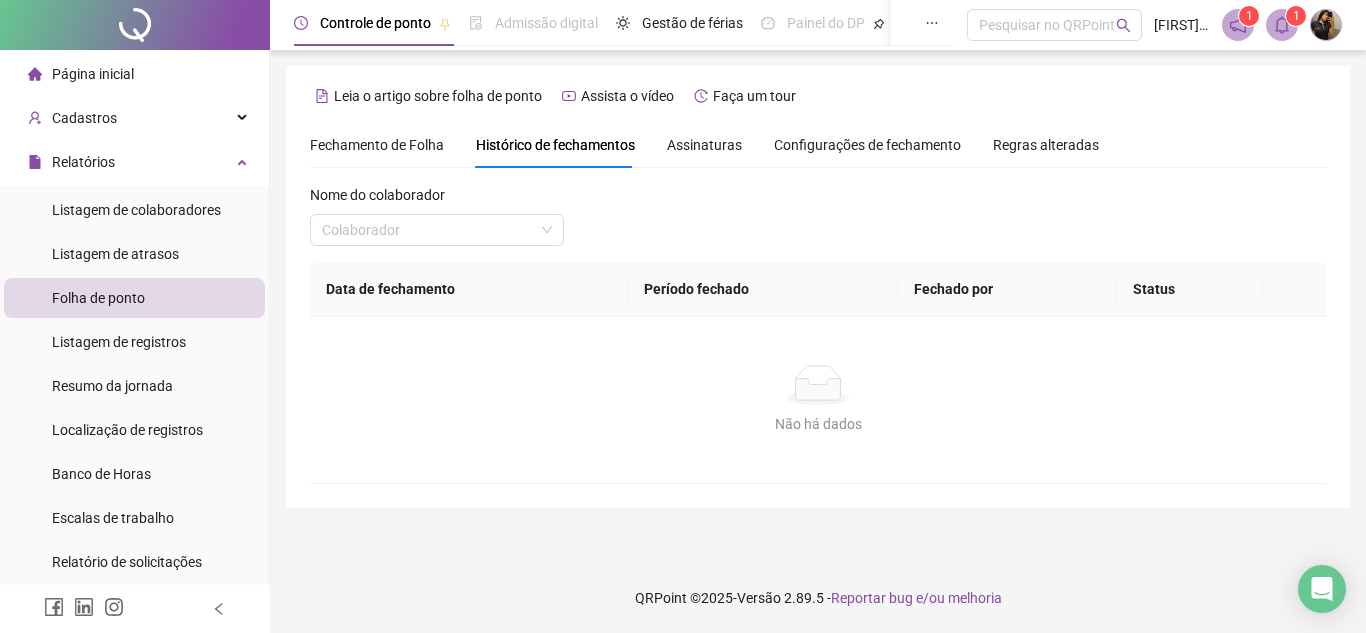 click on "Histórico de fechamentos" at bounding box center [555, 145] 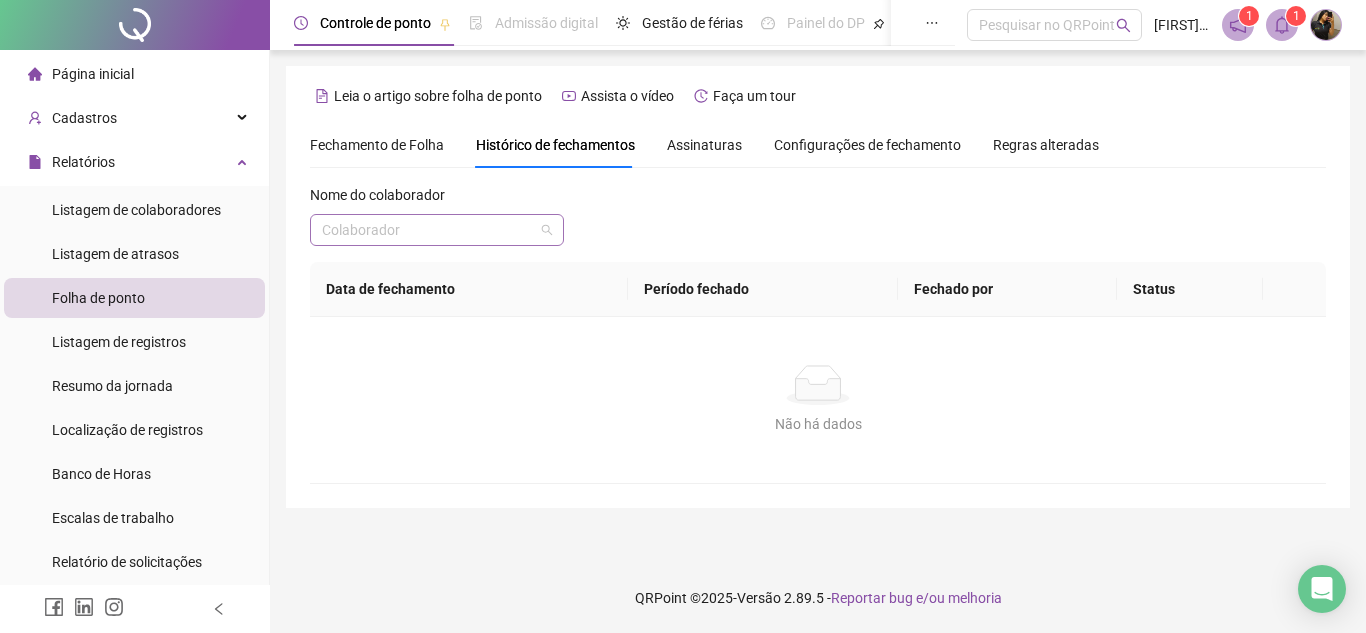 click at bounding box center [428, 230] 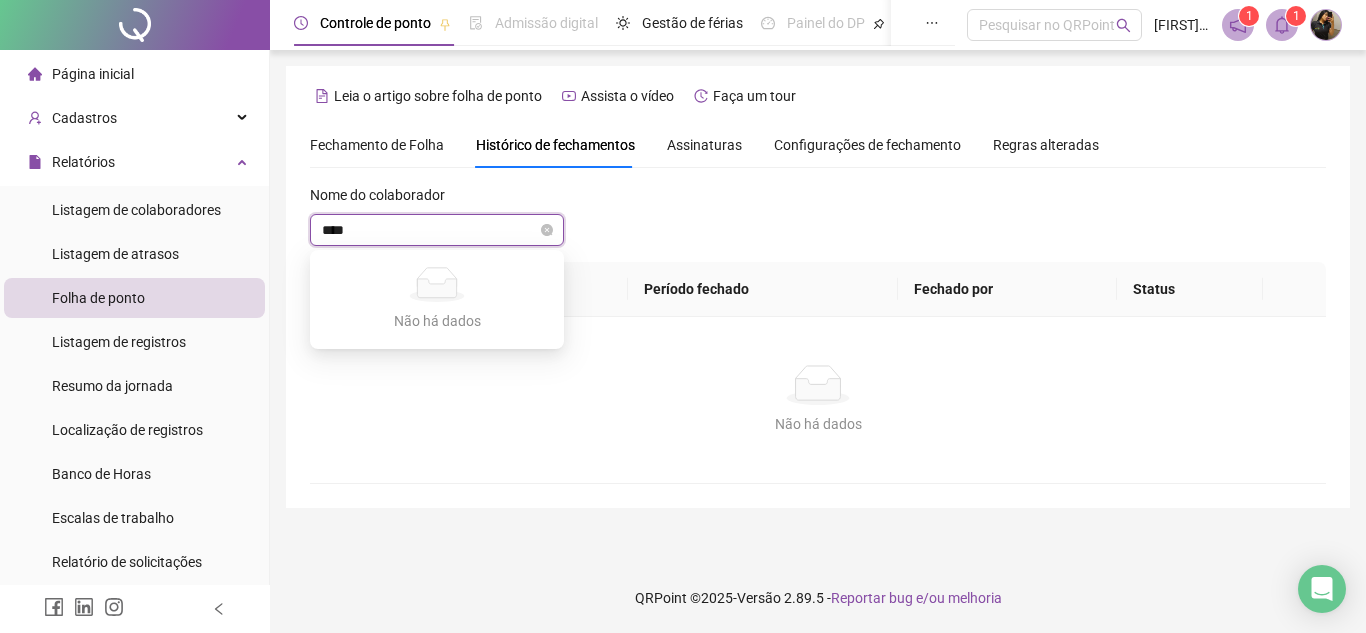 type on "*****" 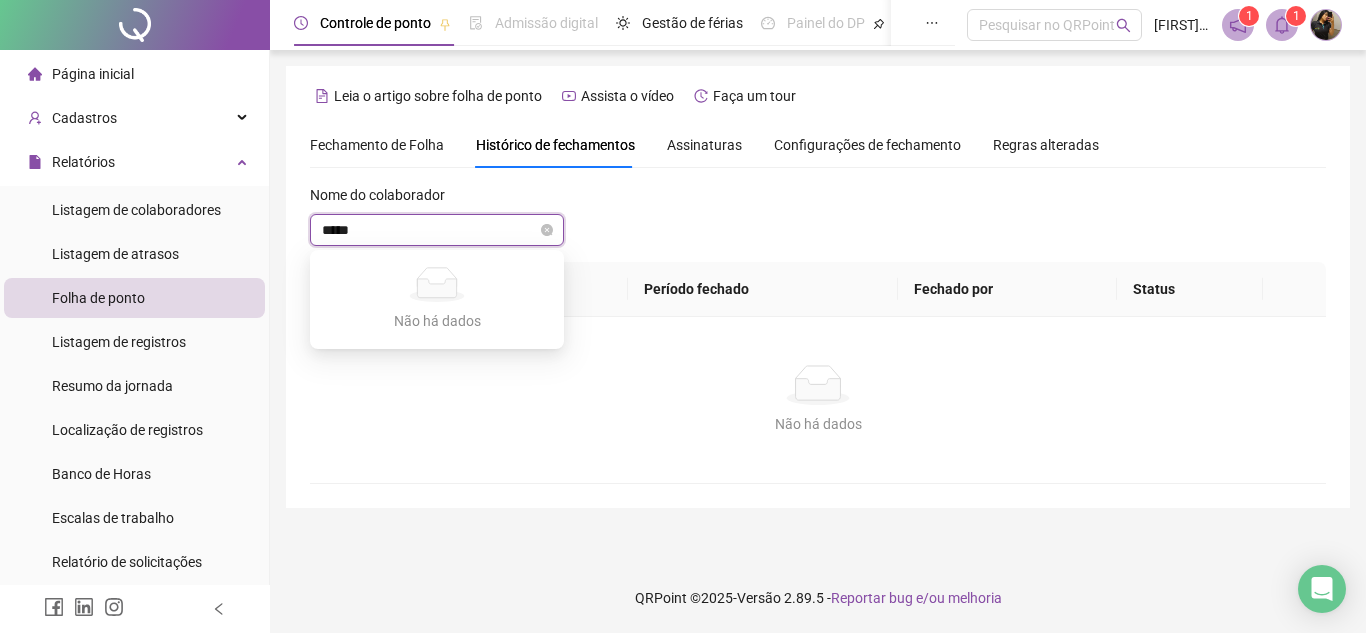 type 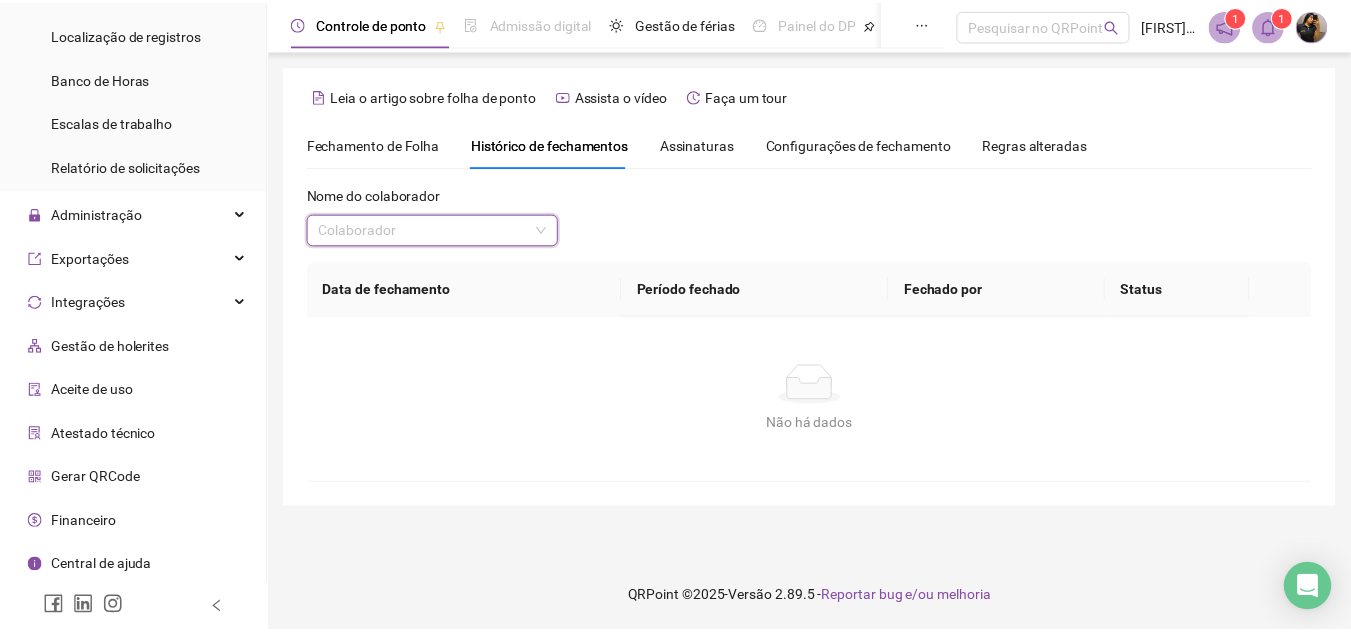 scroll, scrollTop: 397, scrollLeft: 0, axis: vertical 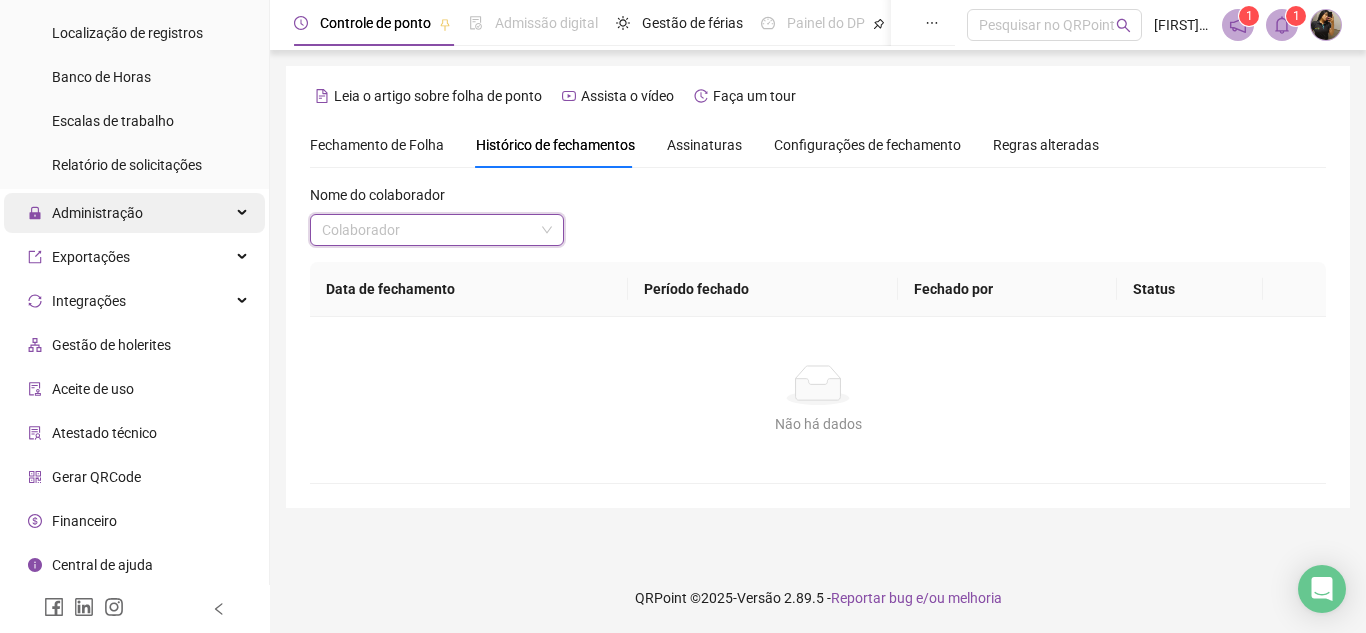 click on "Administração" at bounding box center (134, 213) 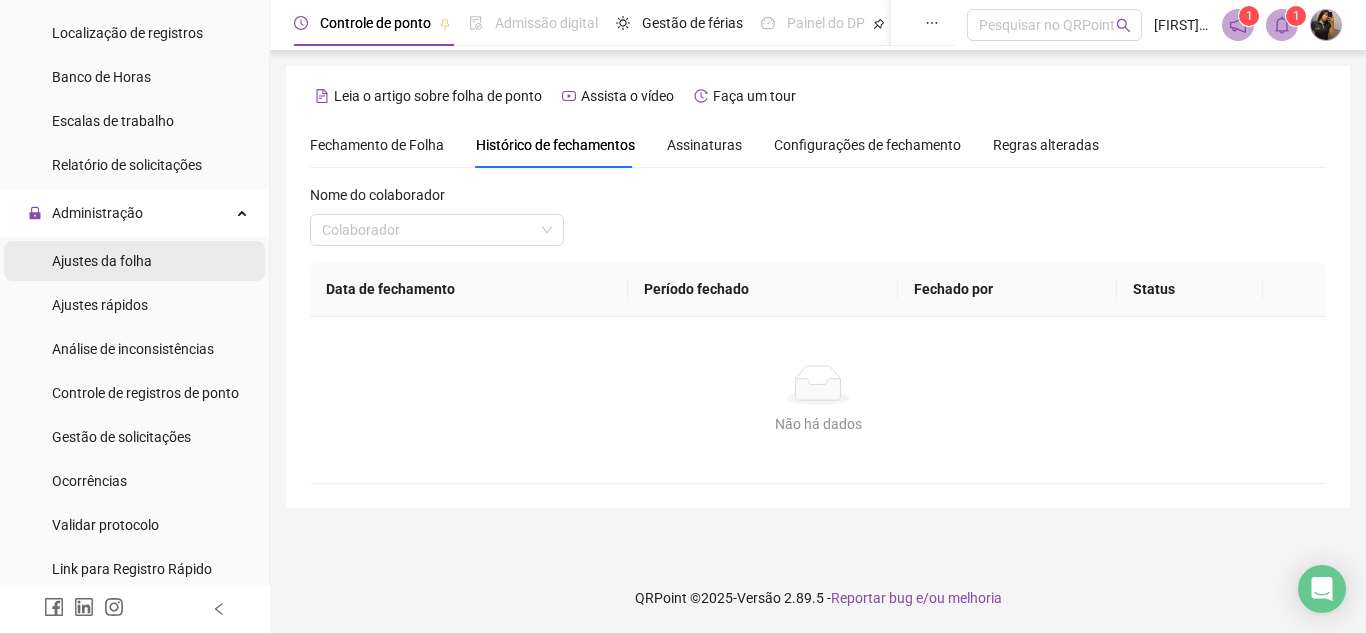 click on "Ajustes da folha" at bounding box center [102, 261] 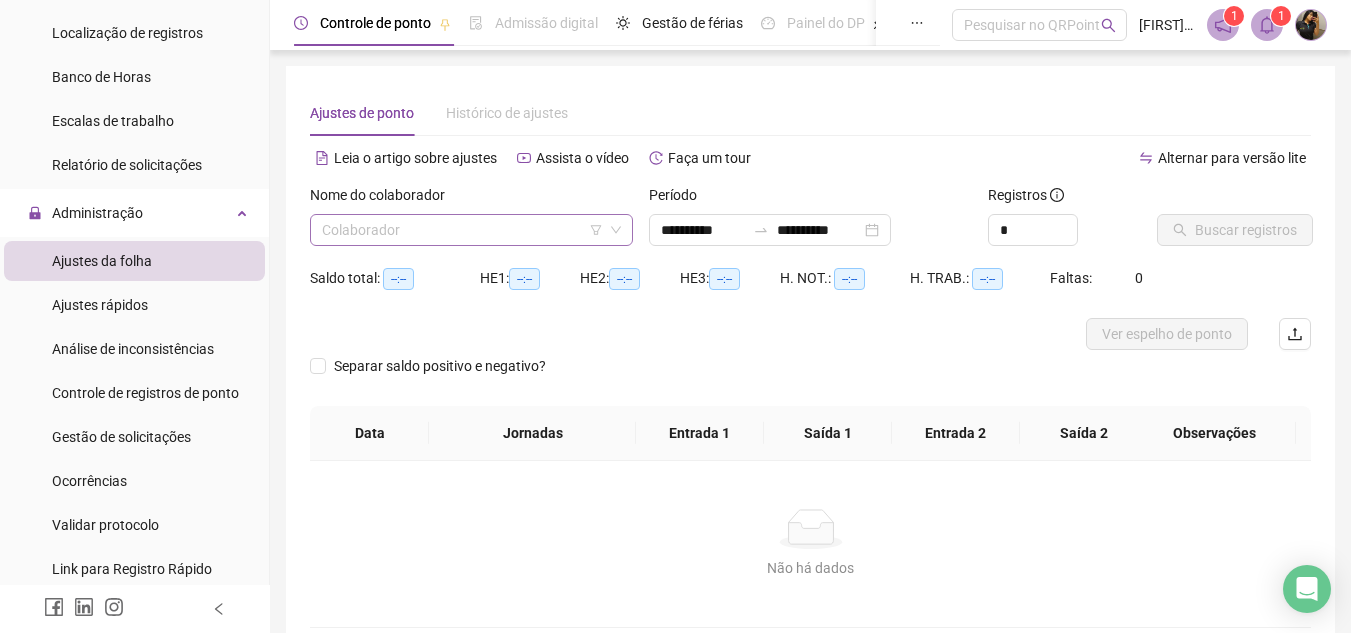 click at bounding box center [462, 230] 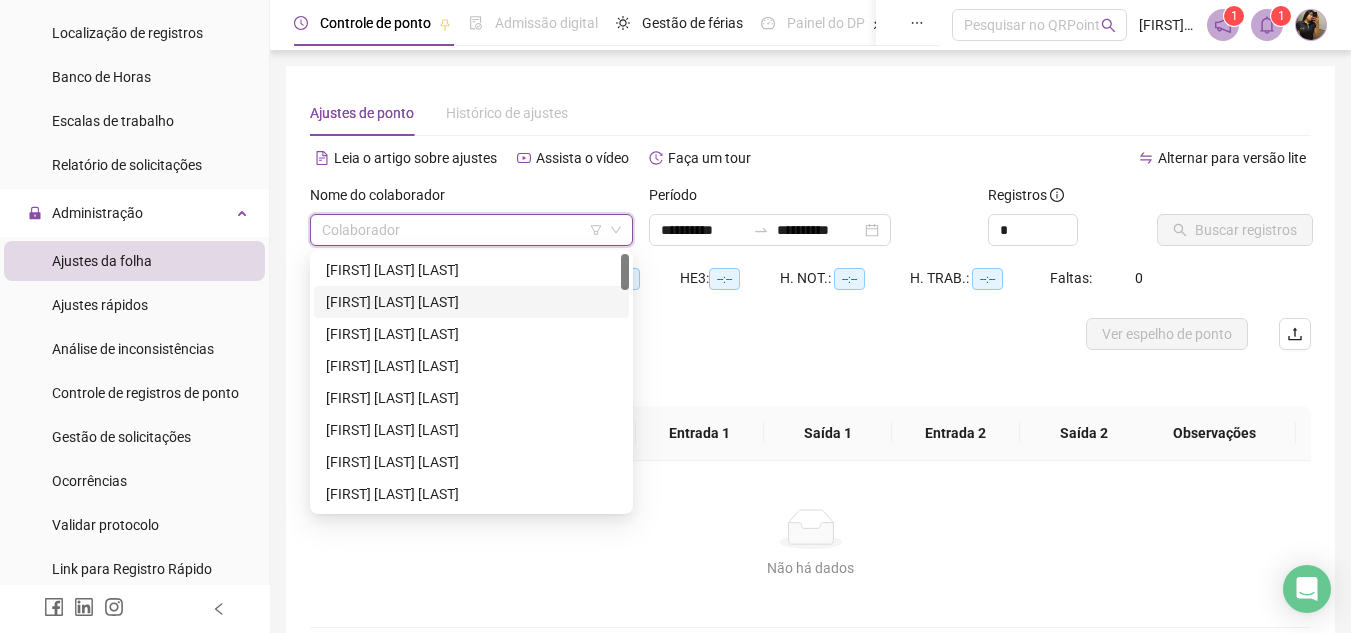 click at bounding box center [462, 230] 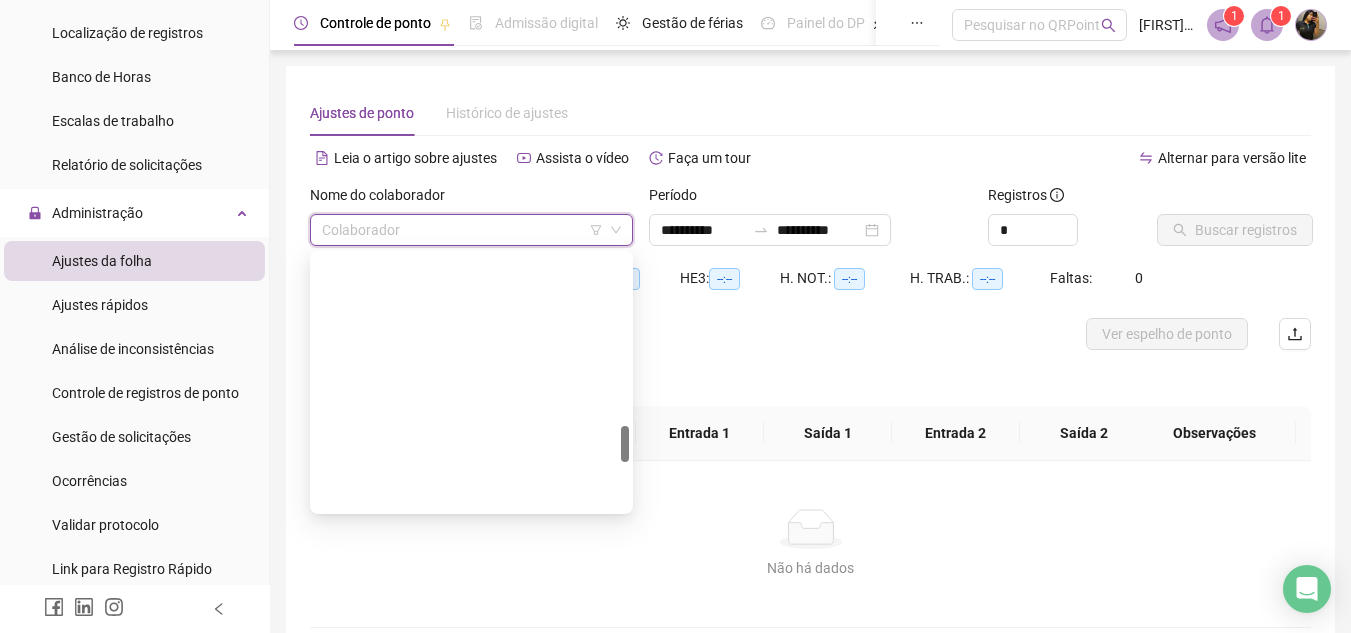 scroll, scrollTop: 1500, scrollLeft: 0, axis: vertical 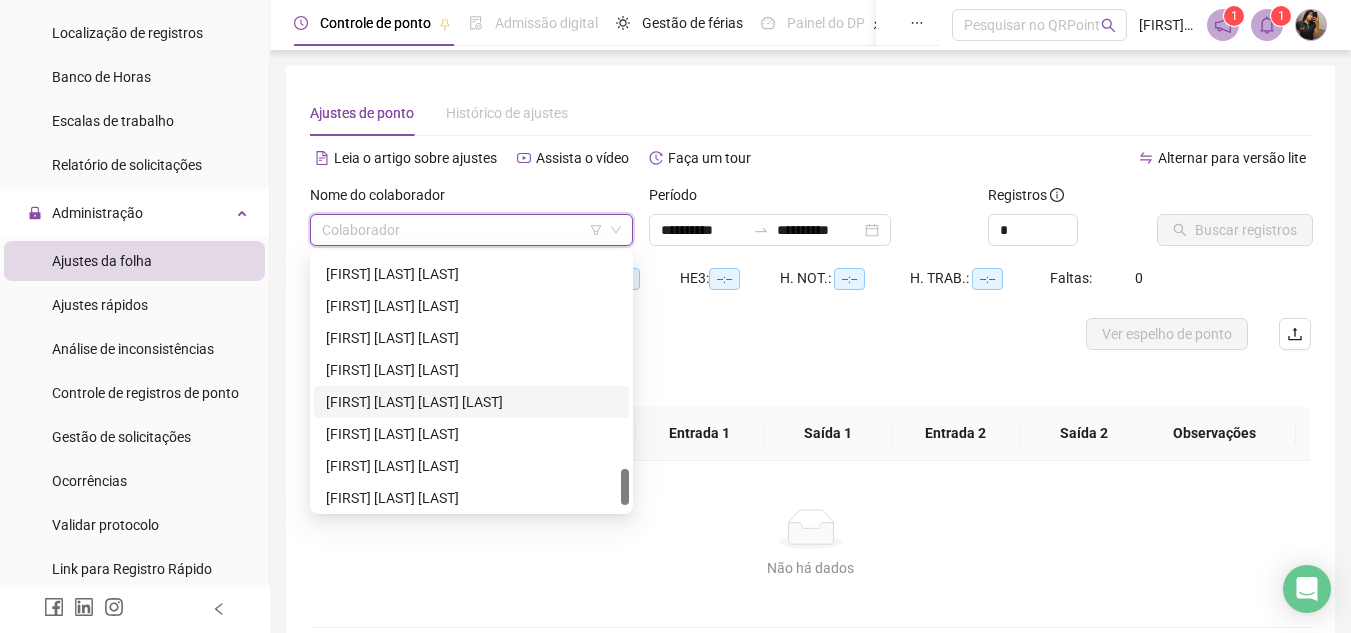 click on "[FIRST] [LAST] [LAST] [LAST]" at bounding box center (471, 402) 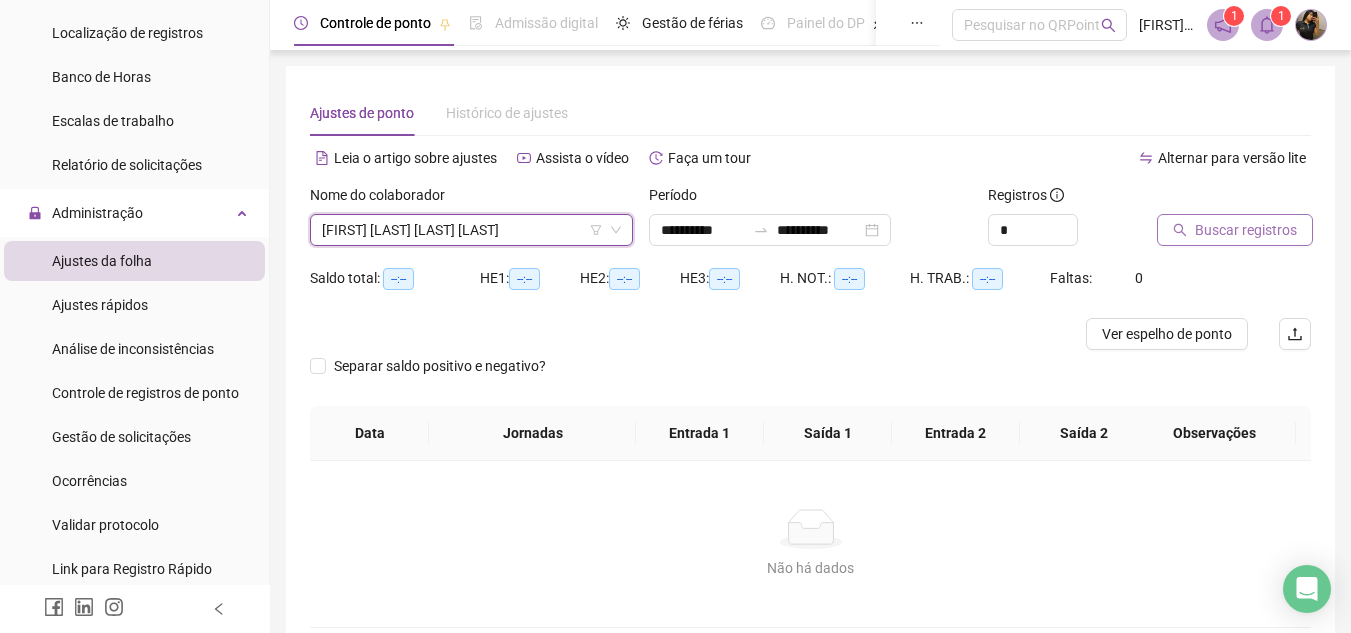 click on "Buscar registros" at bounding box center (1246, 230) 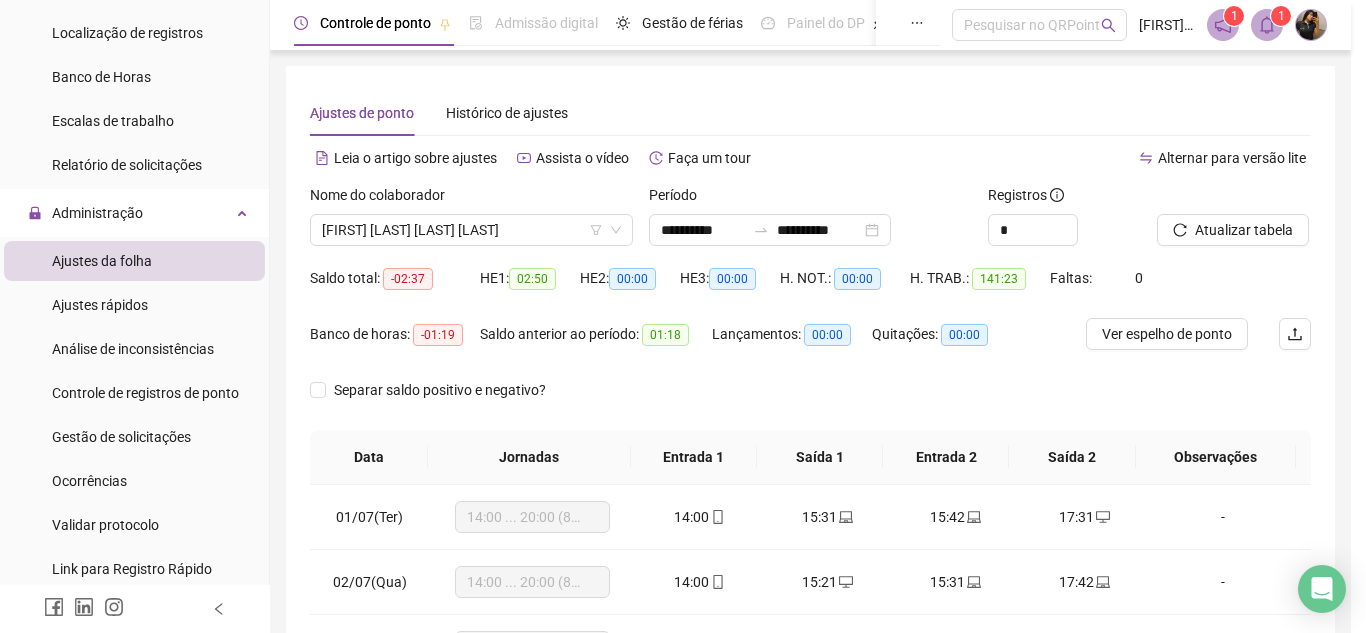click on "Buscando registros Os registros de ponto estão sendo buscados... OK" at bounding box center (683, 316) 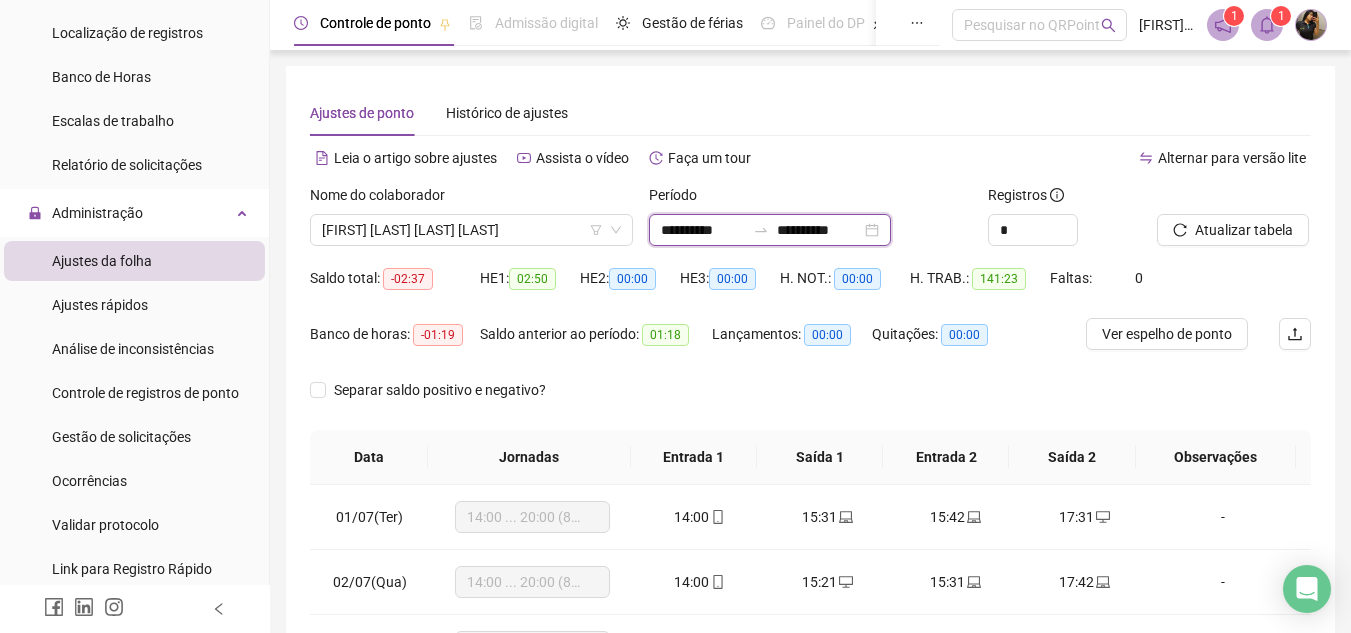 click on "**********" at bounding box center (703, 230) 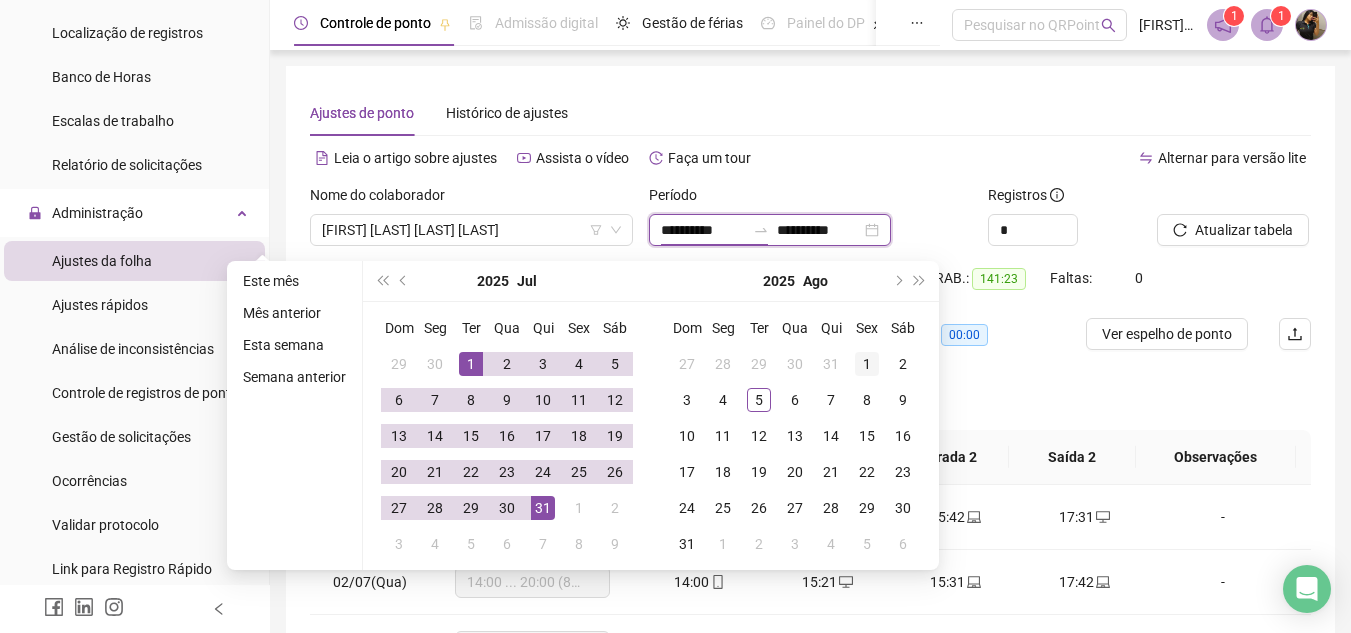 type on "**********" 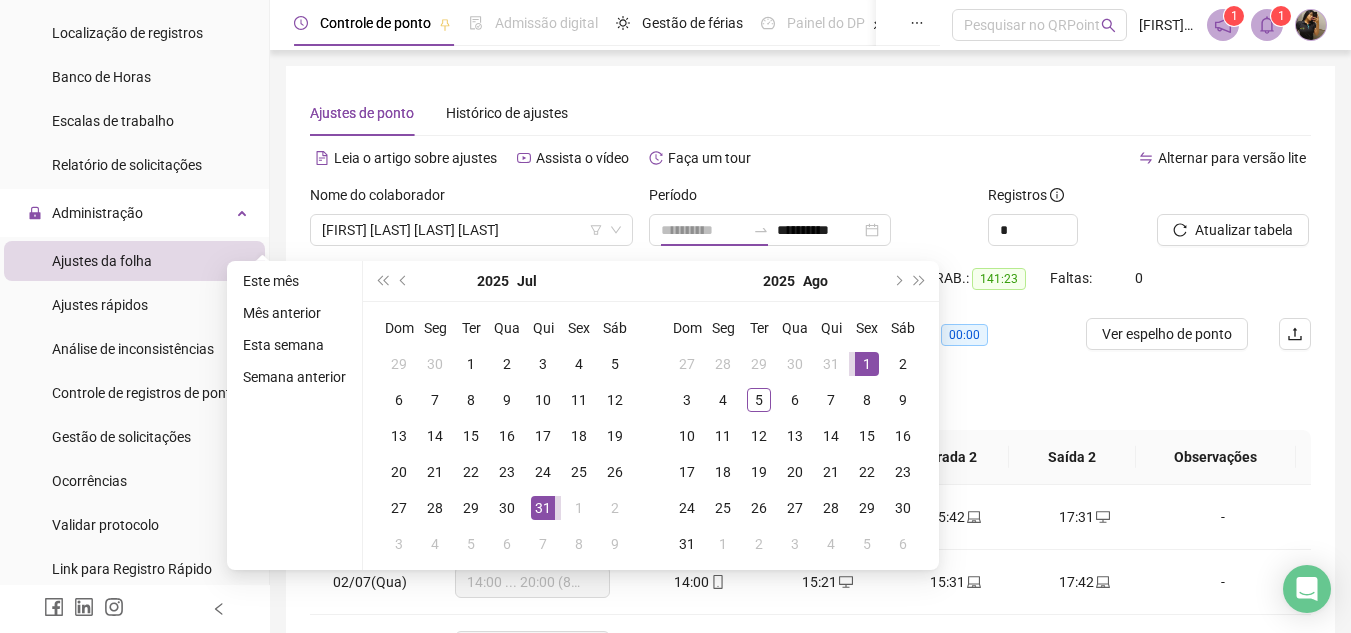 click on "1" at bounding box center (867, 364) 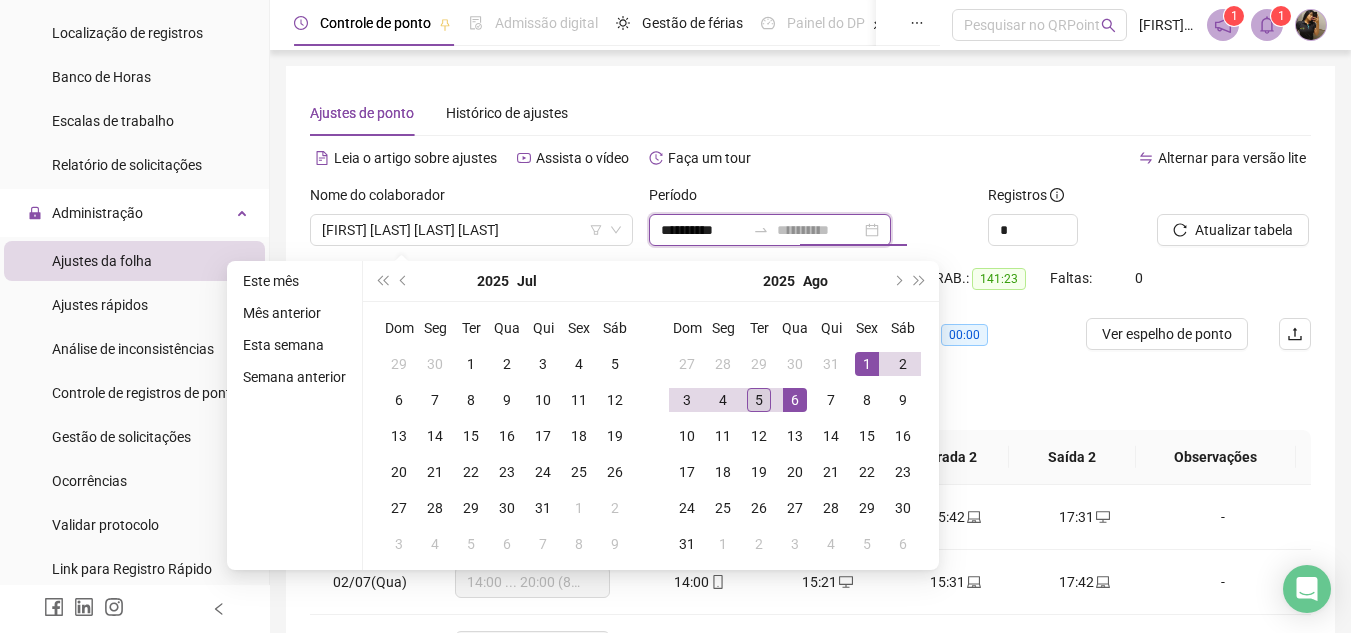 type on "**********" 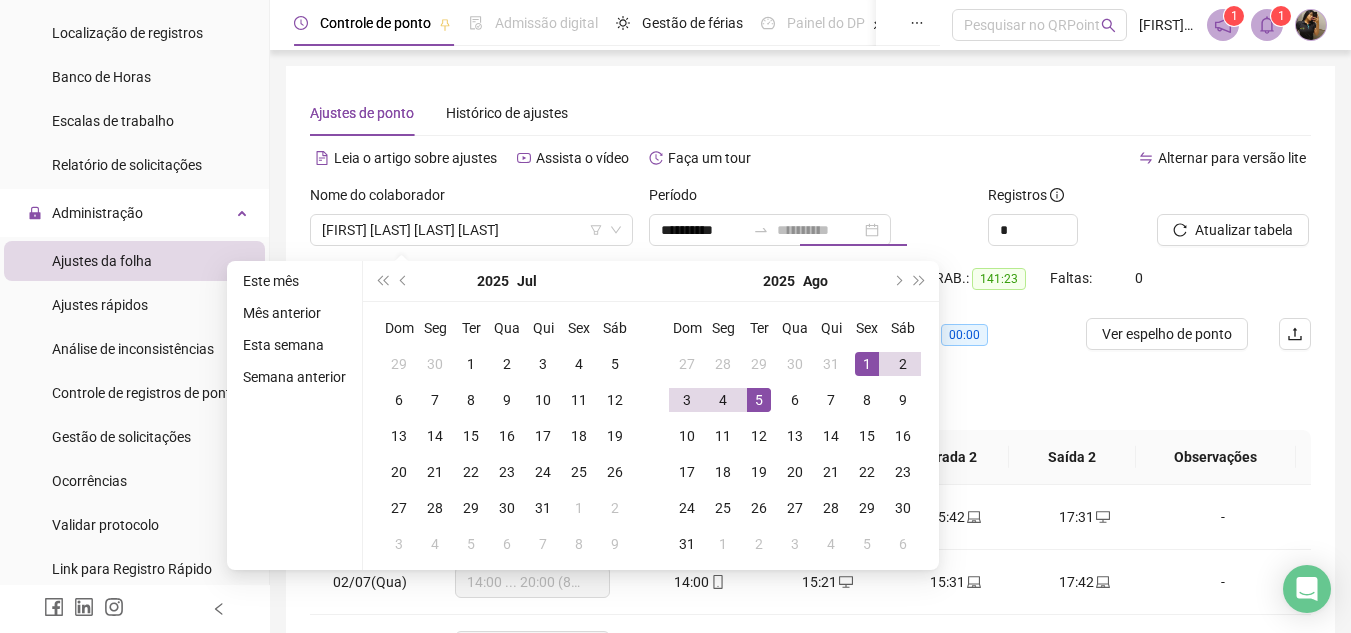 click on "5" at bounding box center [759, 400] 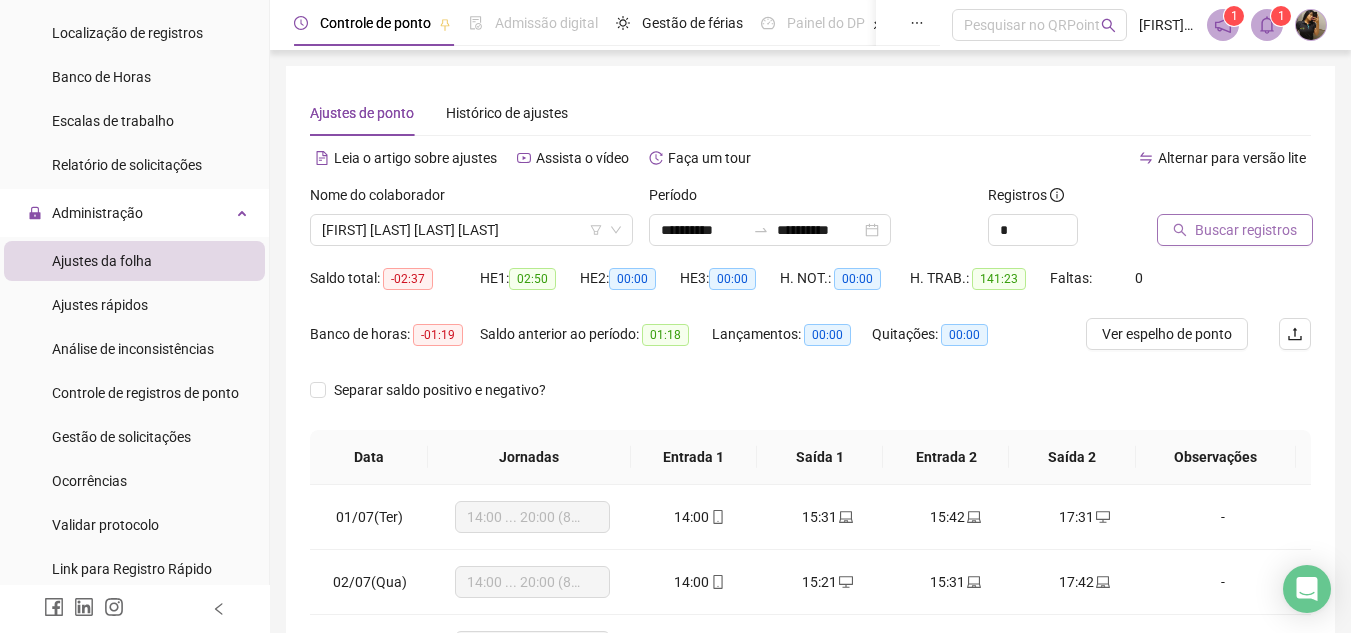 click on "Buscar registros" at bounding box center [1246, 230] 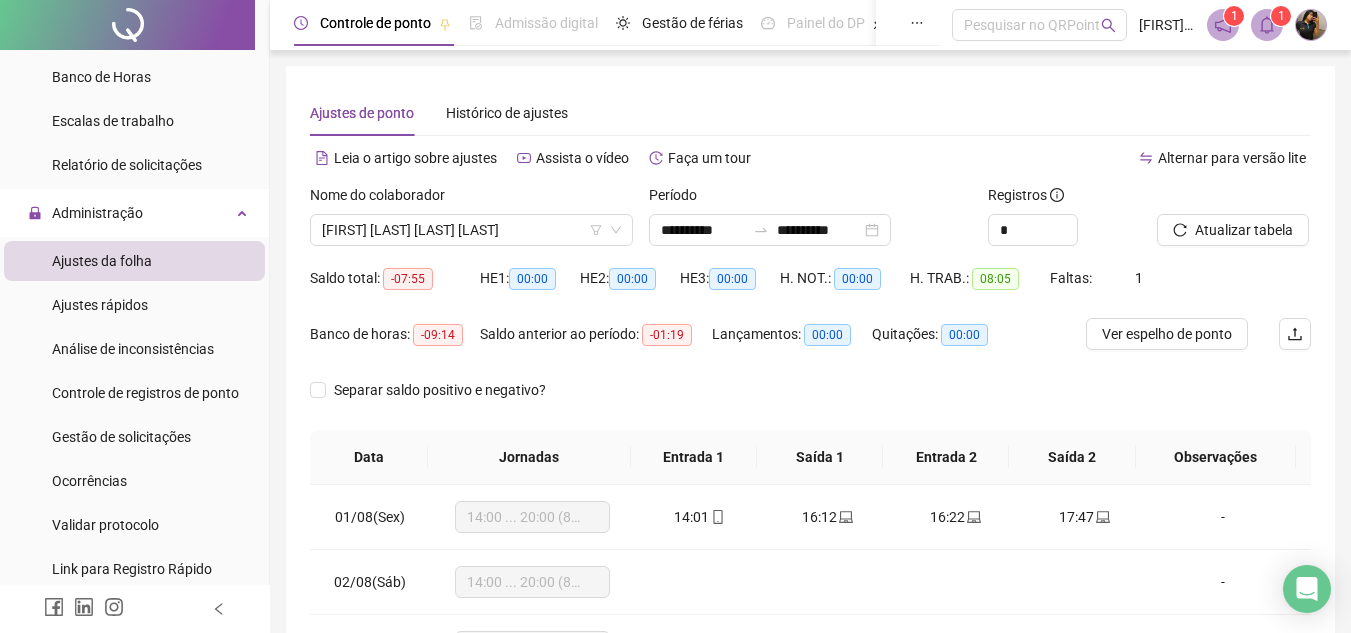 scroll, scrollTop: 287, scrollLeft: 0, axis: vertical 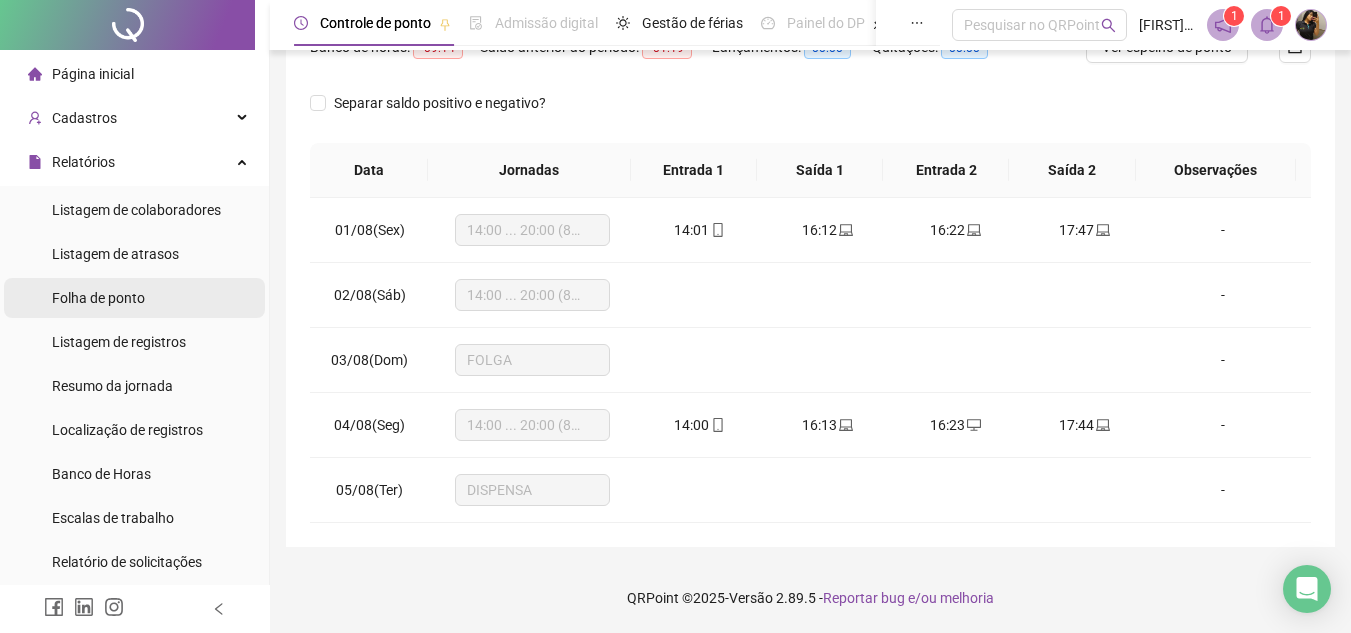 click on "Folha de ponto" at bounding box center (98, 298) 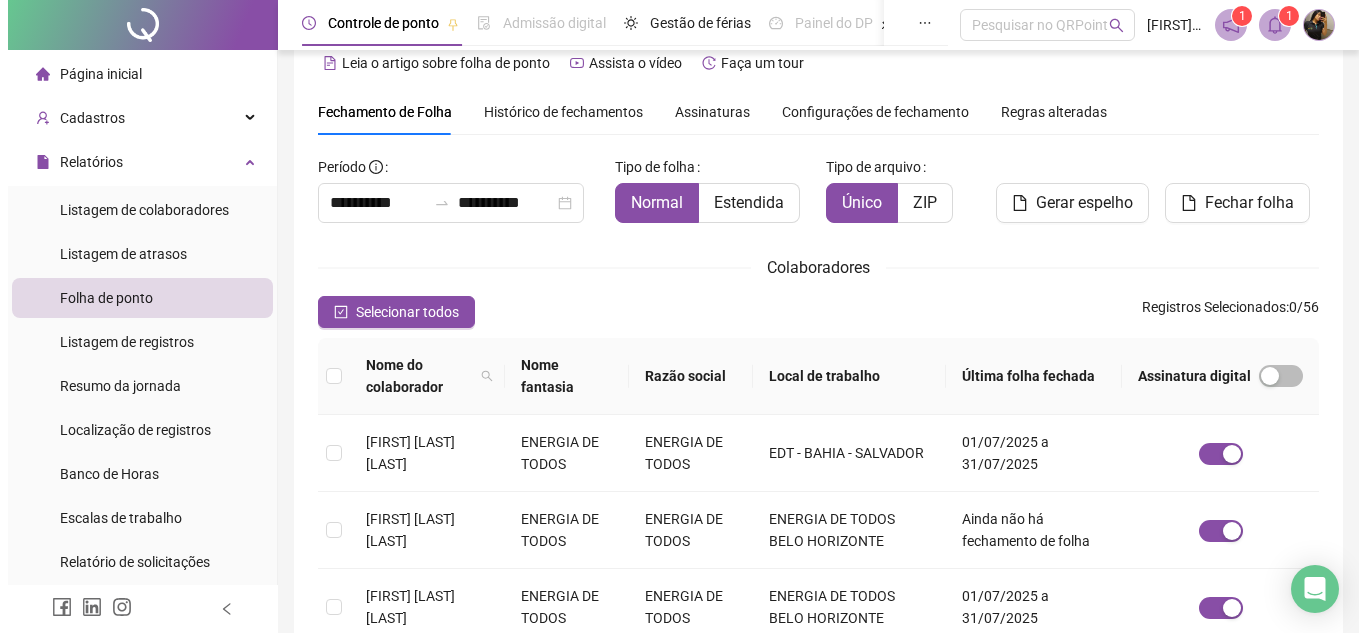 scroll, scrollTop: 0, scrollLeft: 0, axis: both 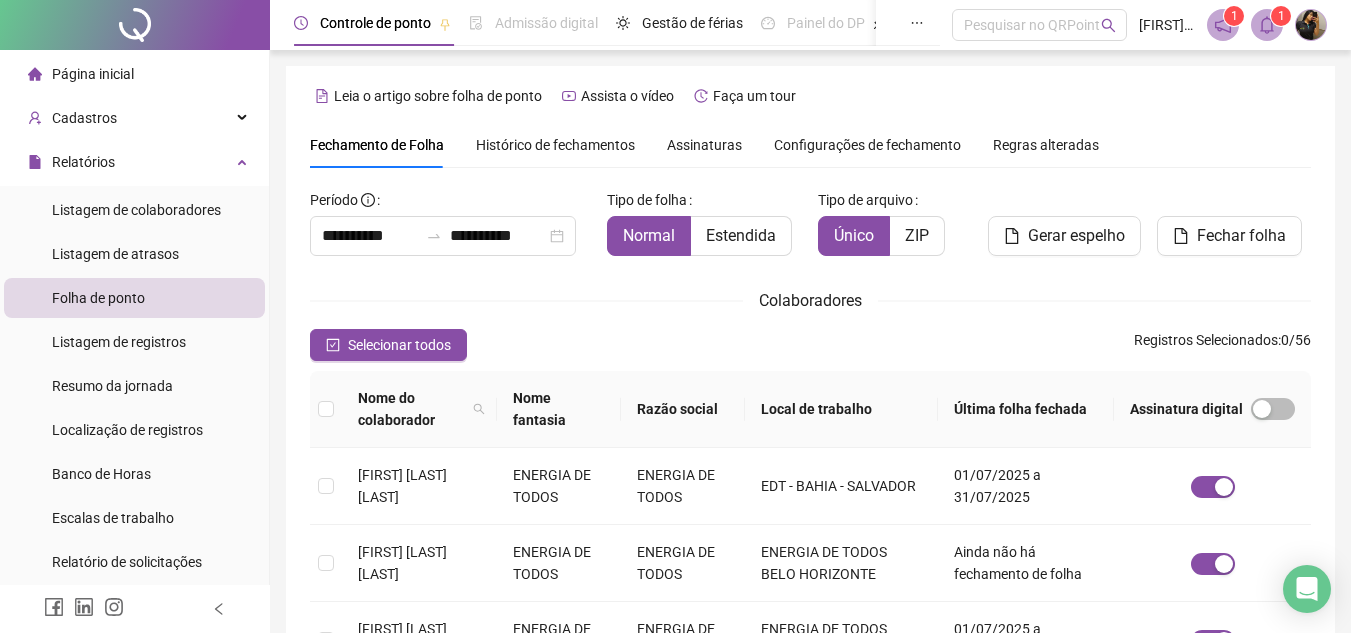 click on "Histórico de fechamentos" at bounding box center (555, 145) 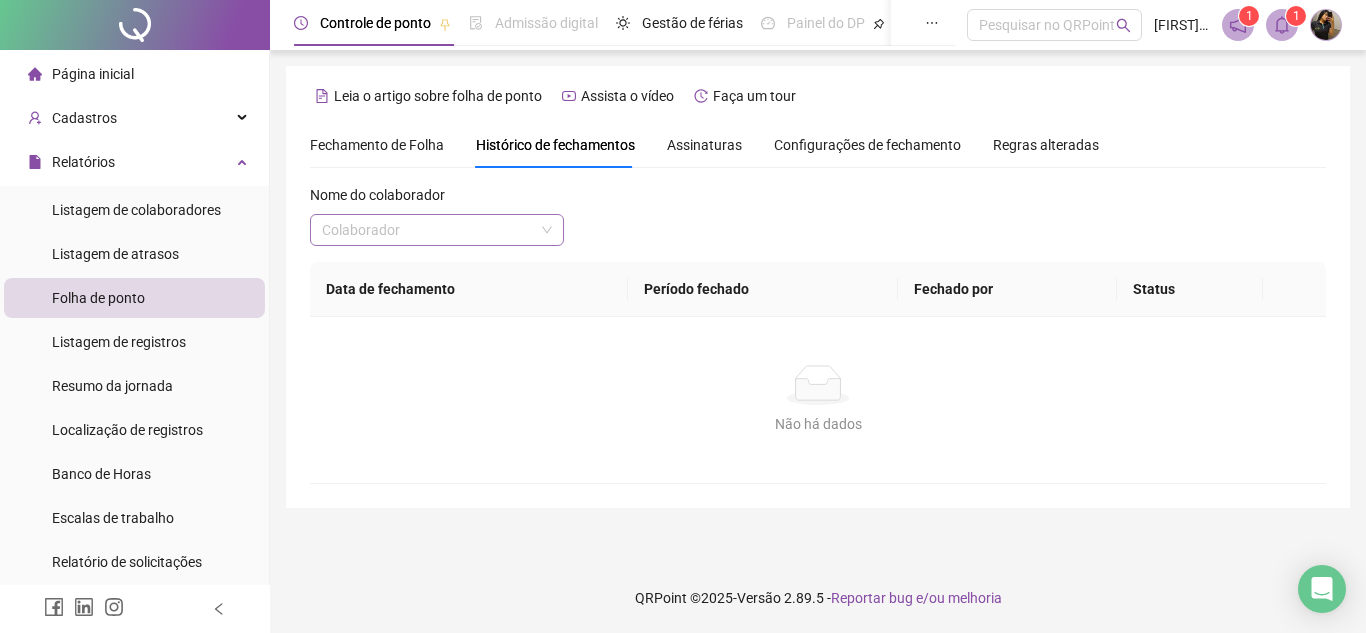 drag, startPoint x: 387, startPoint y: 213, endPoint x: 394, endPoint y: 221, distance: 10.630146 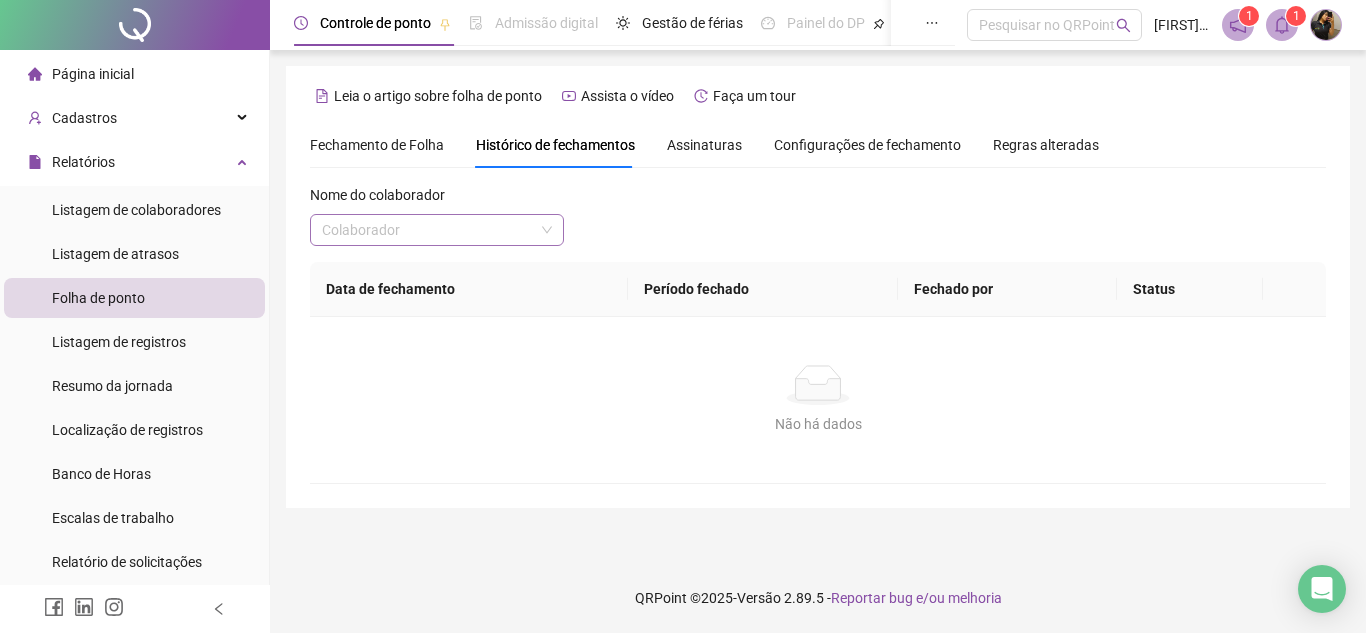 click at bounding box center [428, 230] 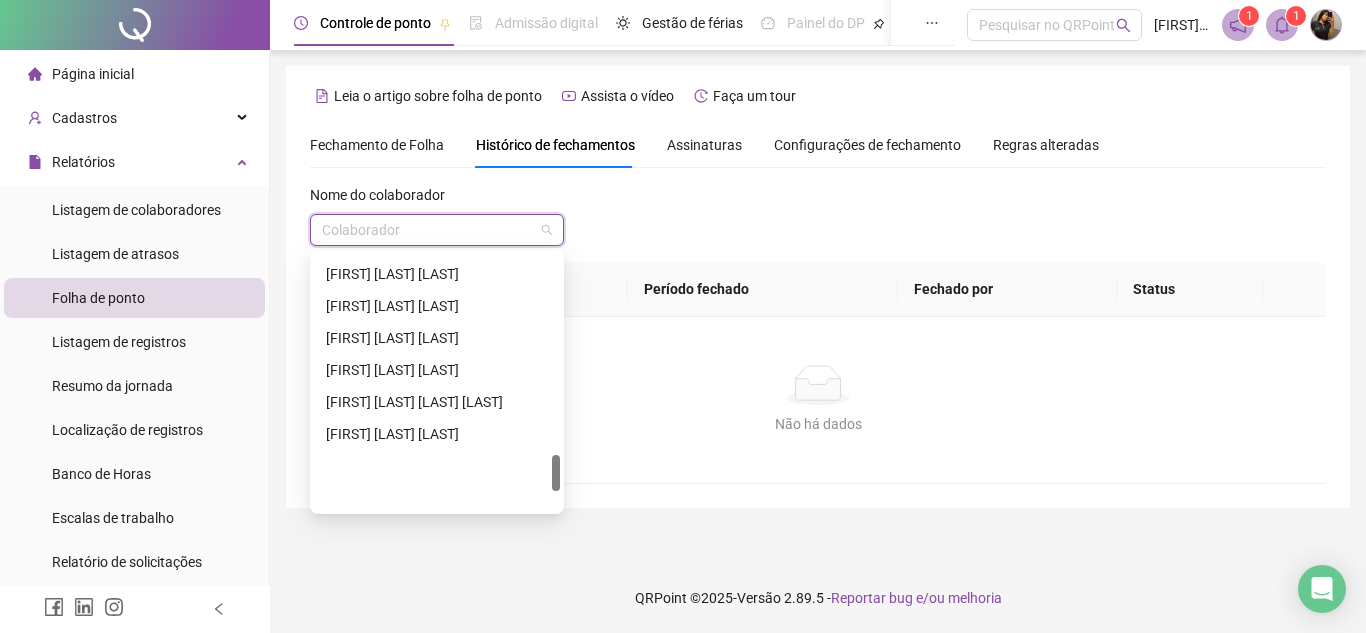 scroll, scrollTop: 1536, scrollLeft: 0, axis: vertical 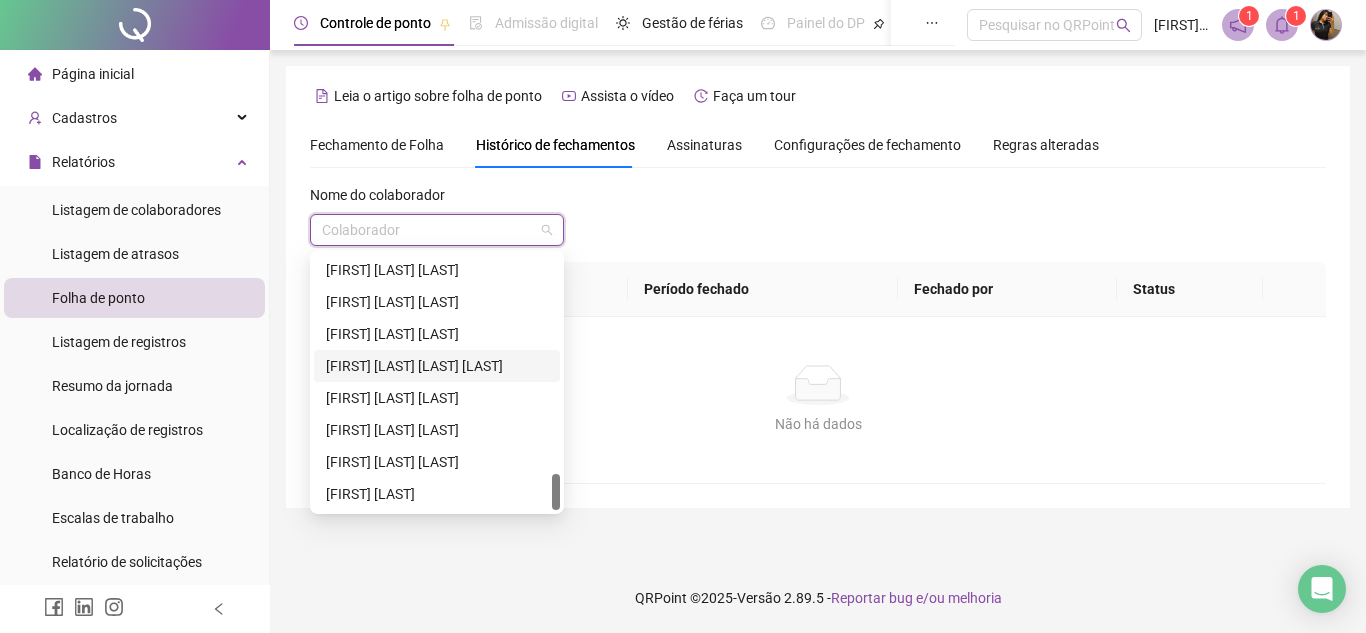 click on "[FIRST] [LAST] [LAST] [LAST]" at bounding box center [437, 366] 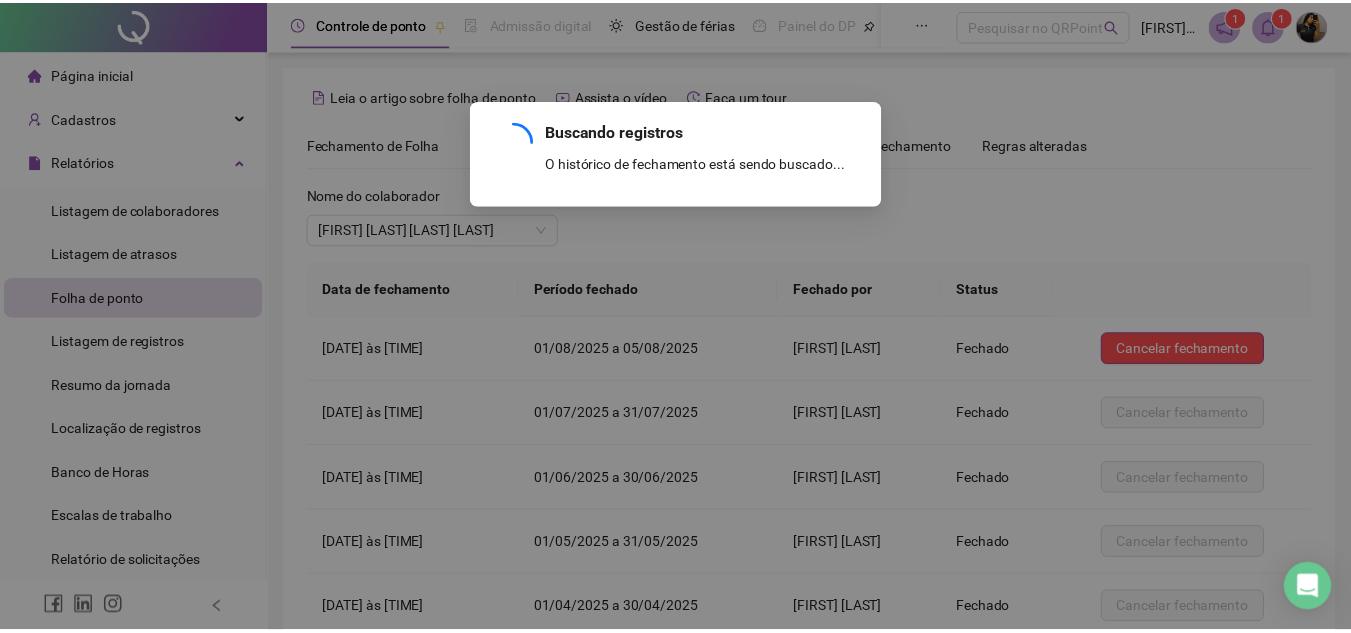 scroll, scrollTop: 248, scrollLeft: 0, axis: vertical 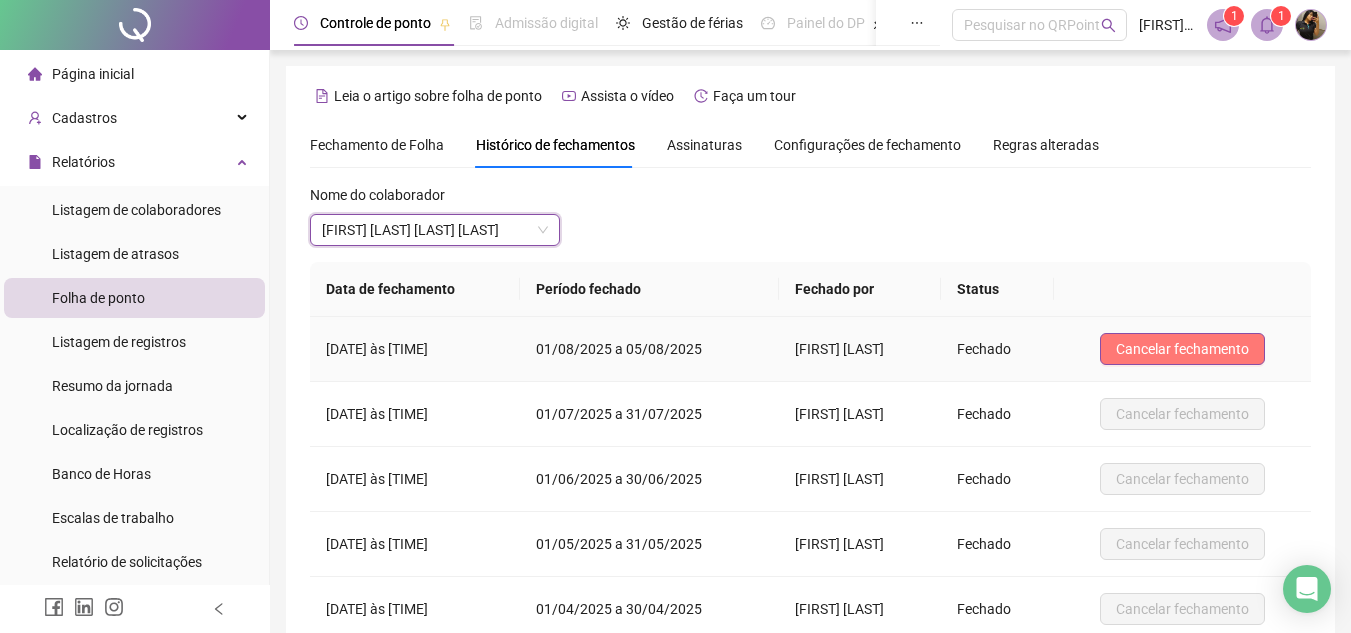 click on "Cancelar fechamento" at bounding box center [1182, 349] 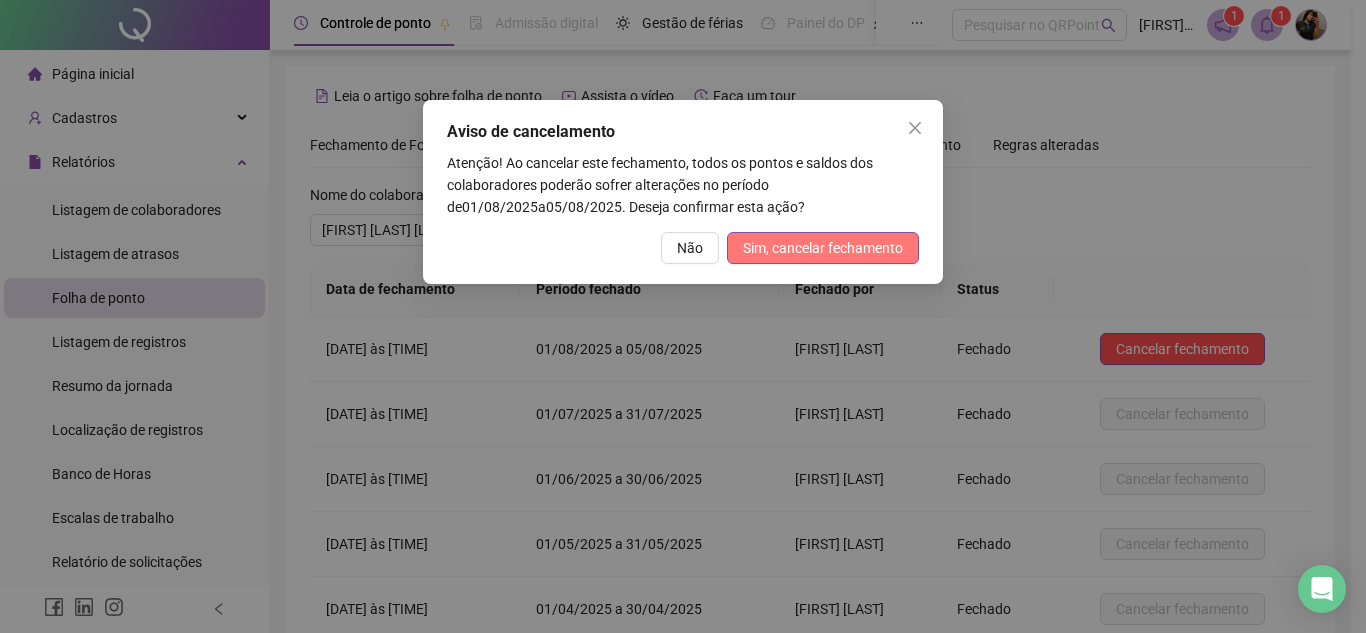 click on "Sim, cancelar fechamento" at bounding box center (823, 248) 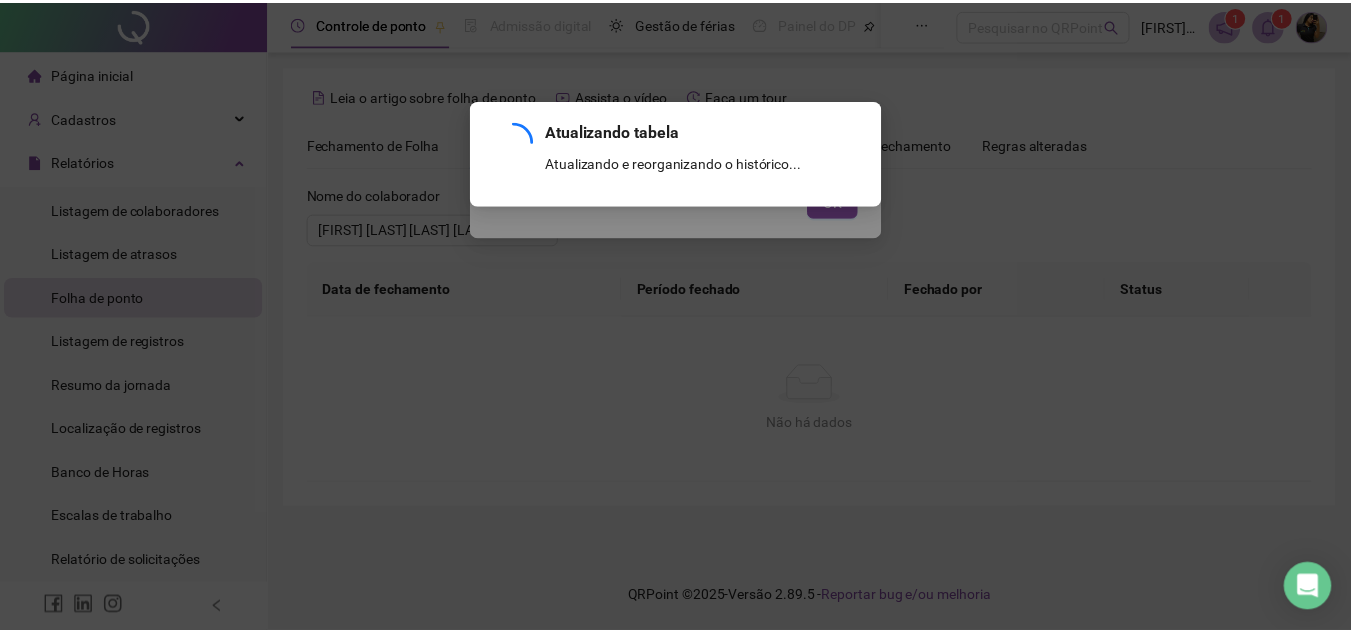 scroll, scrollTop: 248, scrollLeft: 0, axis: vertical 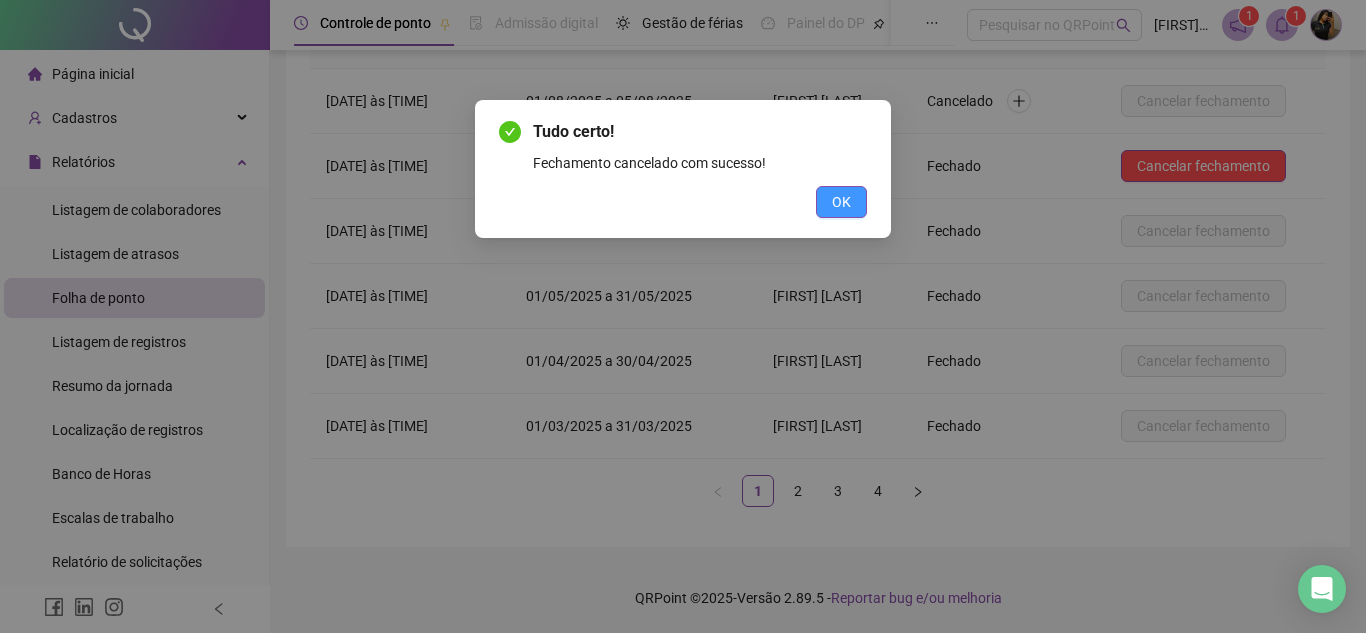 click on "OK" at bounding box center (841, 202) 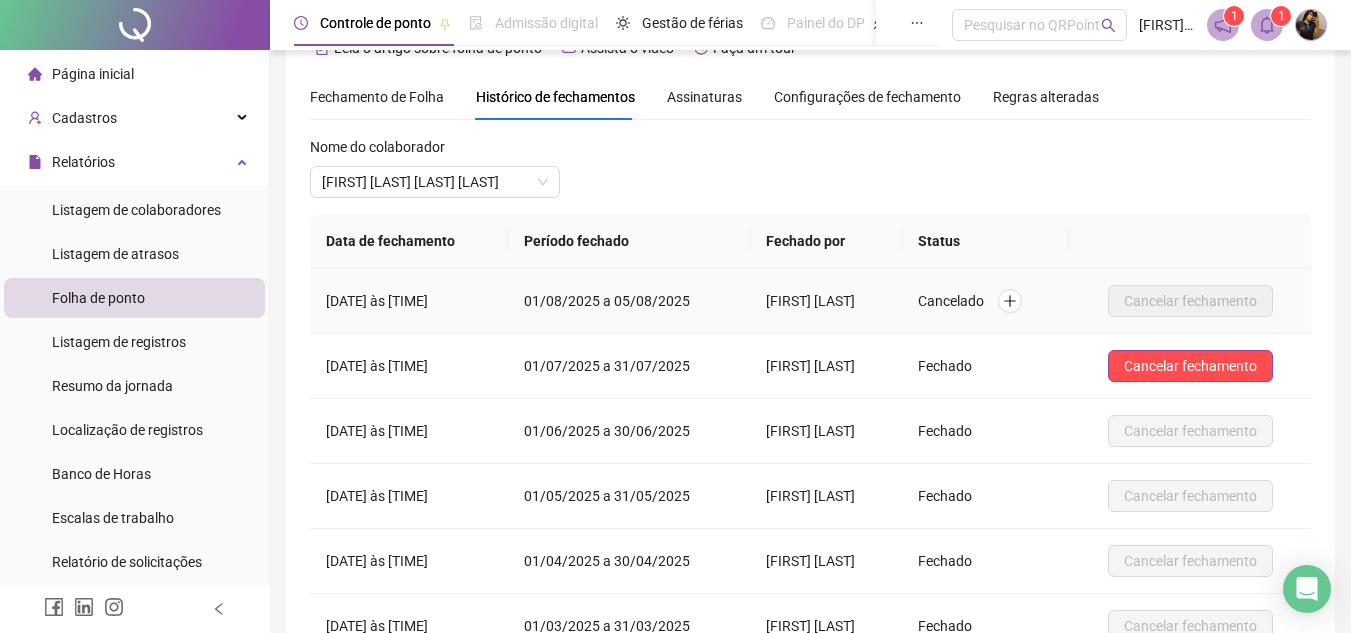 scroll, scrollTop: 0, scrollLeft: 0, axis: both 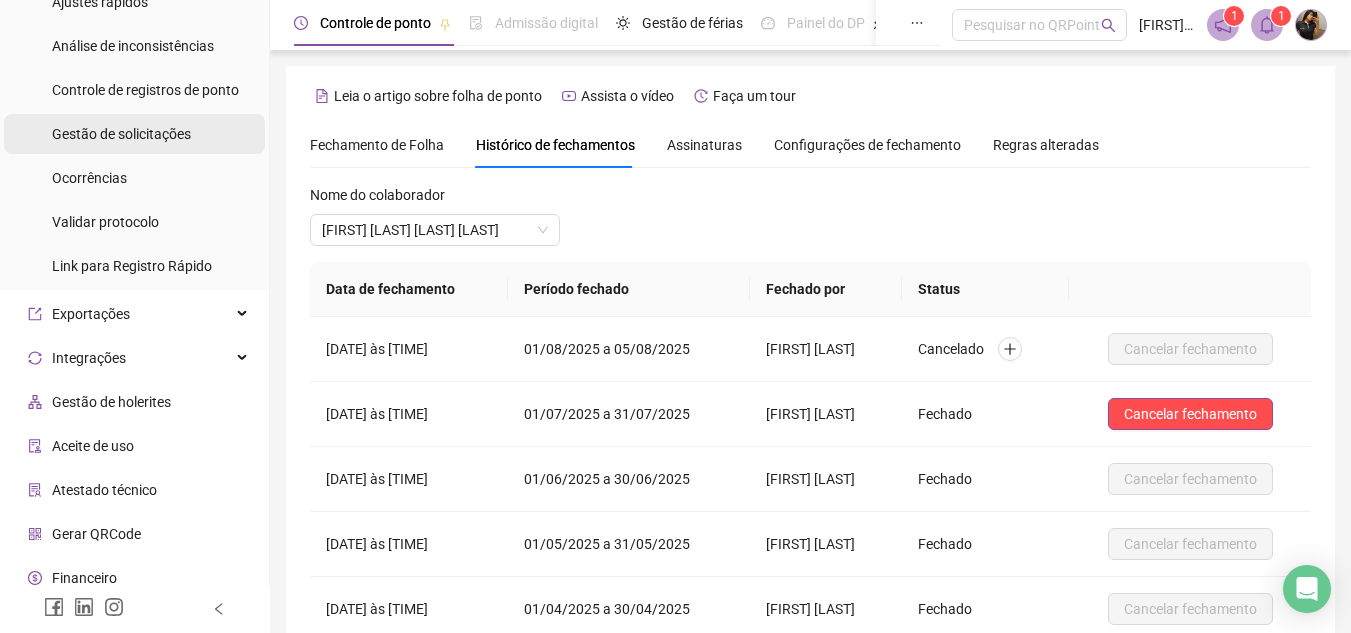 click on "Gestão de solicitações" at bounding box center (121, 134) 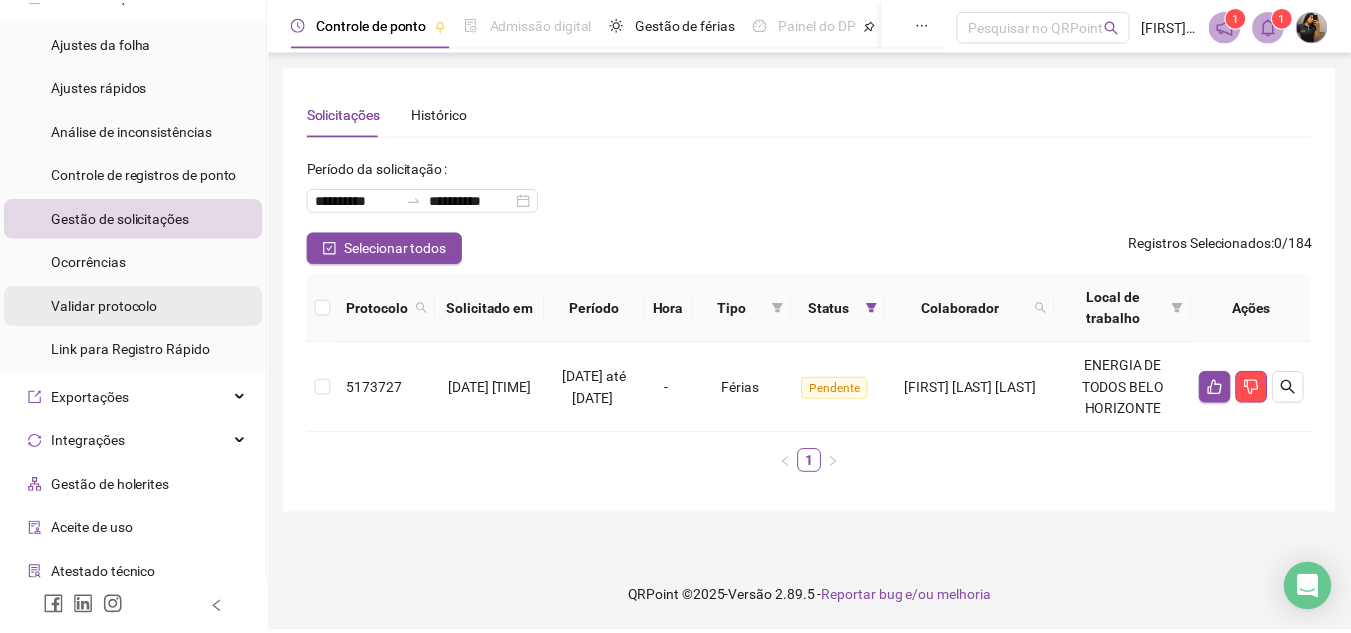 scroll, scrollTop: 500, scrollLeft: 0, axis: vertical 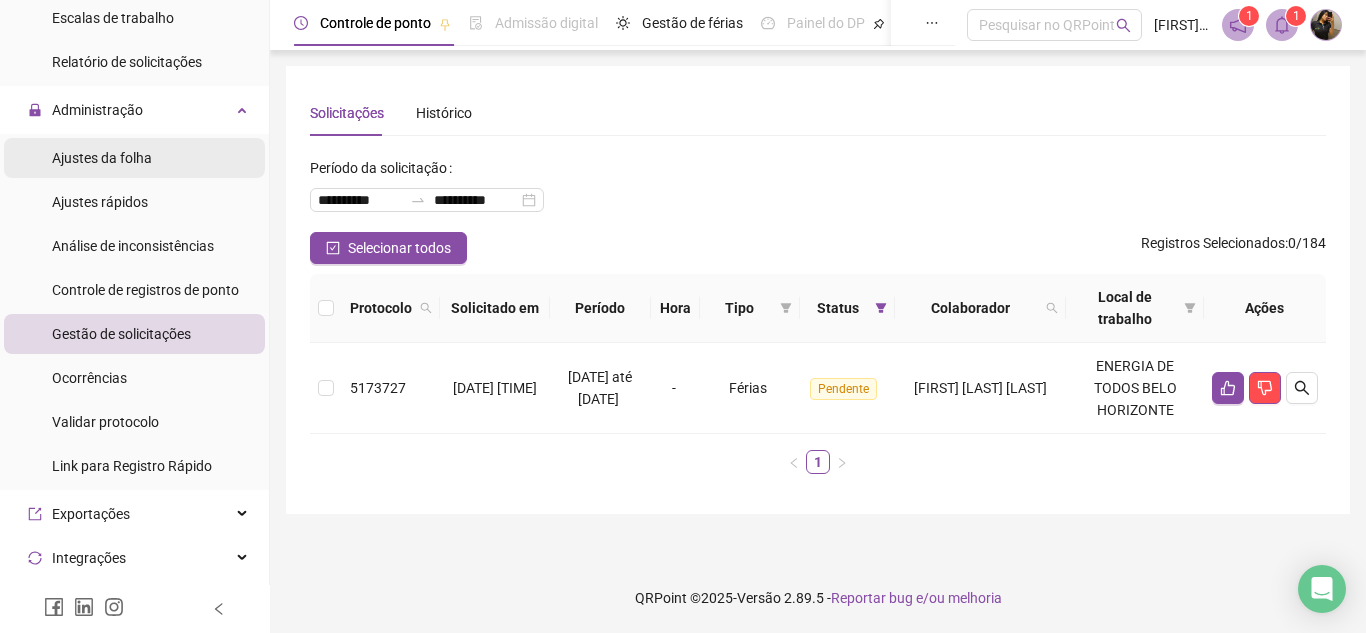 click on "Ajustes da folha" at bounding box center [102, 158] 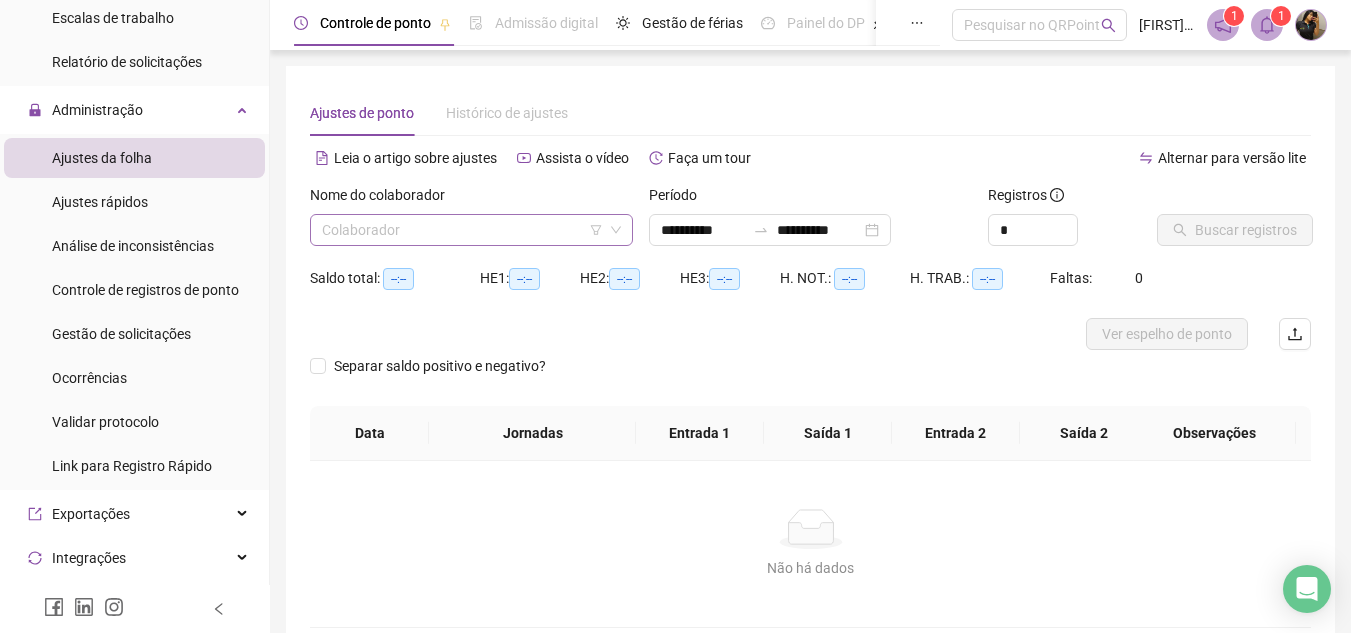 click at bounding box center (462, 230) 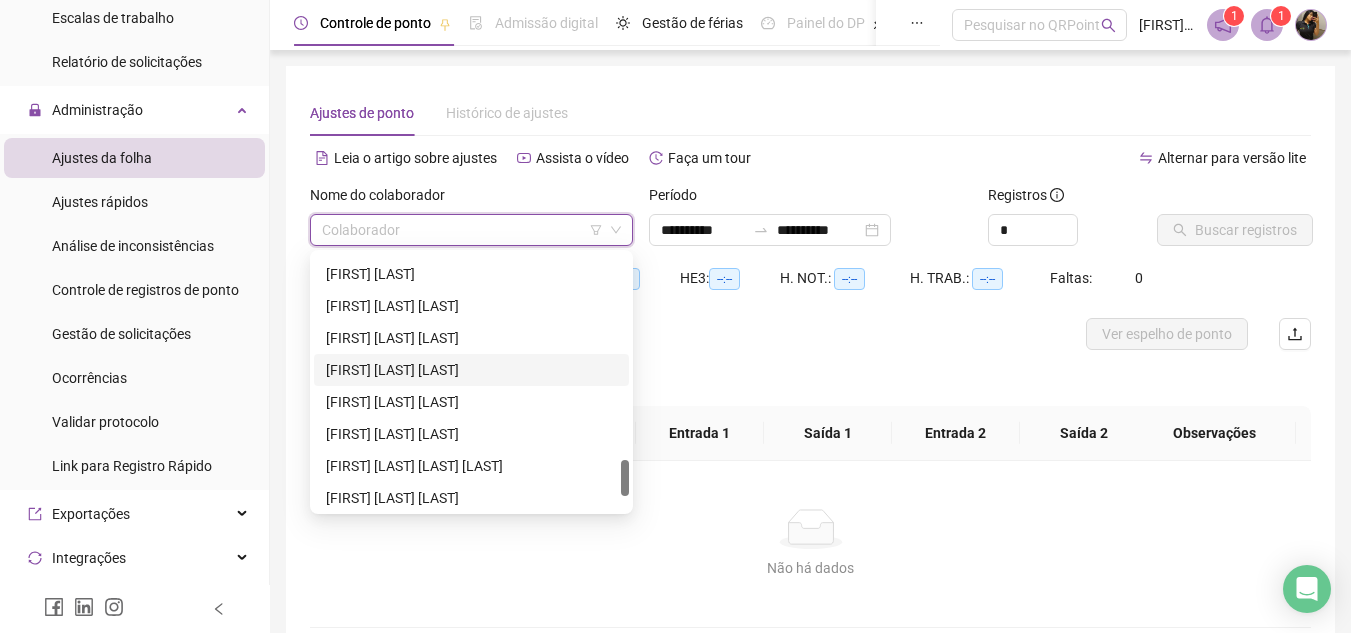 scroll, scrollTop: 1536, scrollLeft: 0, axis: vertical 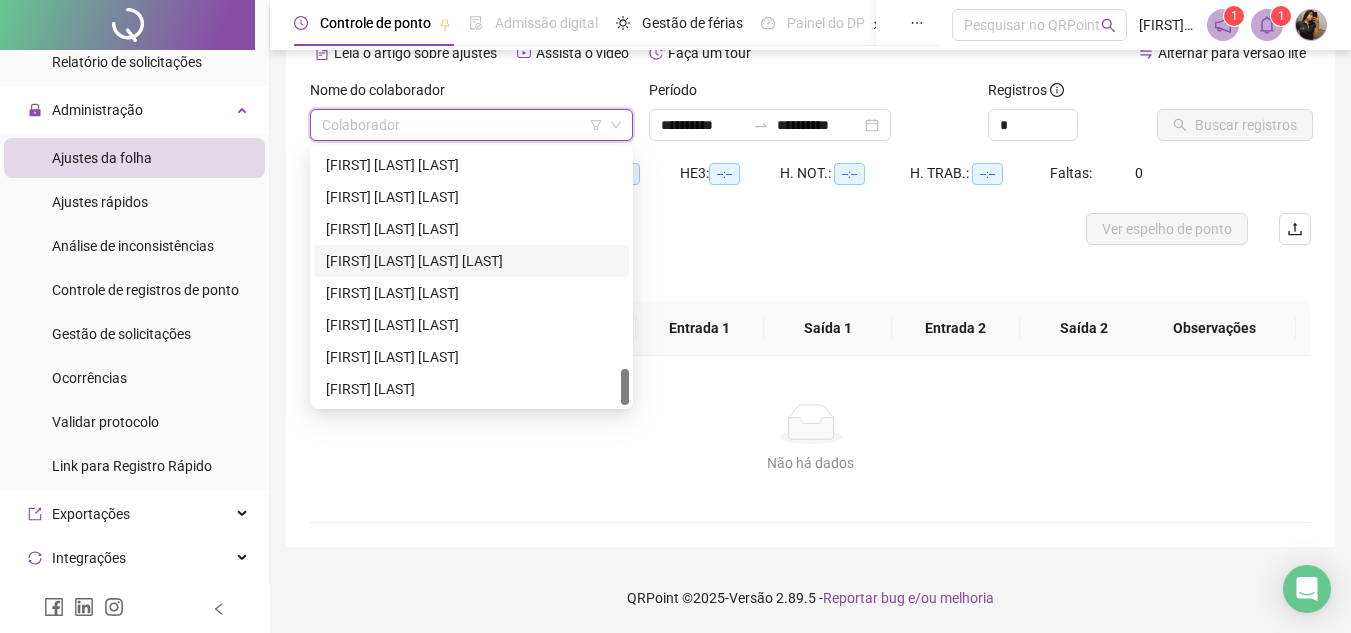 click on "[FIRST] [LAST] [LAST] [LAST]" at bounding box center (471, 261) 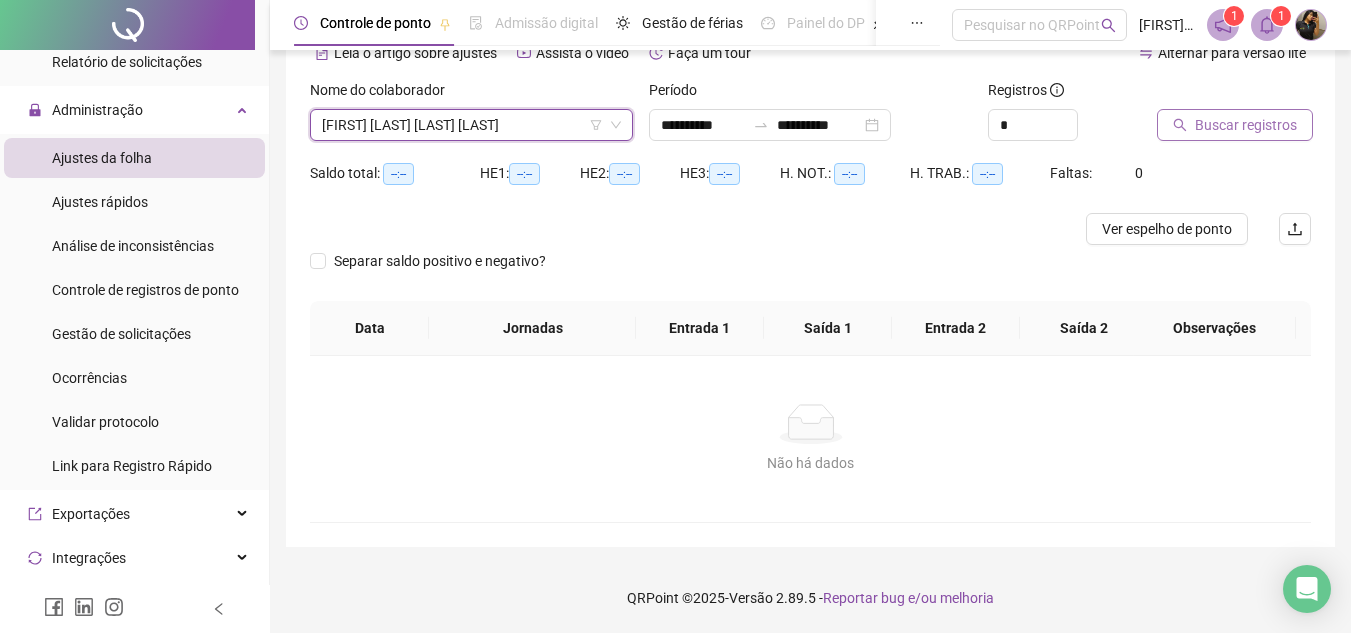 click on "Buscar registros" at bounding box center (1246, 125) 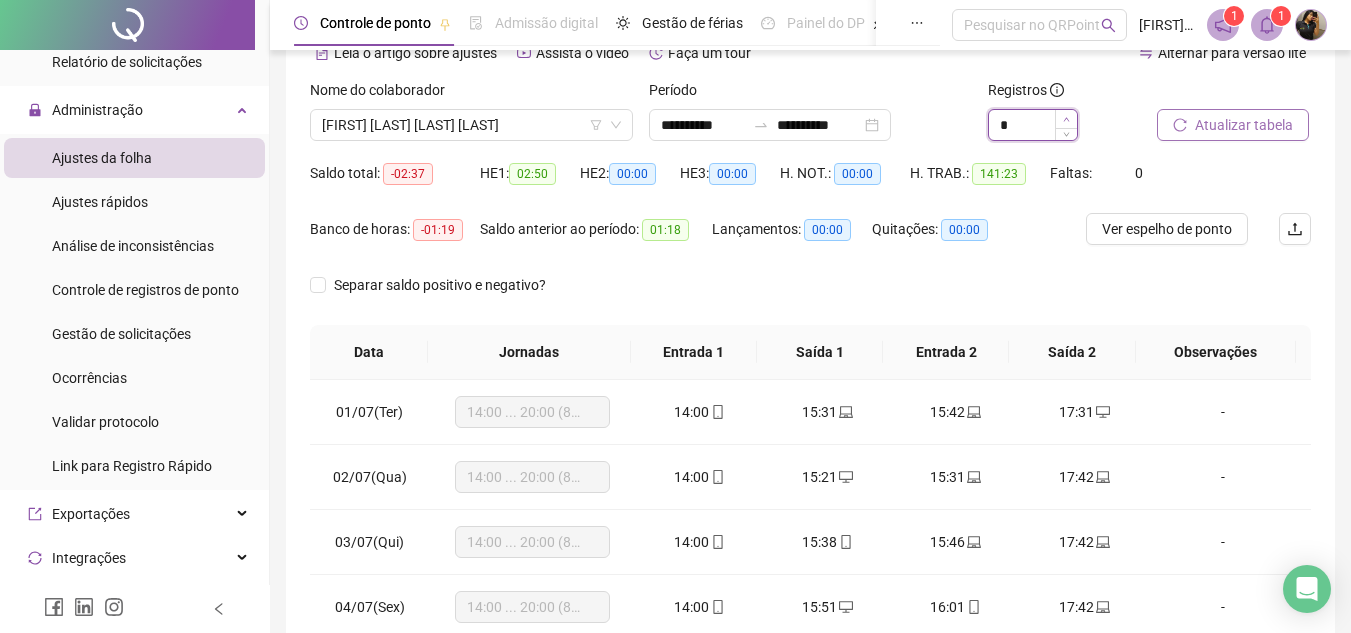 drag, startPoint x: 1067, startPoint y: 120, endPoint x: 1091, endPoint y: 118, distance: 24.083189 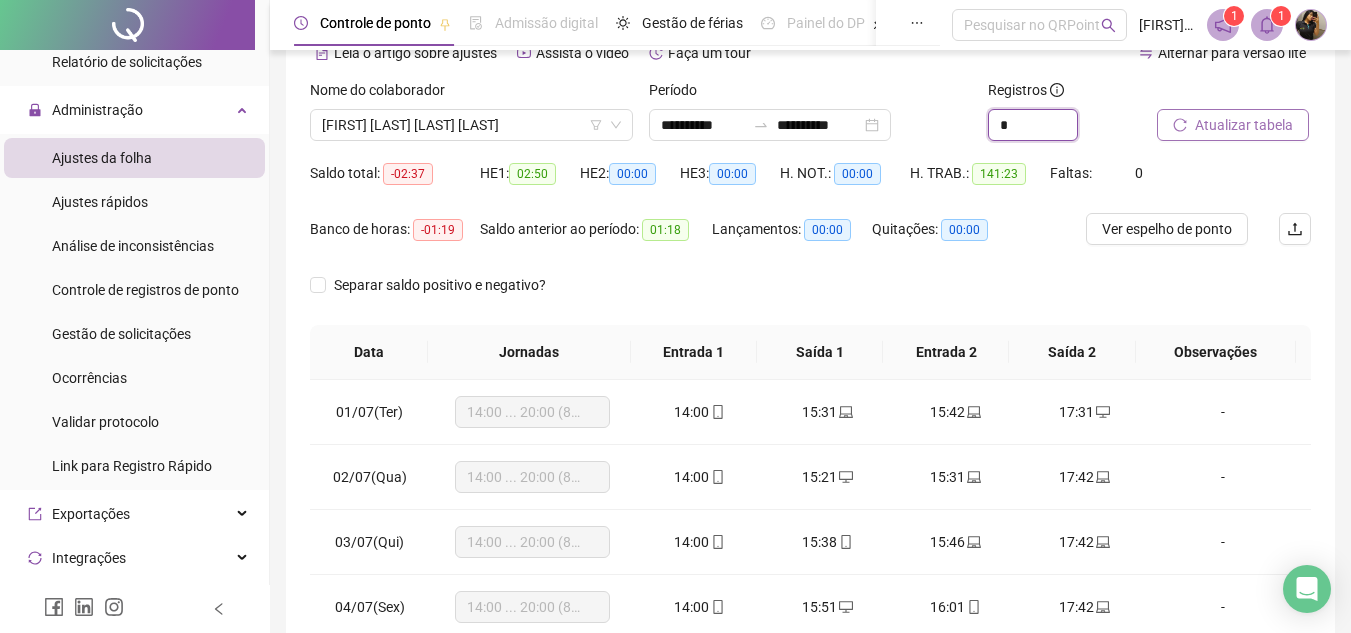 click 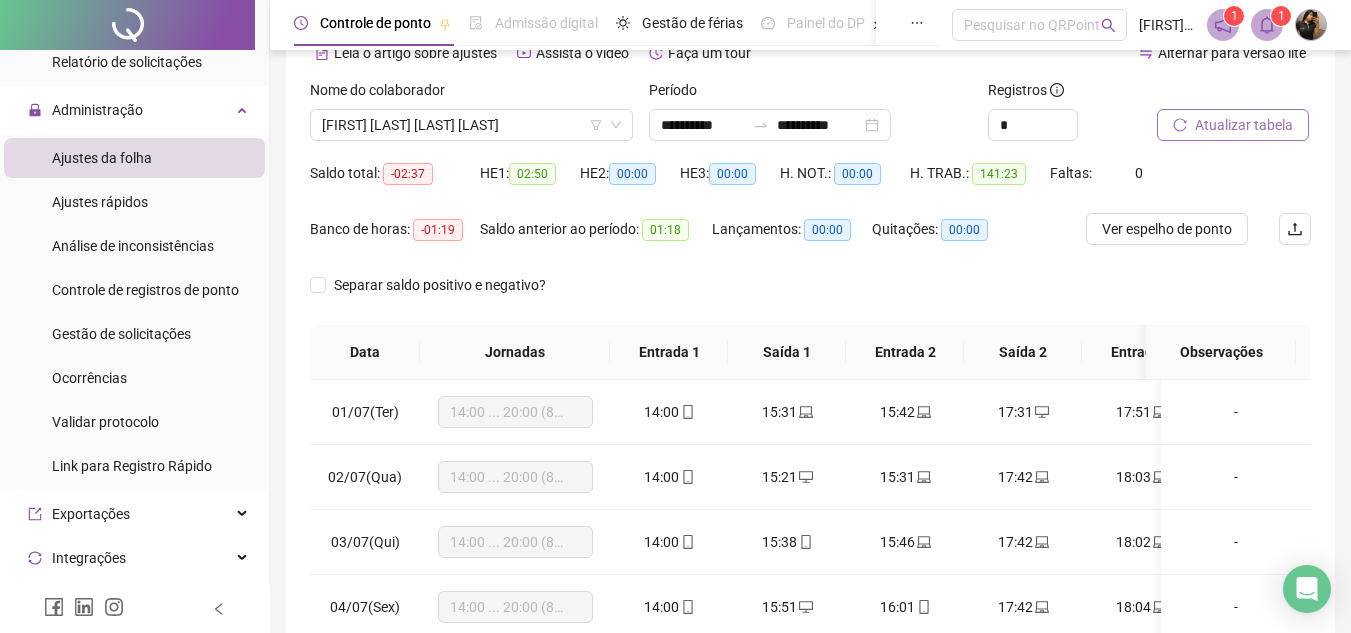 click at bounding box center (219, 609) 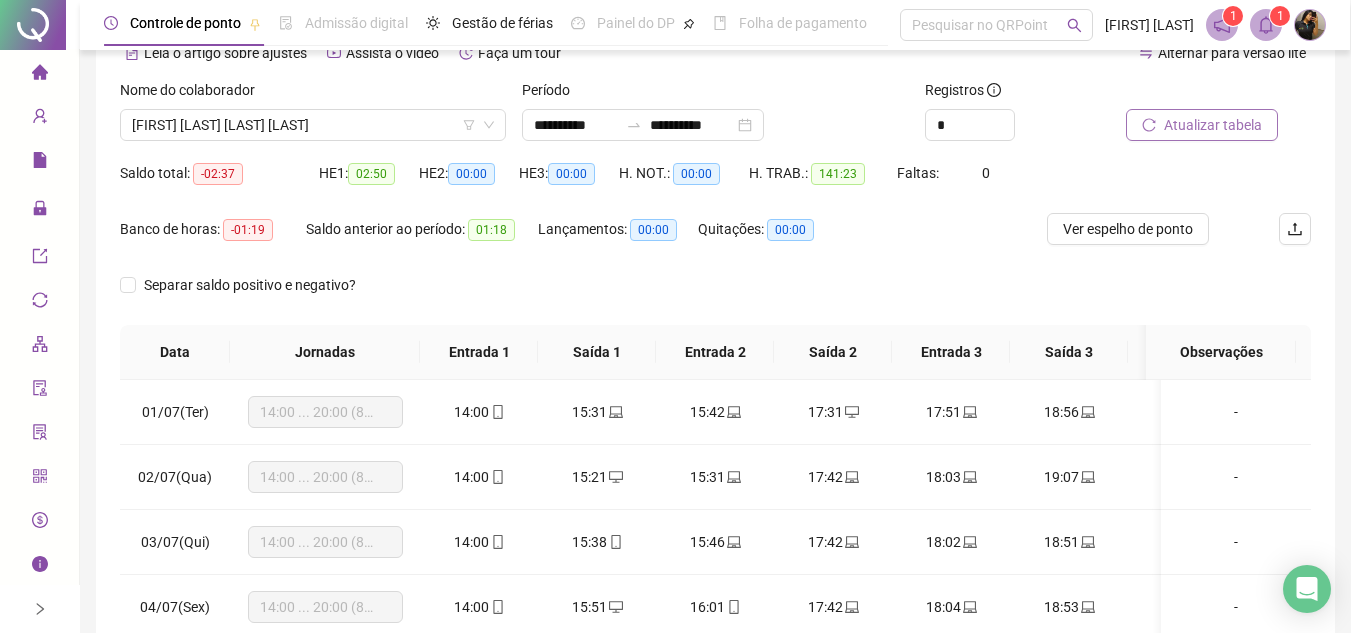 scroll, scrollTop: 0, scrollLeft: 0, axis: both 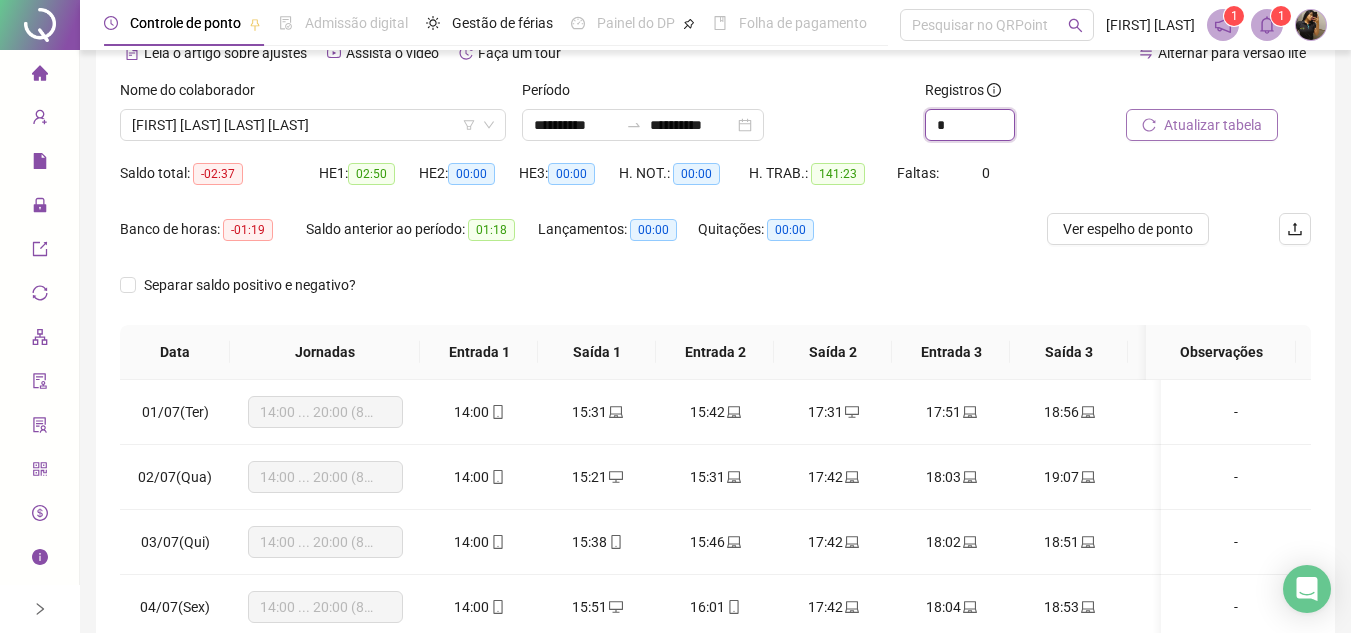 click 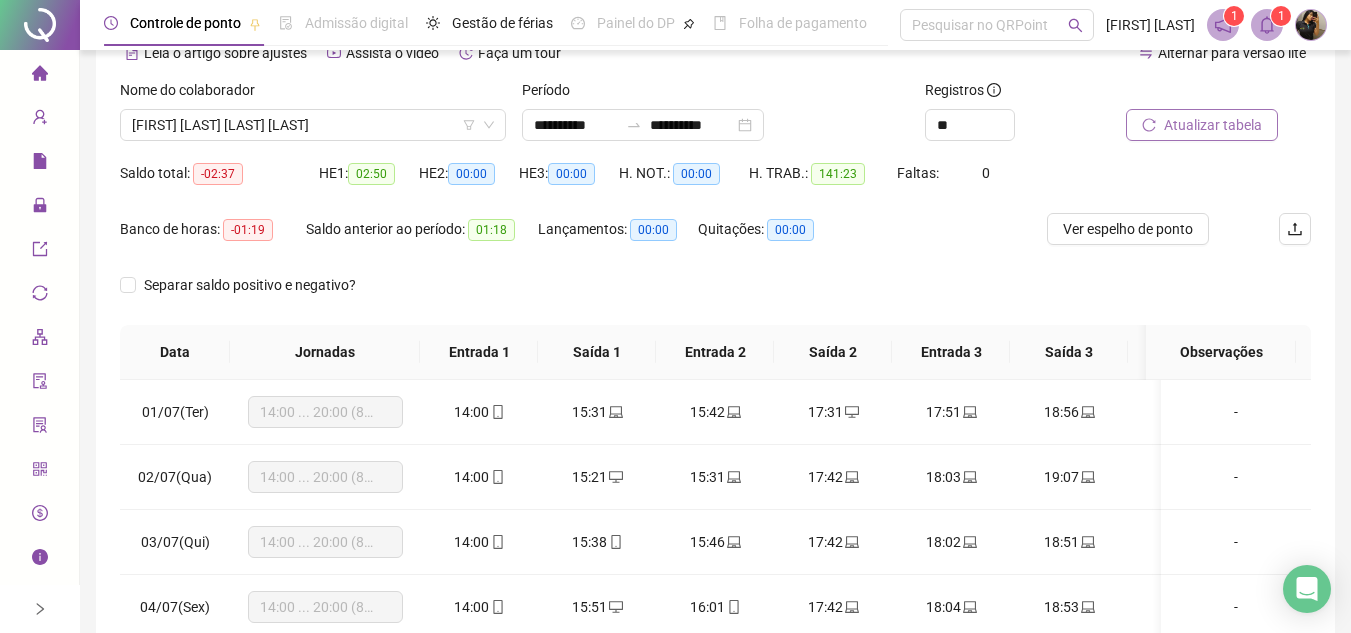 click on "Atualizar tabela" at bounding box center (1213, 125) 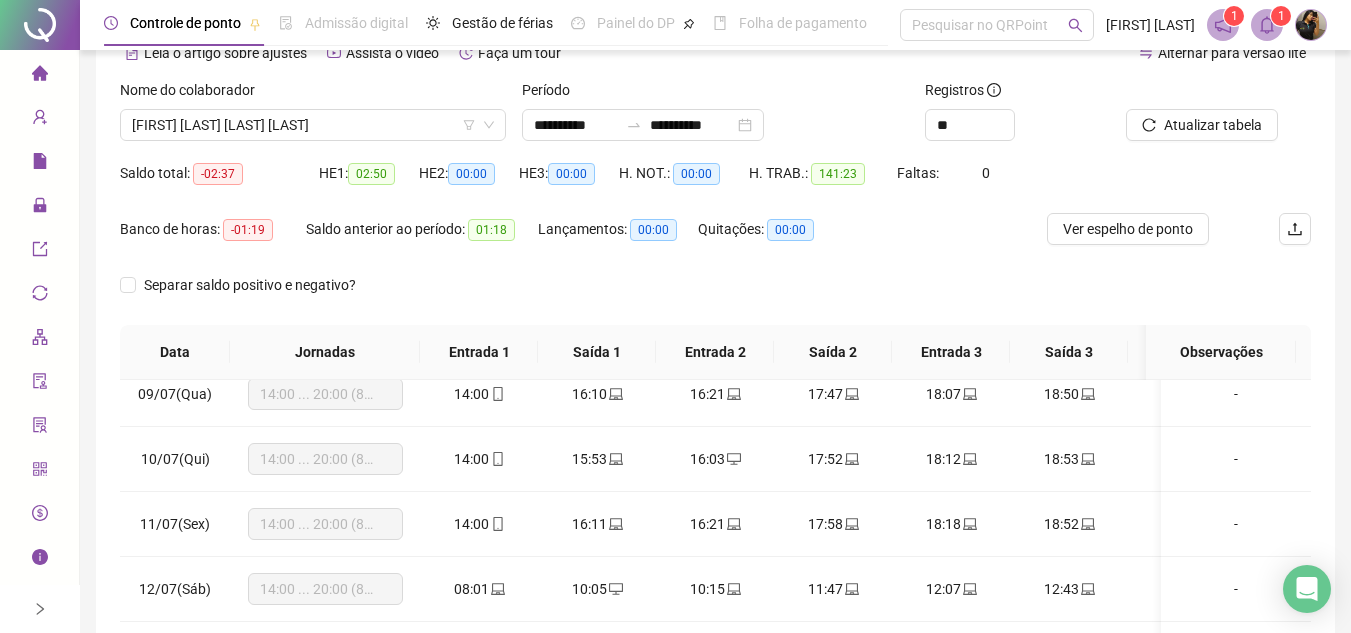 scroll, scrollTop: 600, scrollLeft: 0, axis: vertical 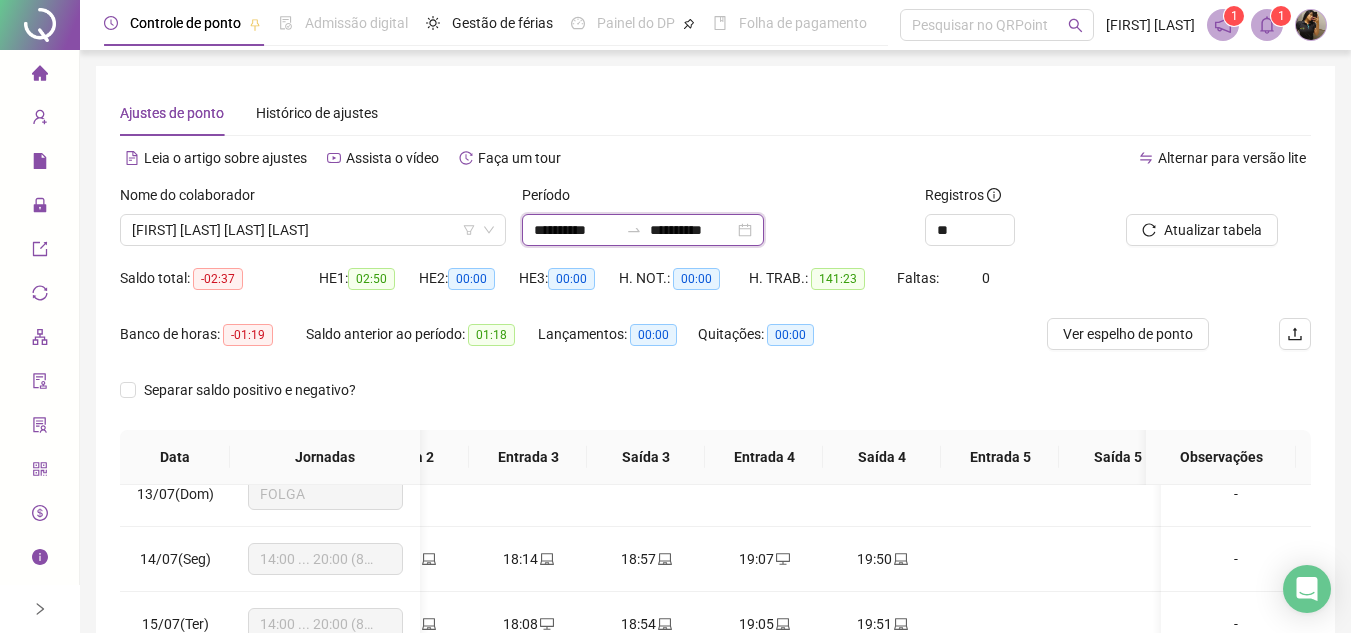 click on "**********" at bounding box center (576, 230) 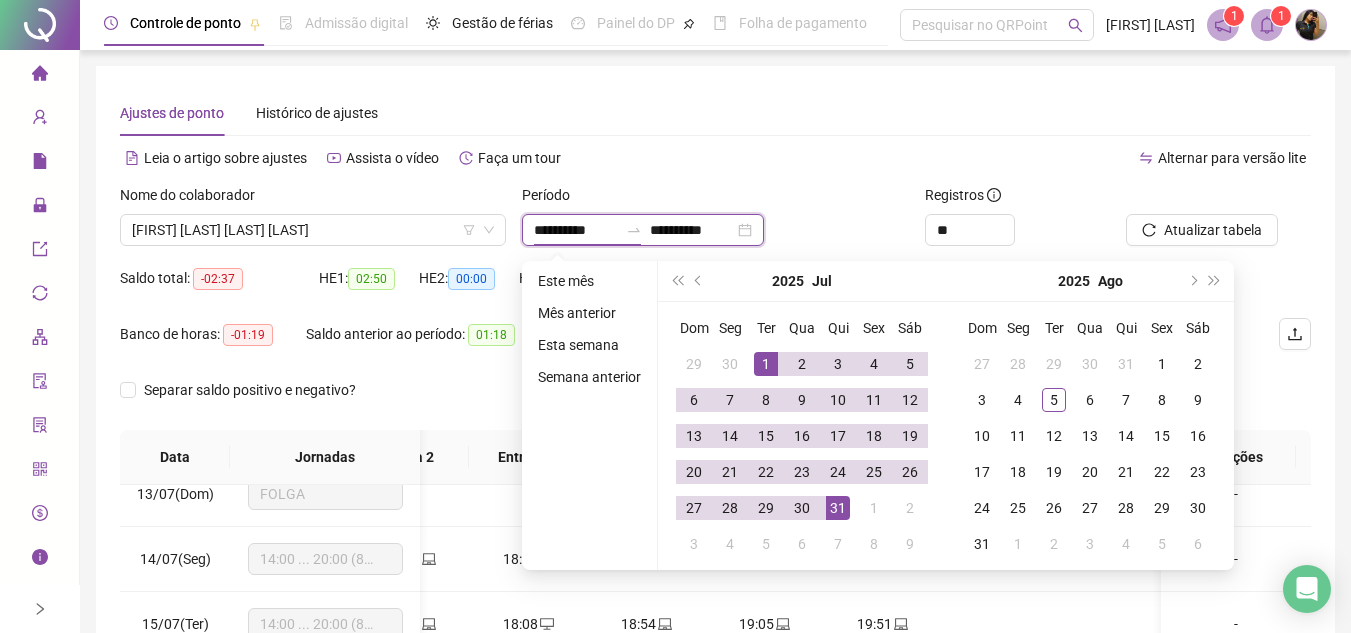 type on "**********" 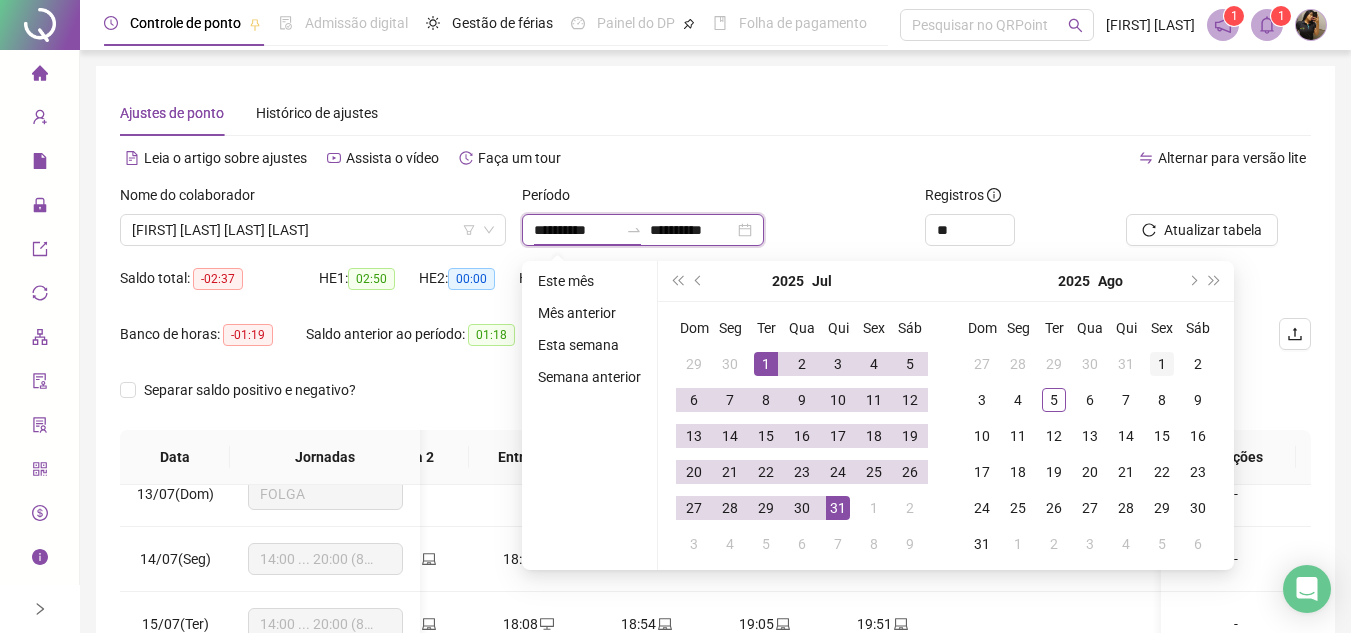 type on "**********" 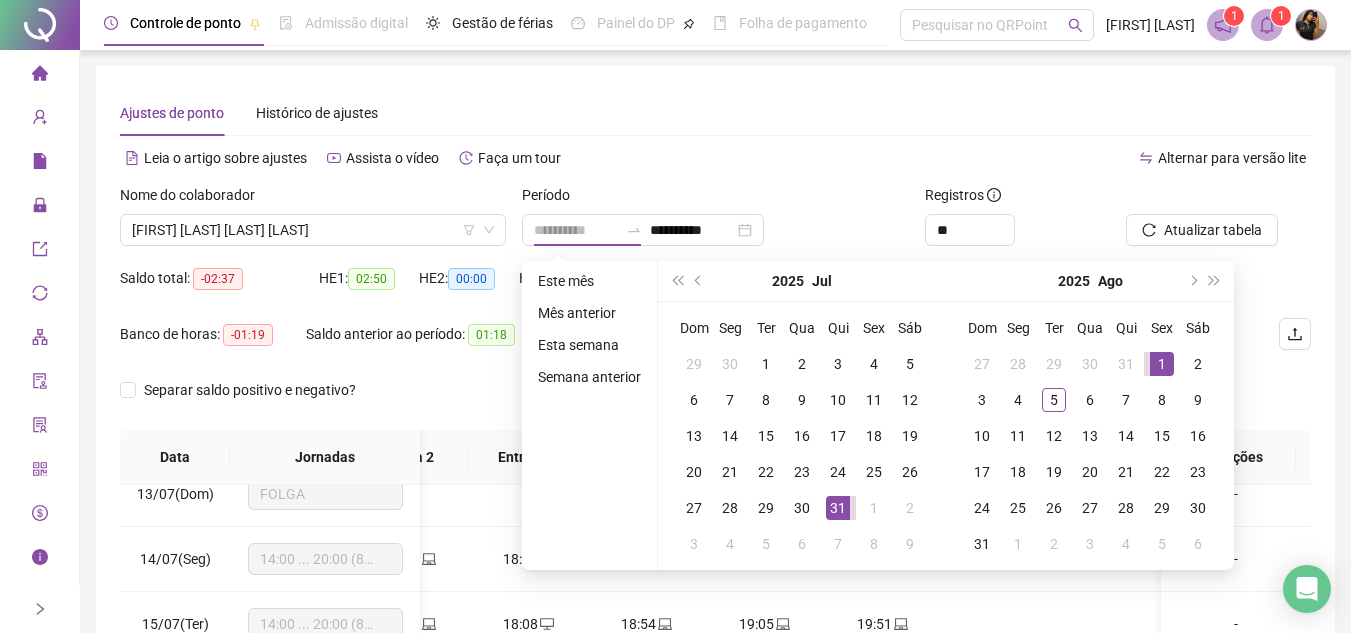 click on "1" at bounding box center (1162, 364) 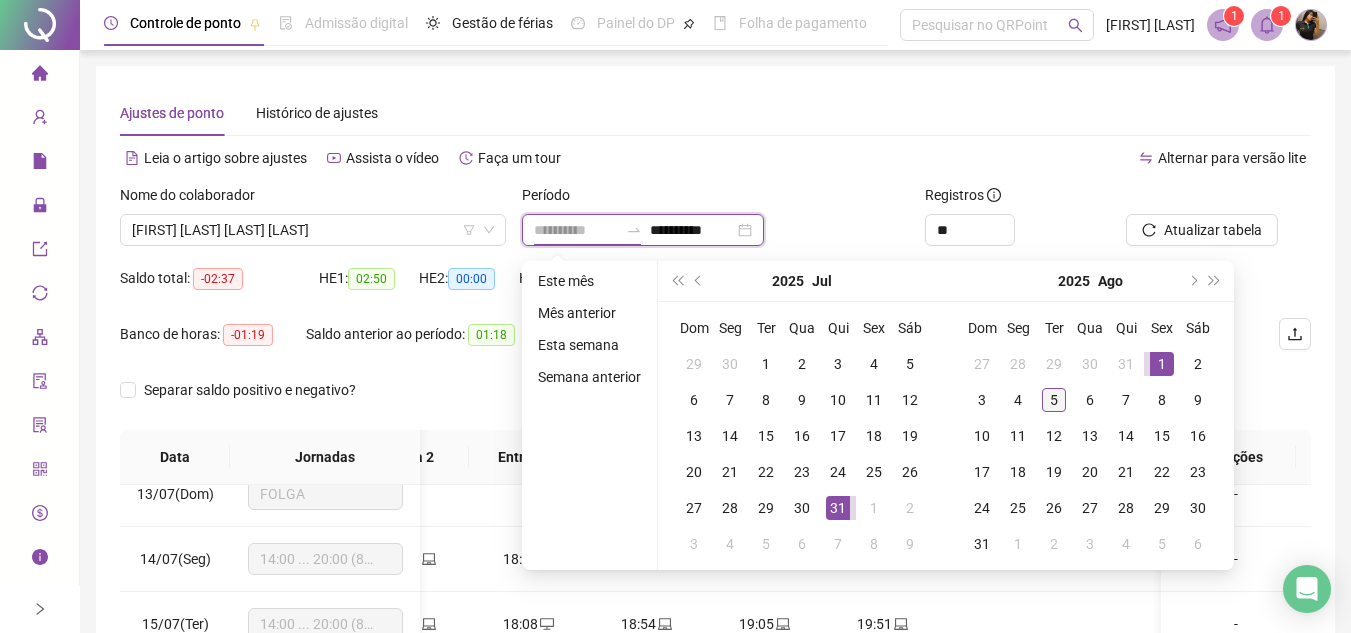 type on "**********" 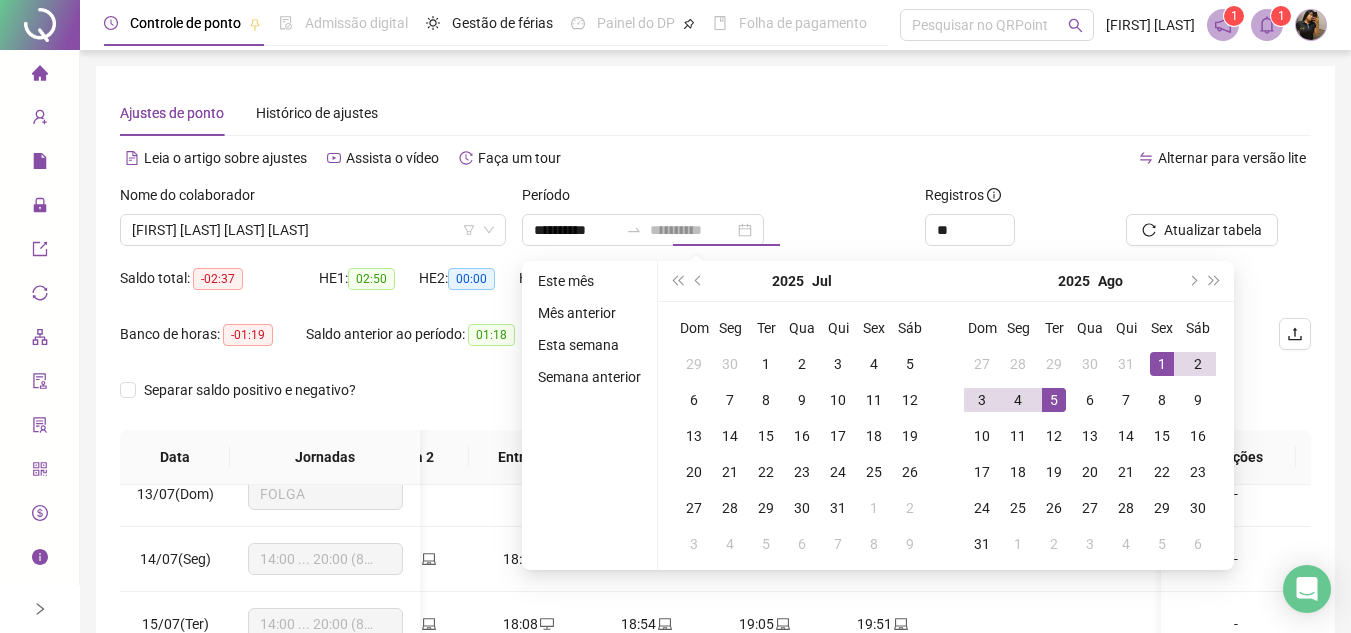click on "5" at bounding box center (1054, 400) 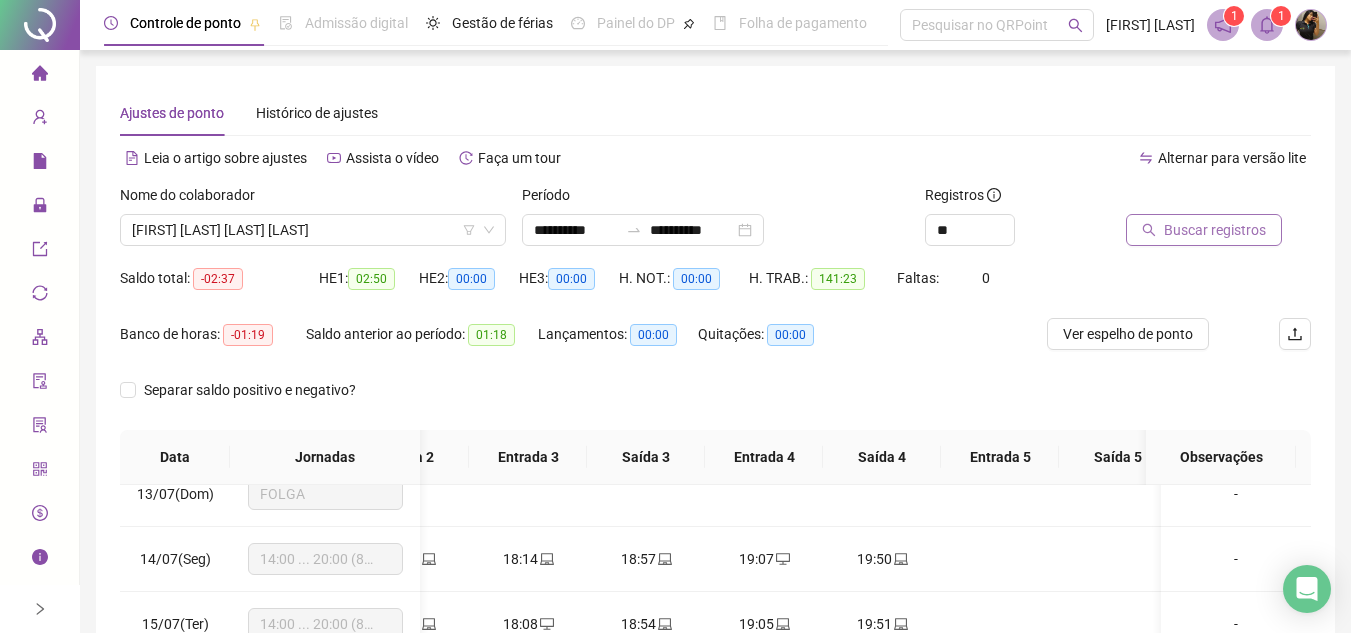 click on "Buscar registros" at bounding box center [1215, 230] 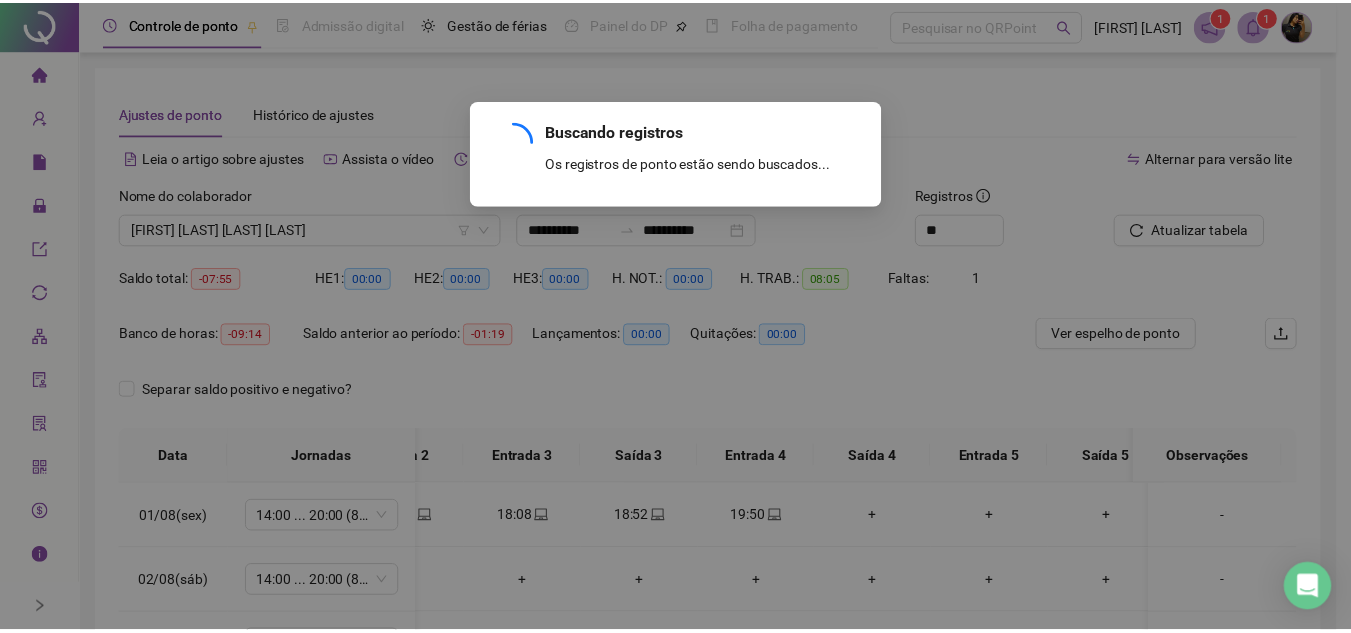scroll, scrollTop: 0, scrollLeft: 423, axis: horizontal 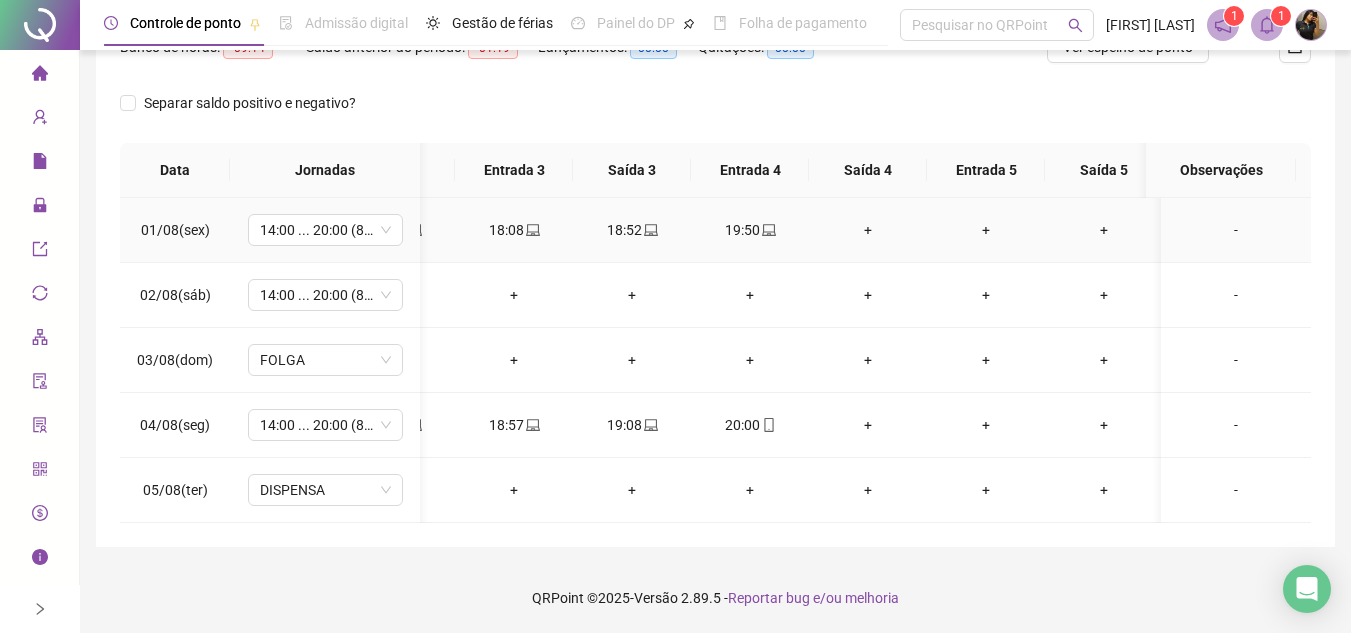 click on "+" at bounding box center [868, 230] 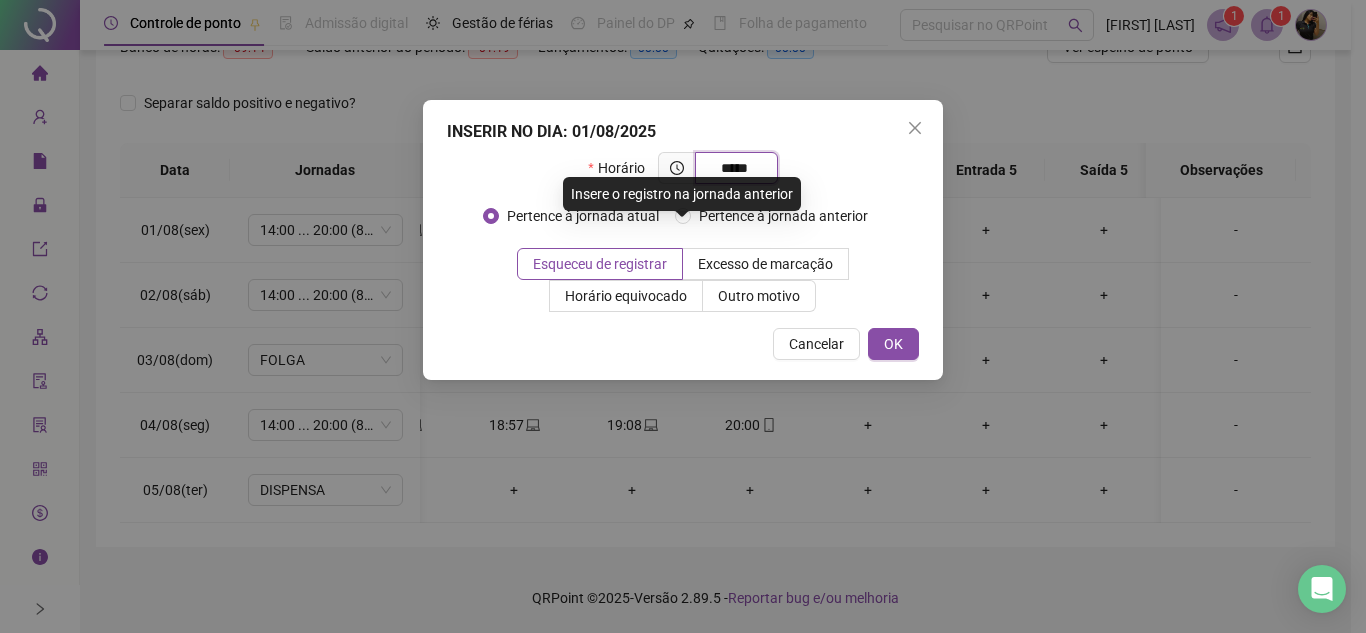 type on "*****" 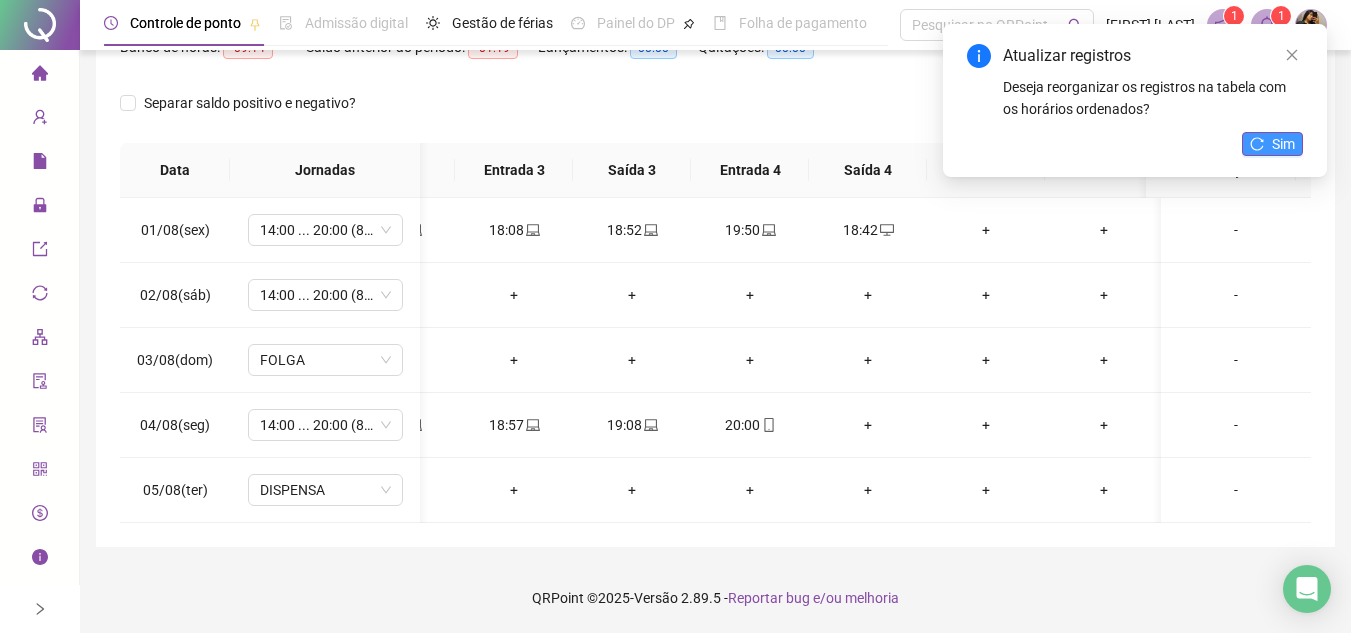 click 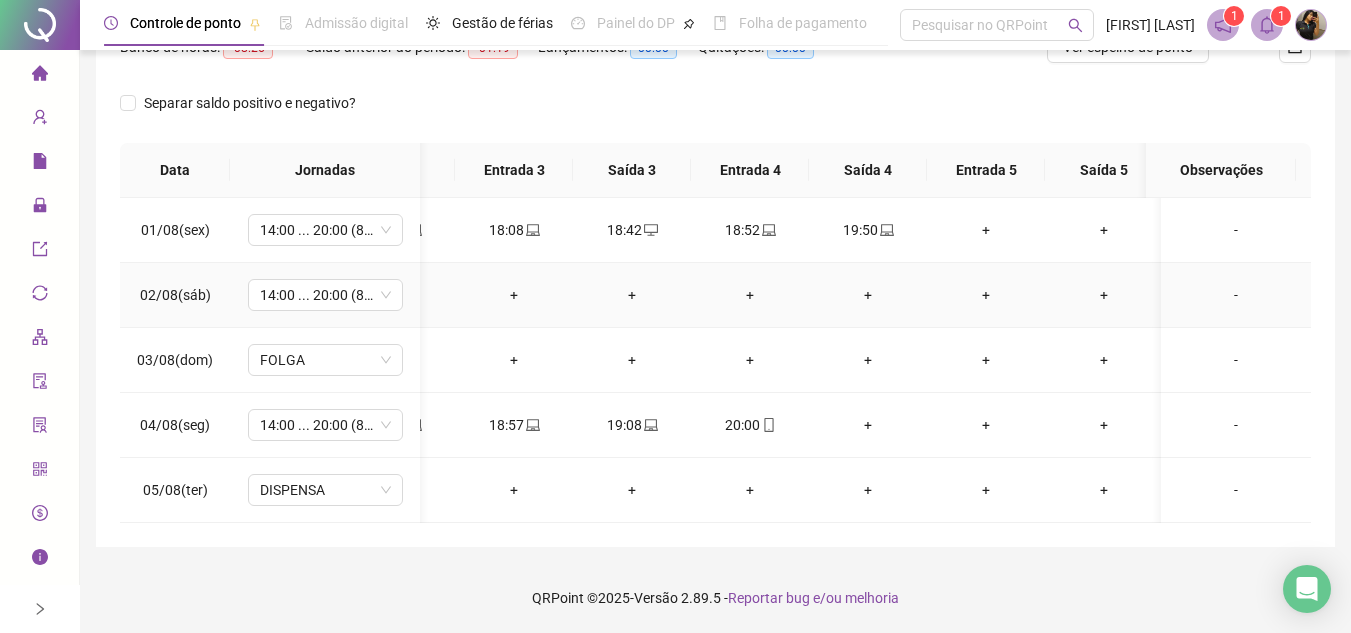 click on "-" at bounding box center (1236, 295) 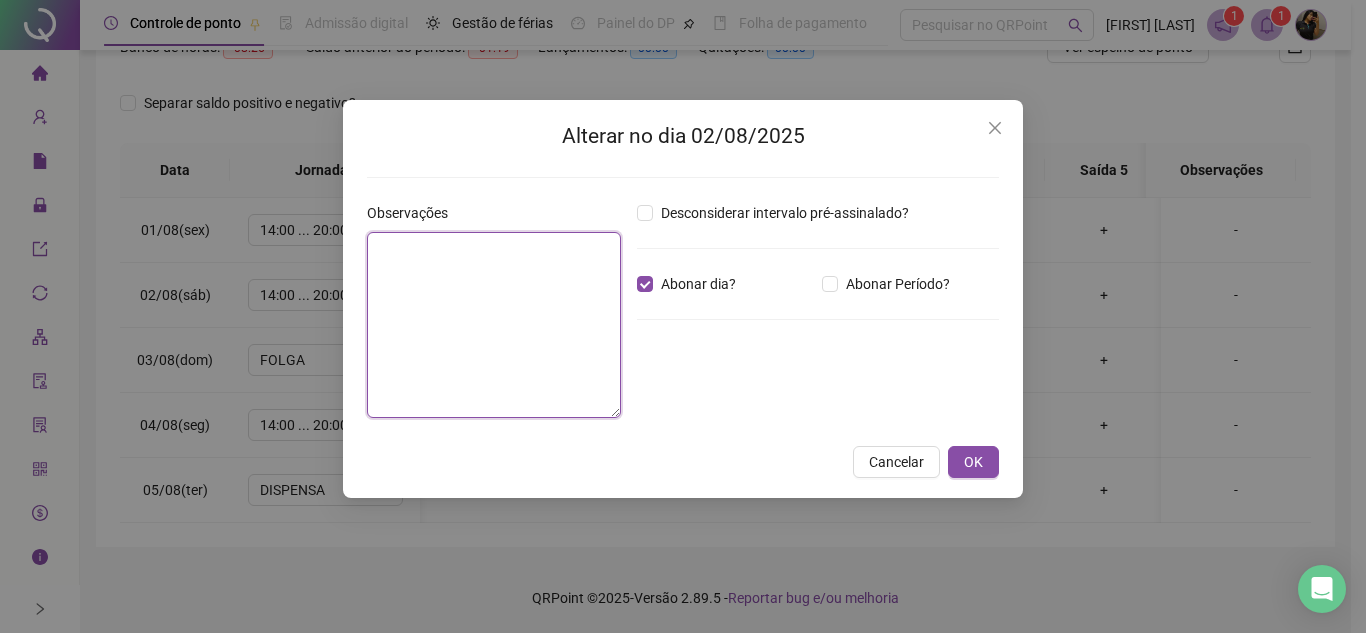 click at bounding box center [494, 325] 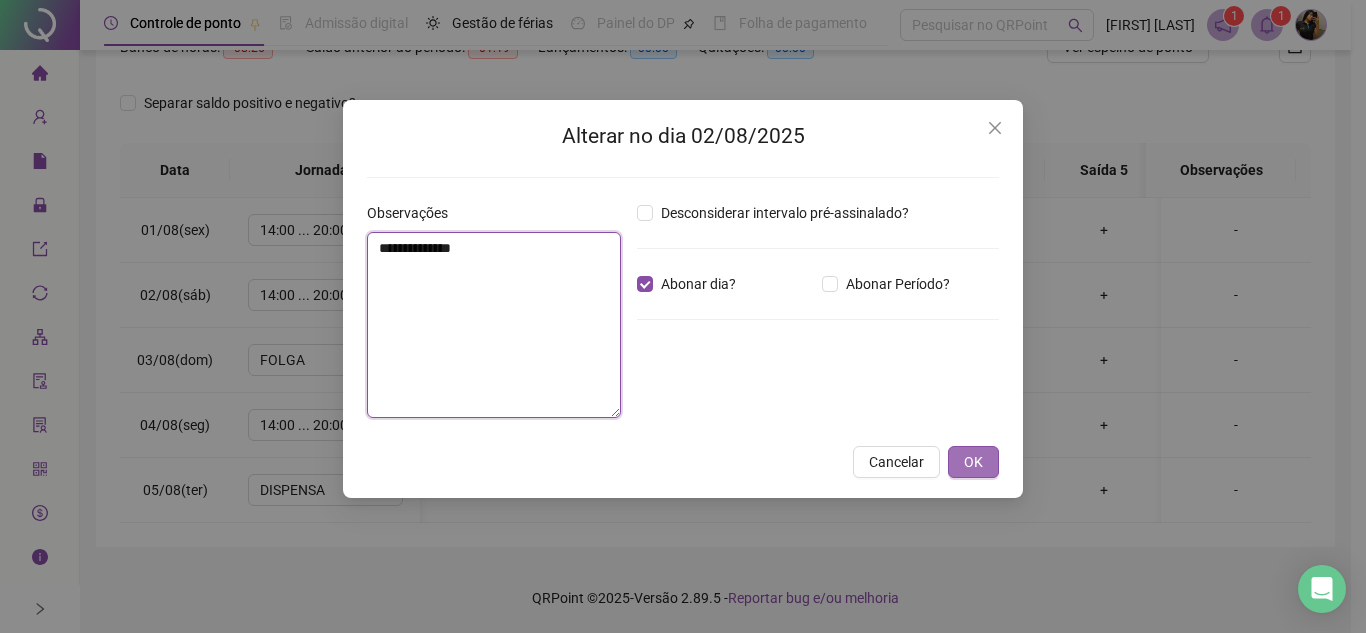 type on "**********" 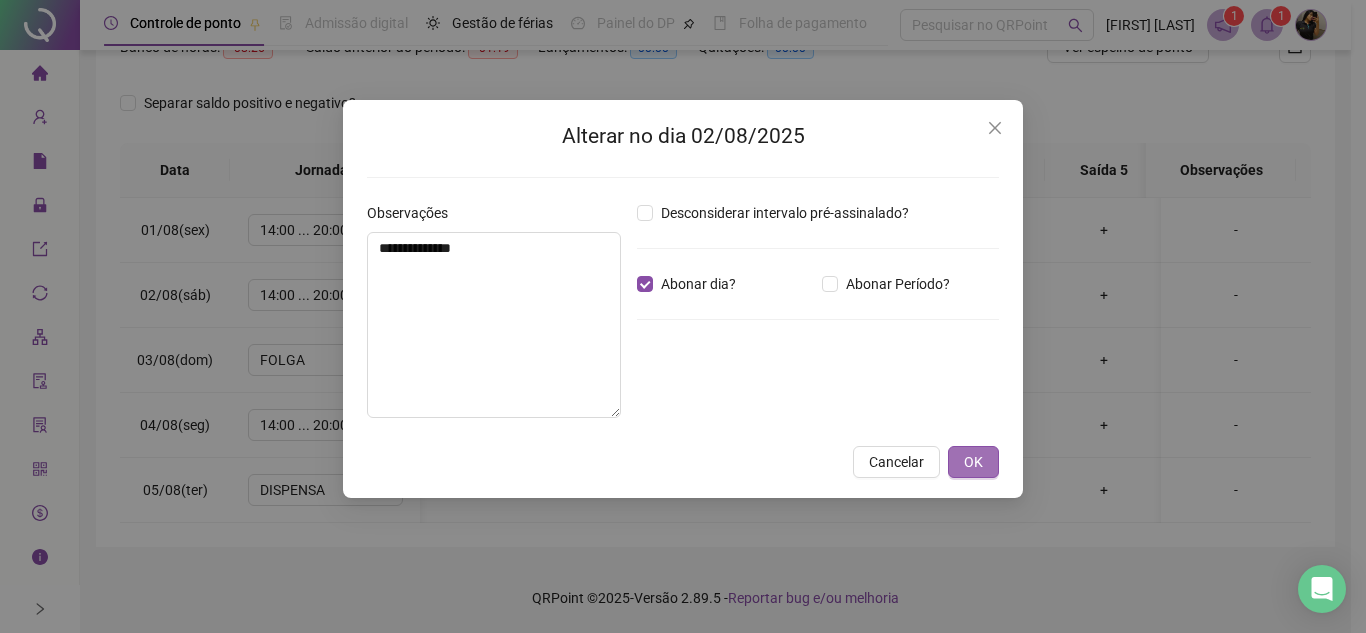 click on "OK" at bounding box center [973, 462] 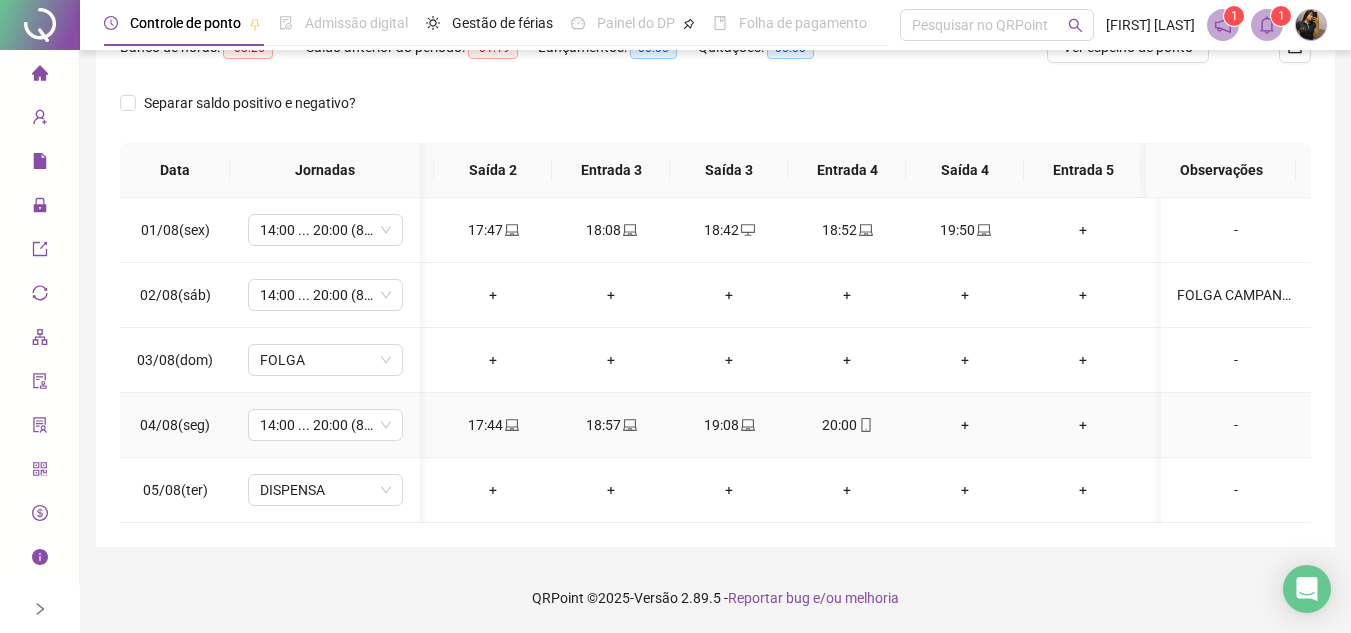 click on "+" at bounding box center (965, 425) 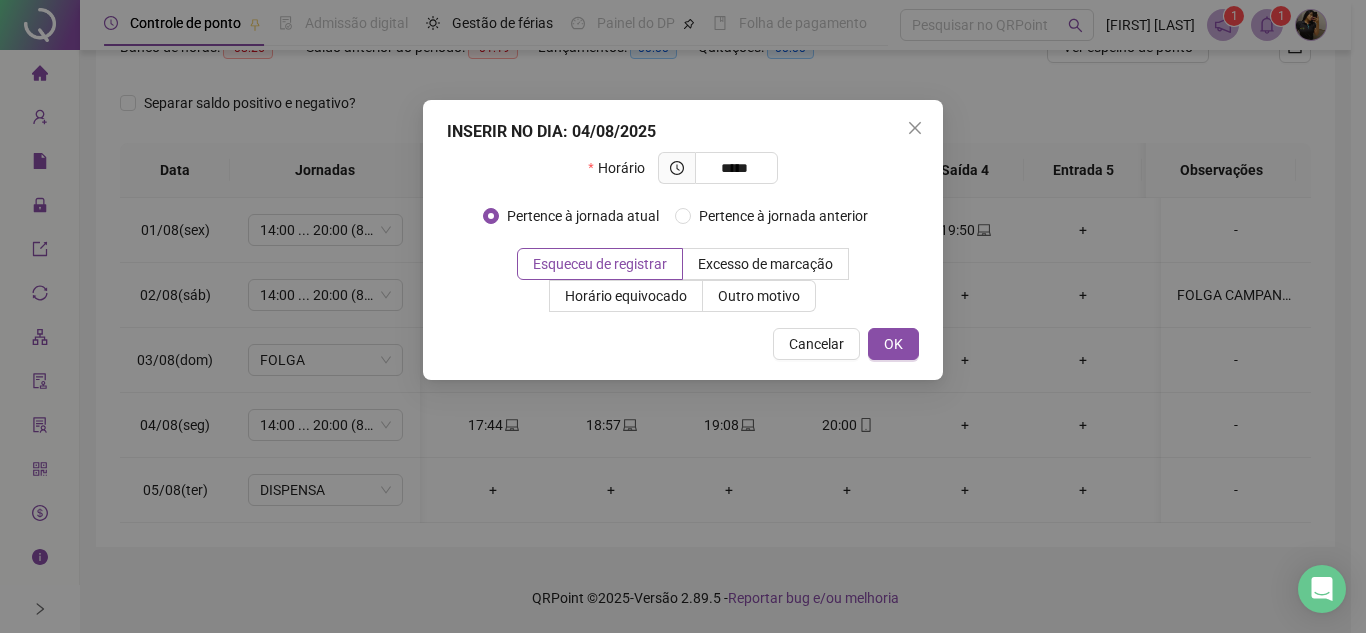 type on "*****" 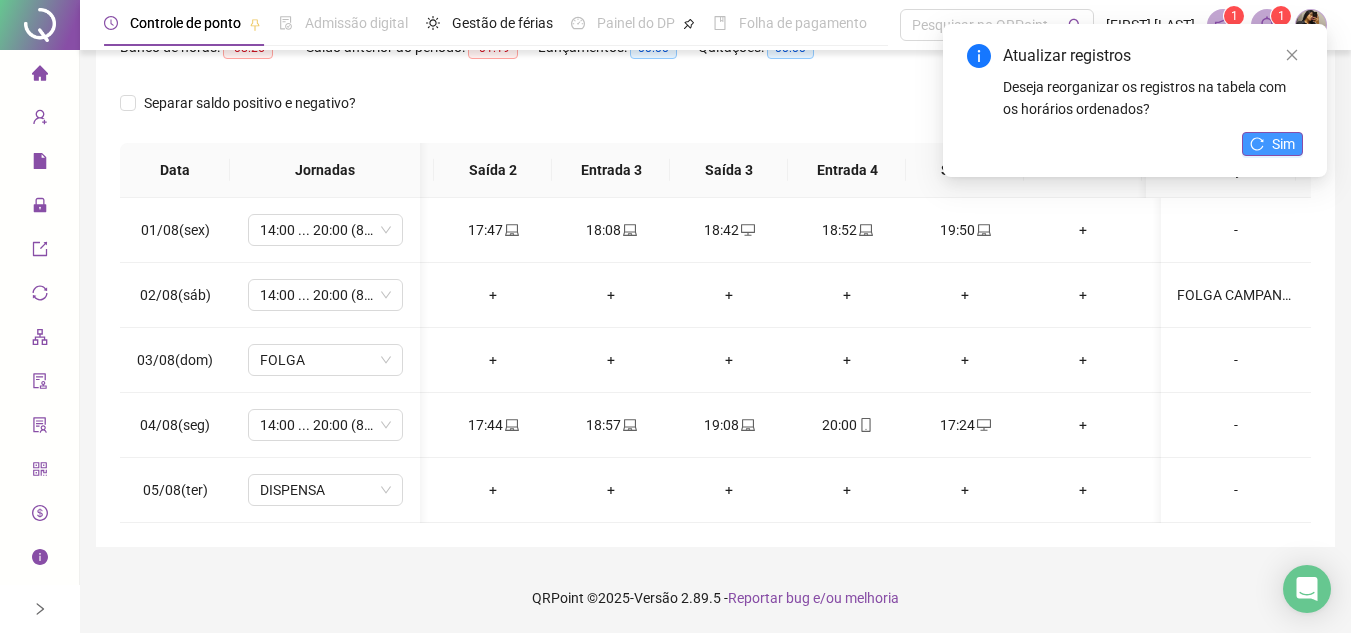 click on "Sim" at bounding box center (1283, 144) 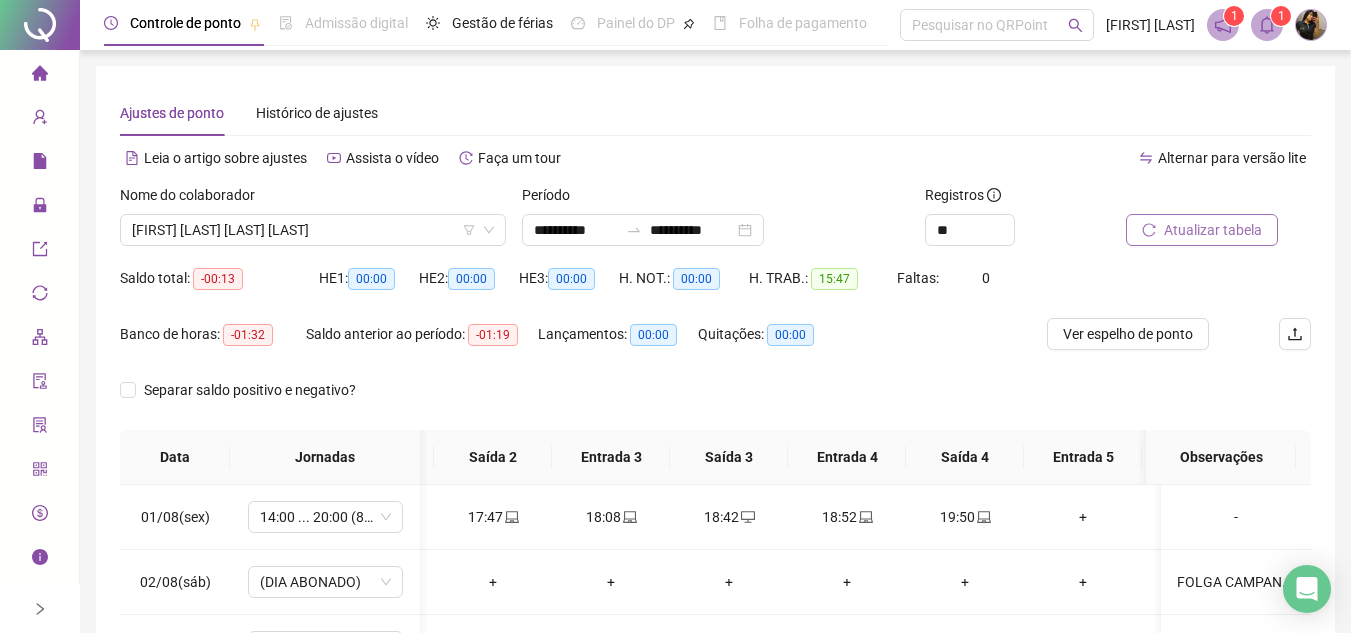 click on "Atualizar tabela" at bounding box center (1213, 230) 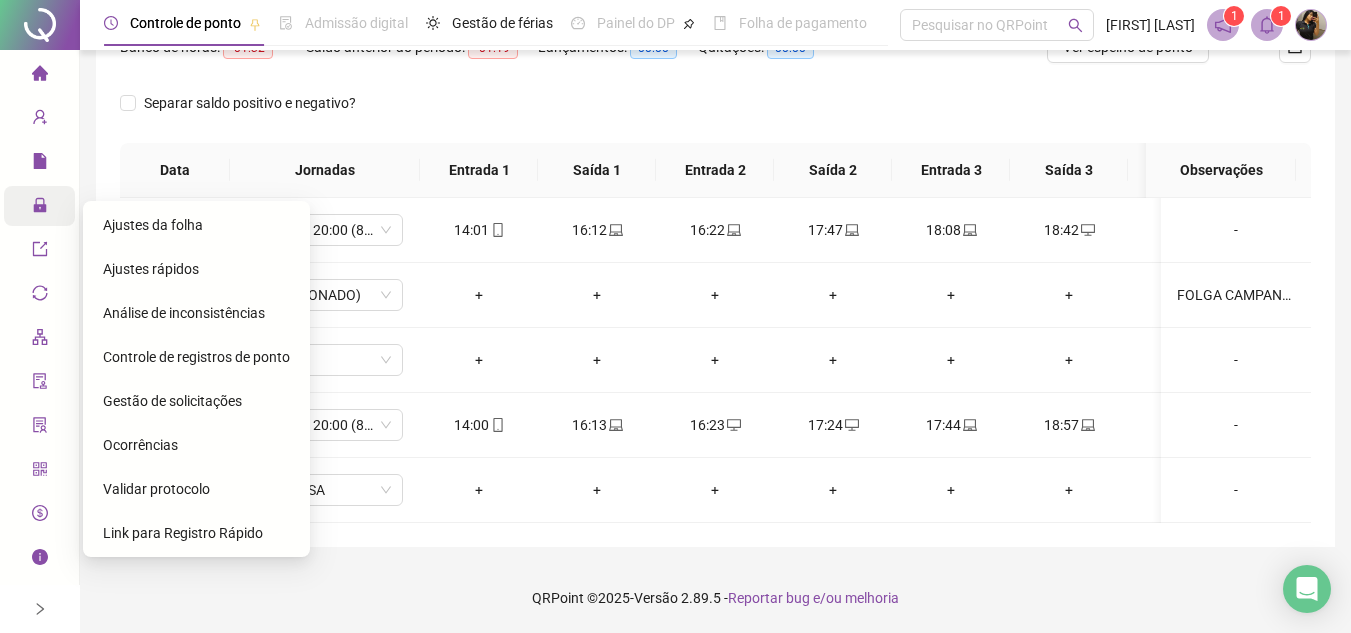click 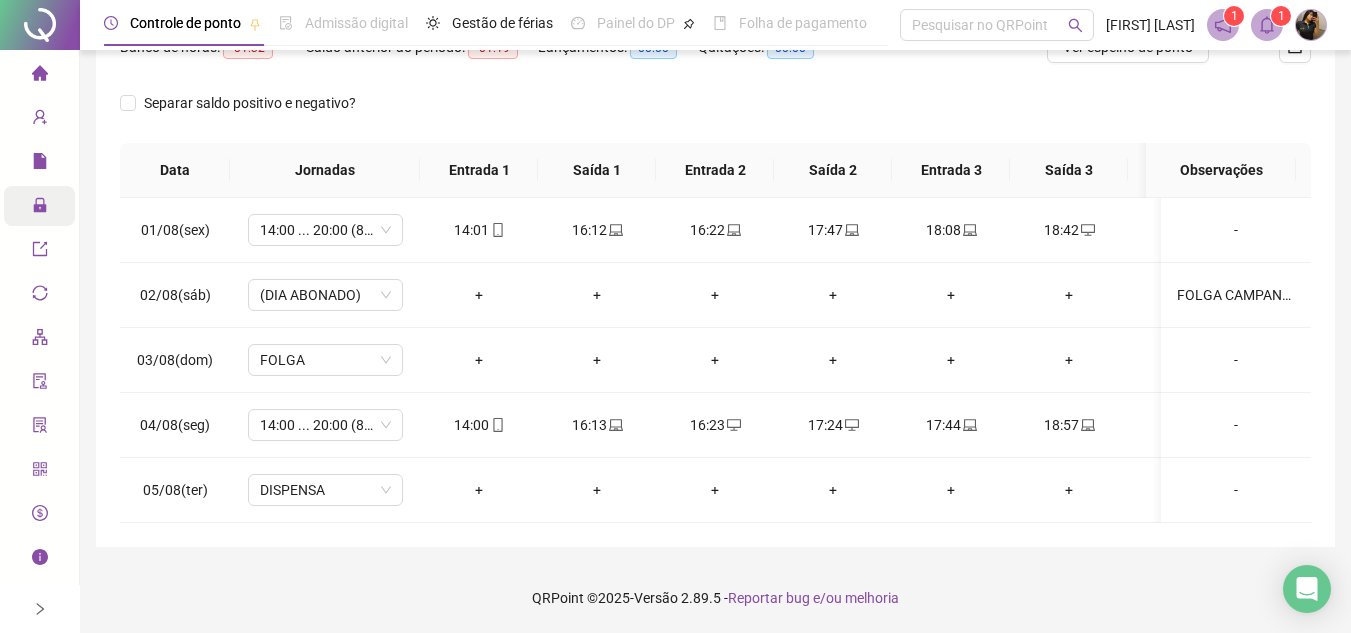 click 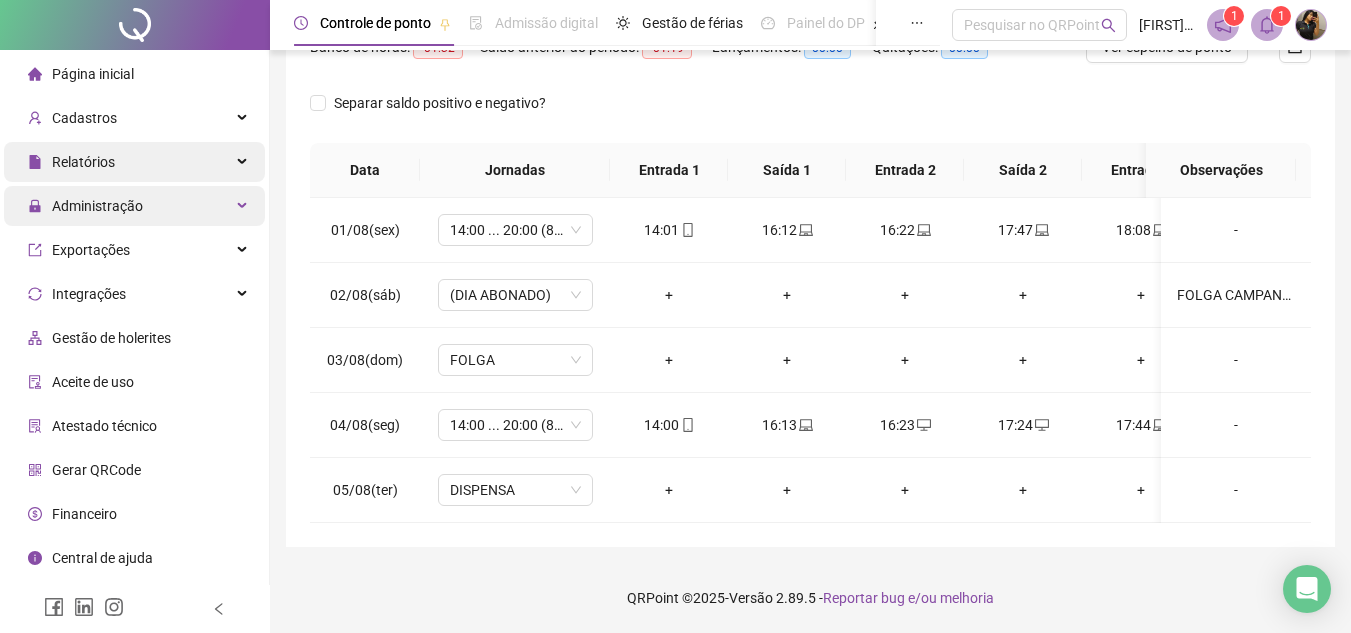 click on "Relatórios" at bounding box center (134, 162) 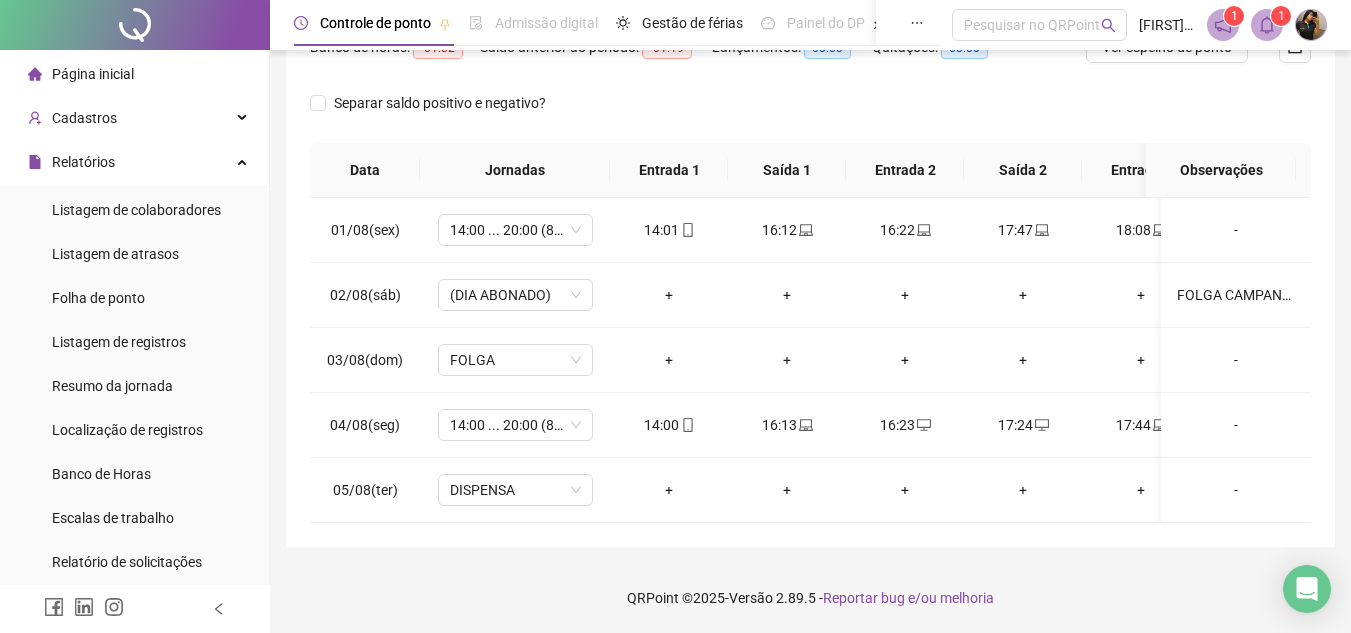 click on "Folha de ponto" at bounding box center [98, 298] 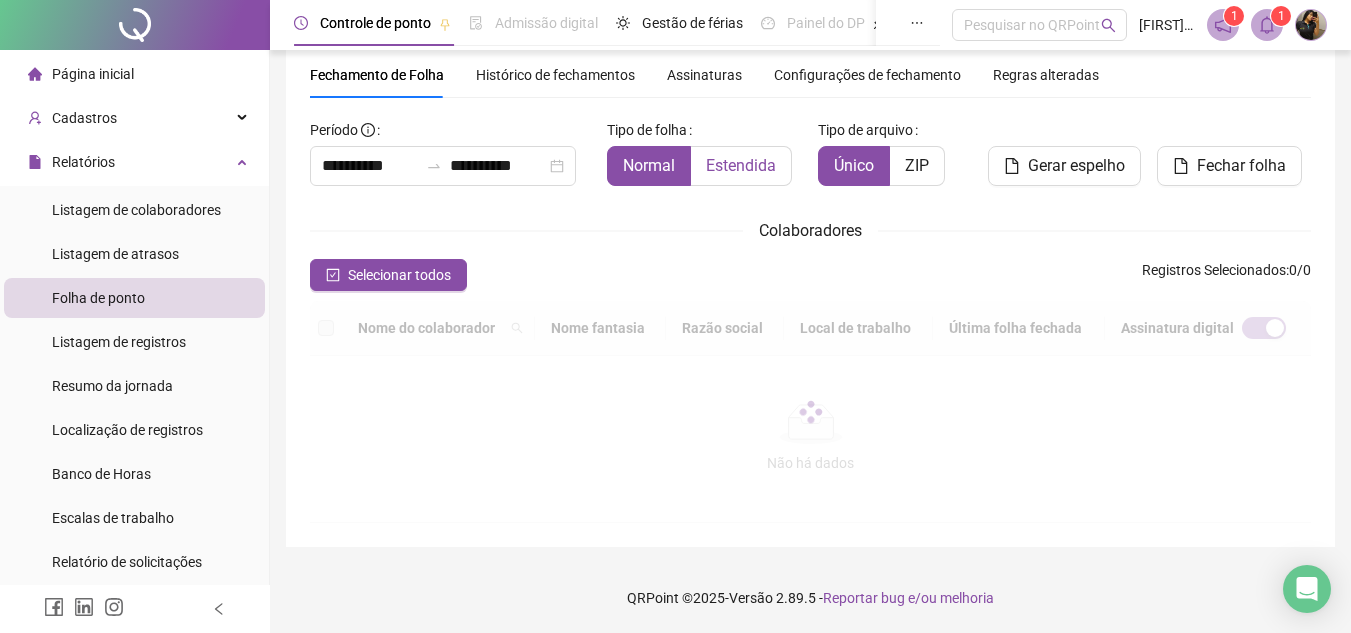 click on "Tipo de folha Normal Estendida" at bounding box center [705, 158] 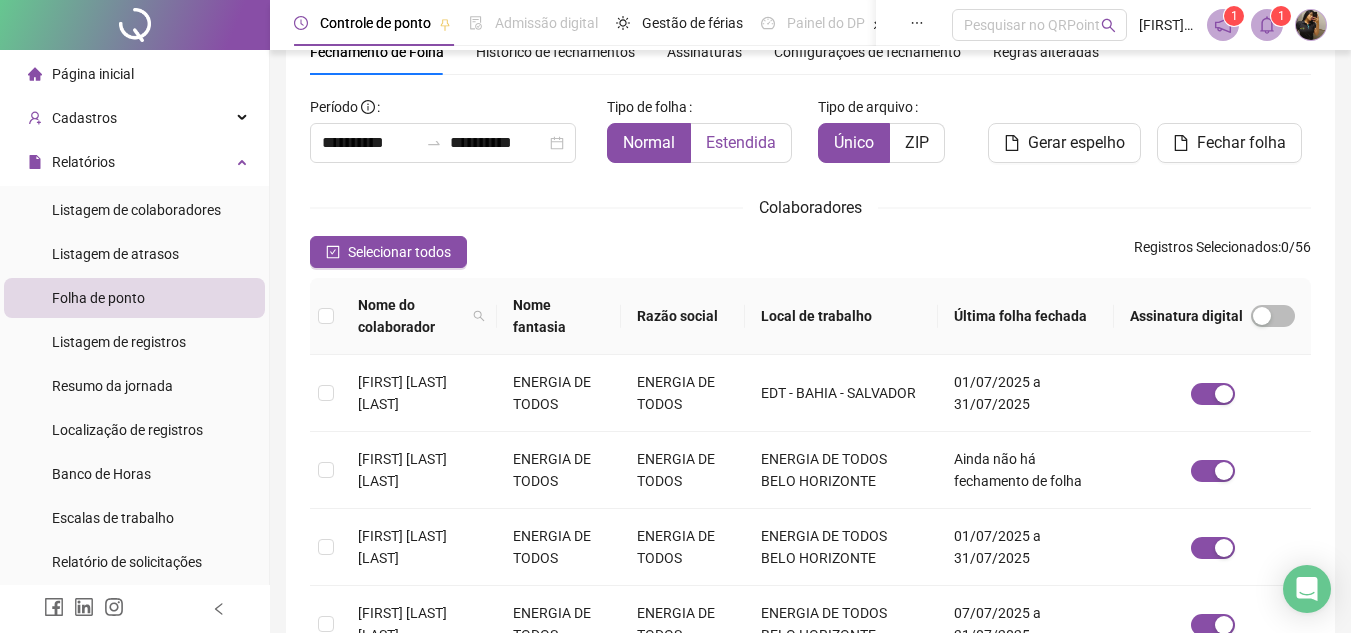 click on "Estendida" at bounding box center (741, 142) 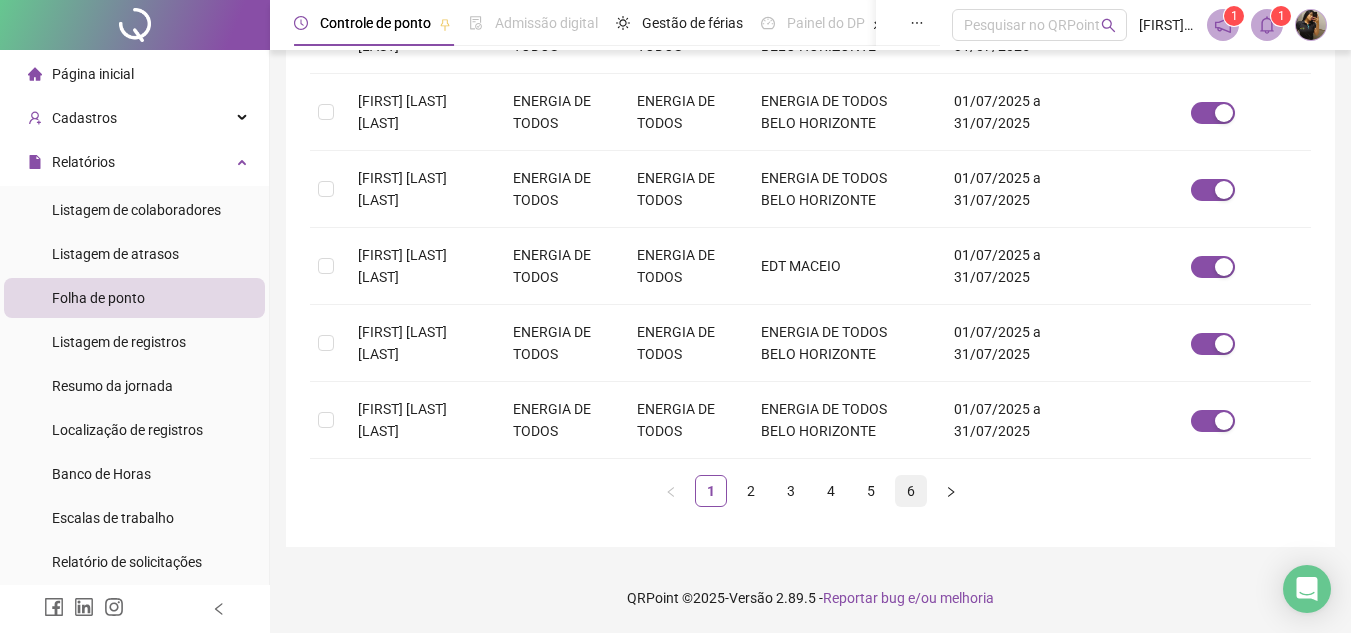 click on "6" at bounding box center (911, 491) 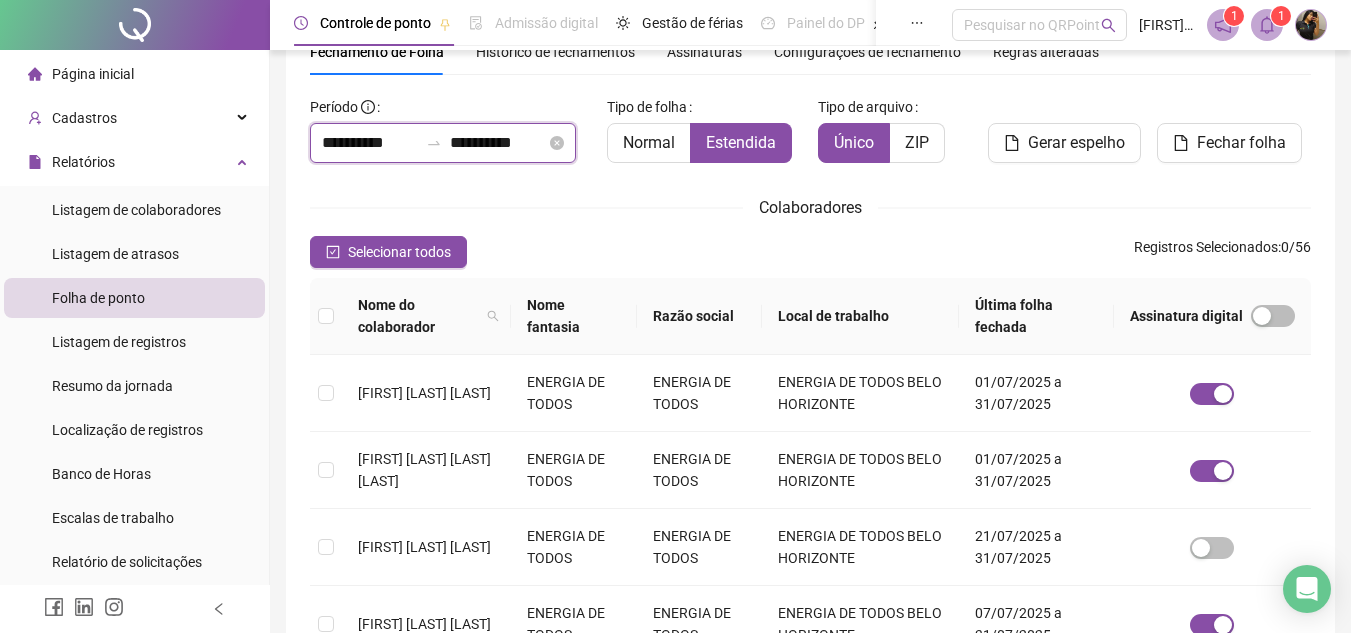 click on "**********" at bounding box center (370, 143) 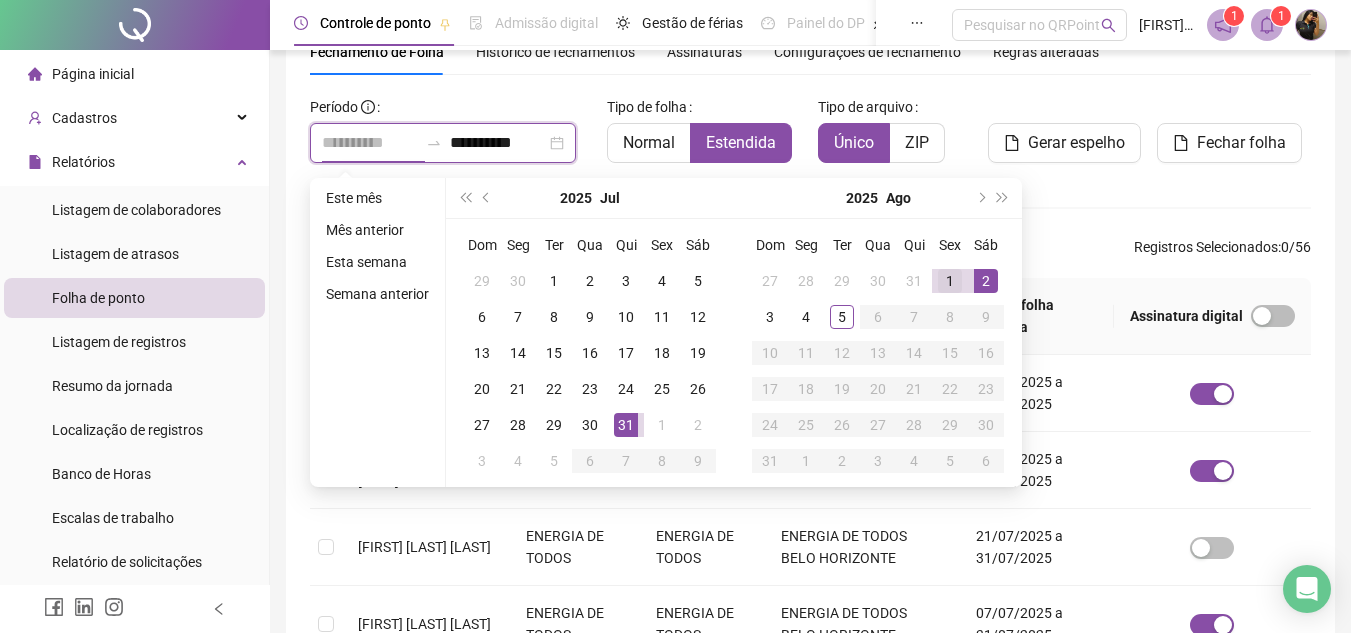 type on "**********" 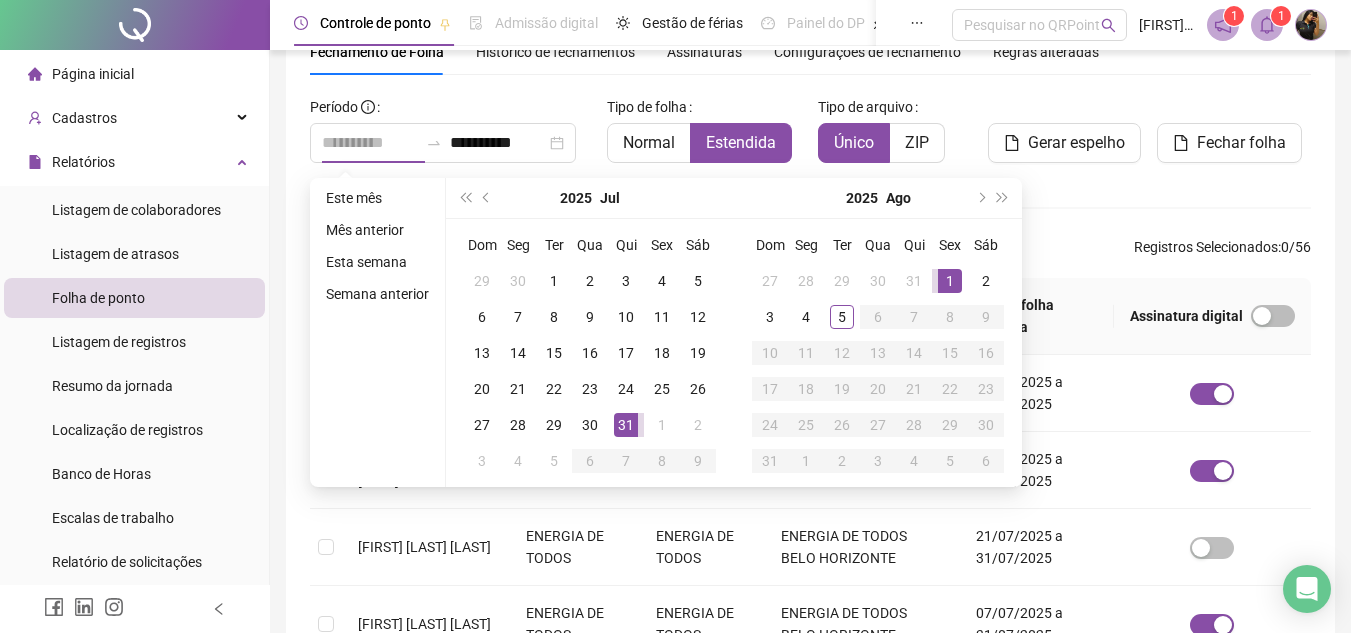 click on "1" at bounding box center (950, 281) 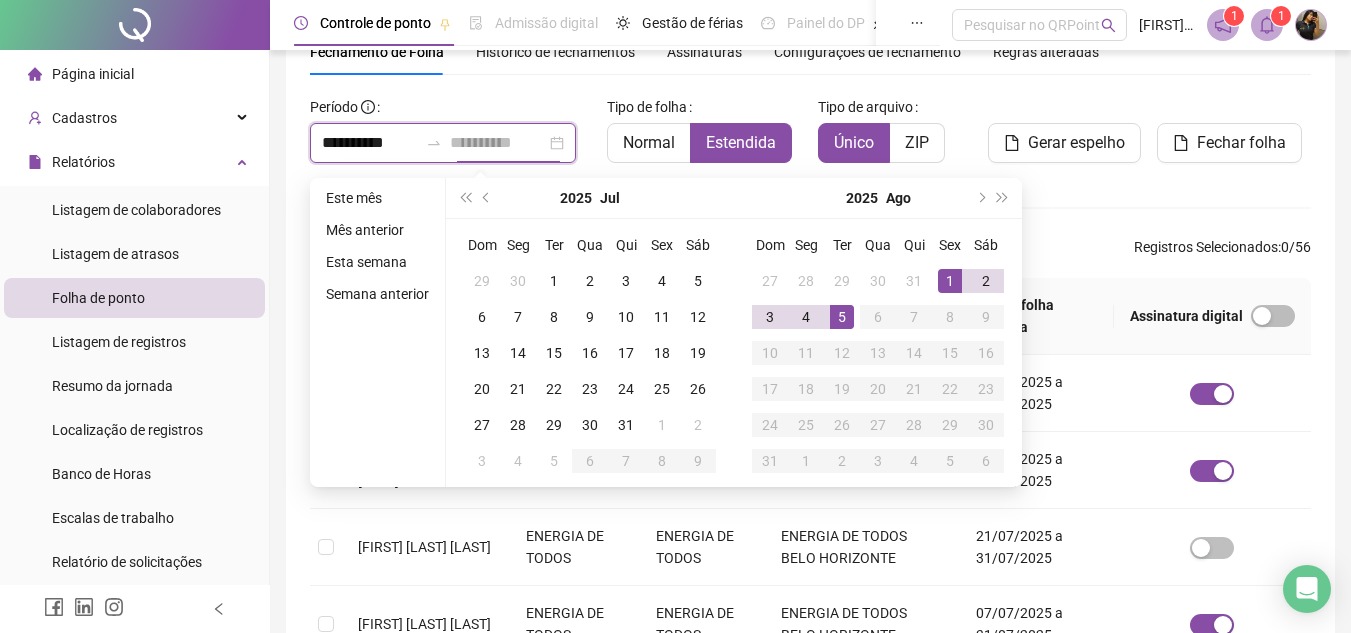type on "**********" 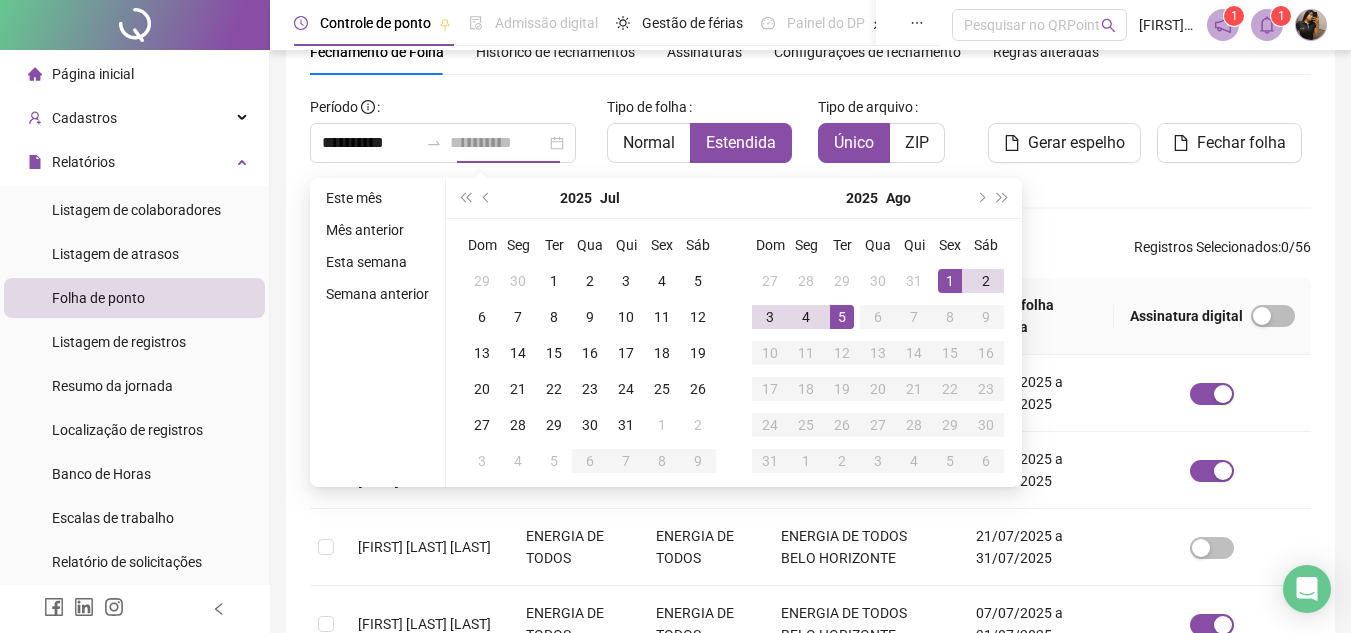 click on "5" at bounding box center [842, 317] 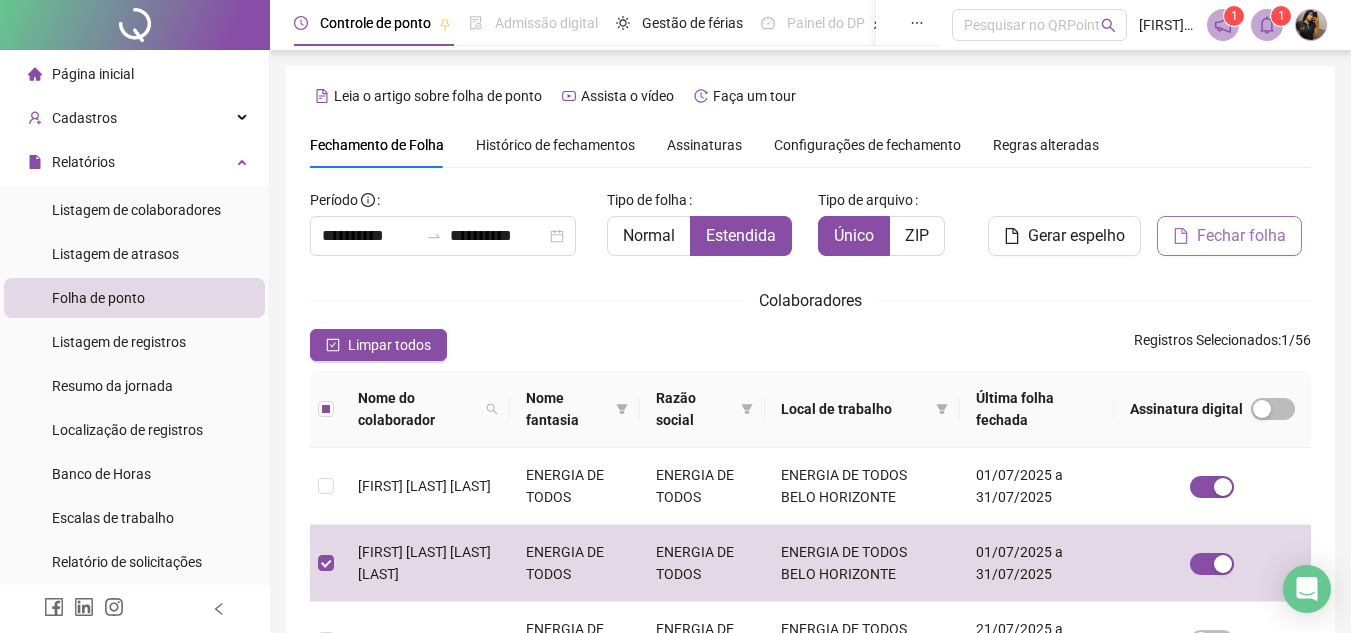 click on "Fechar folha" at bounding box center [1241, 236] 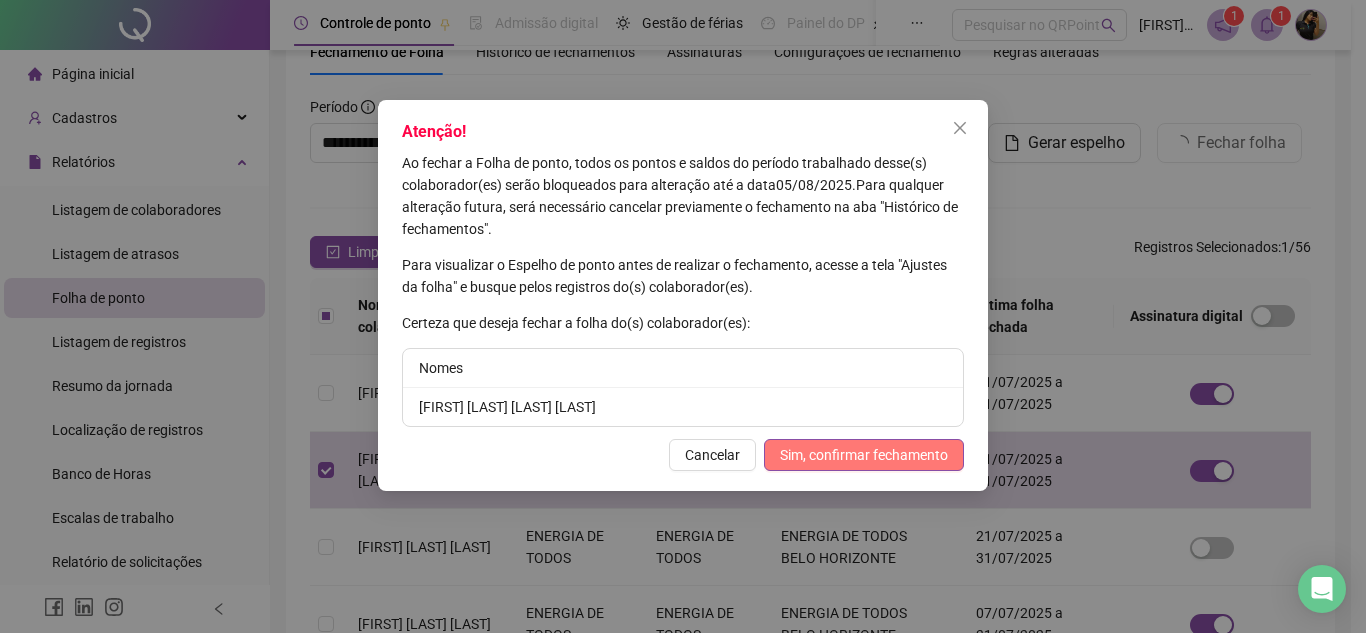 click on "Sim, confirmar fechamento" at bounding box center [864, 455] 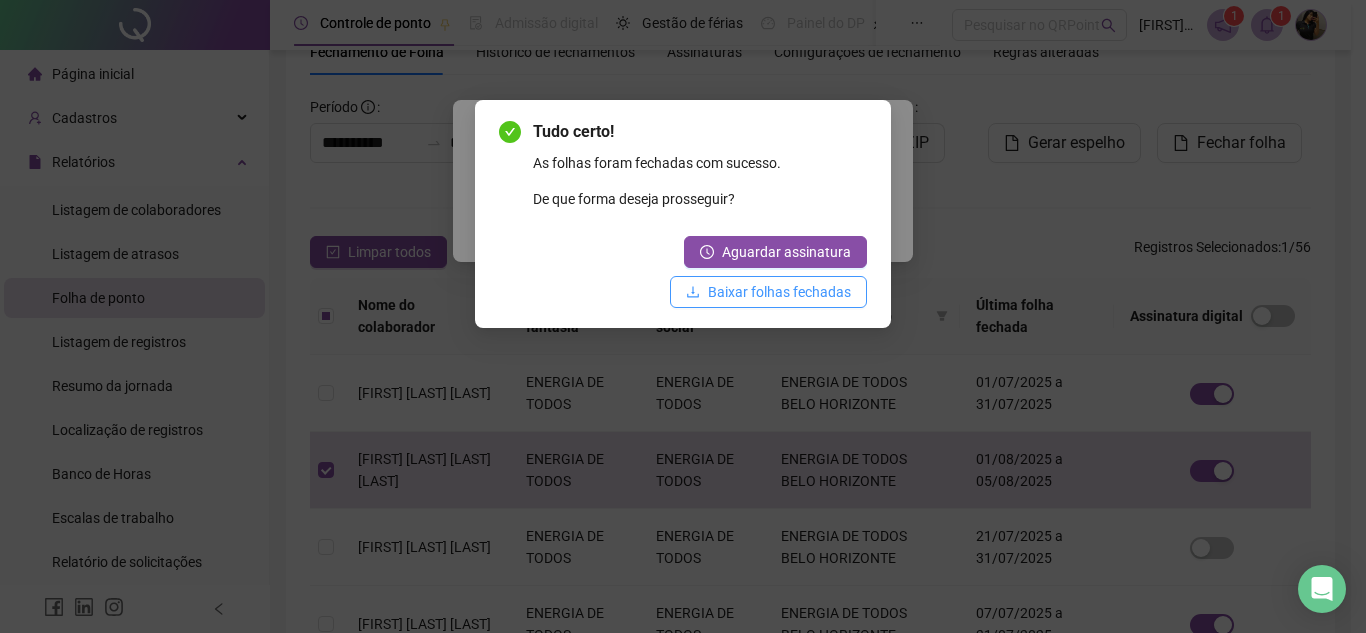 click on "Baixar folhas fechadas" at bounding box center [779, 292] 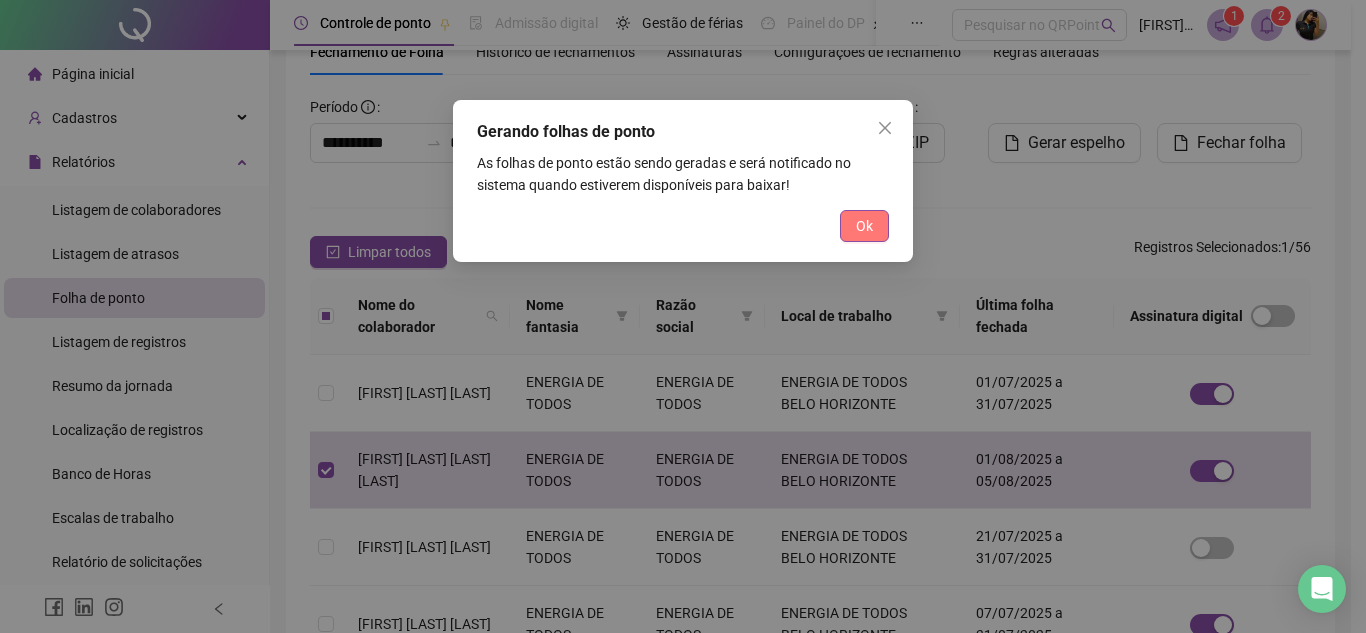 click on "Ok" at bounding box center (864, 226) 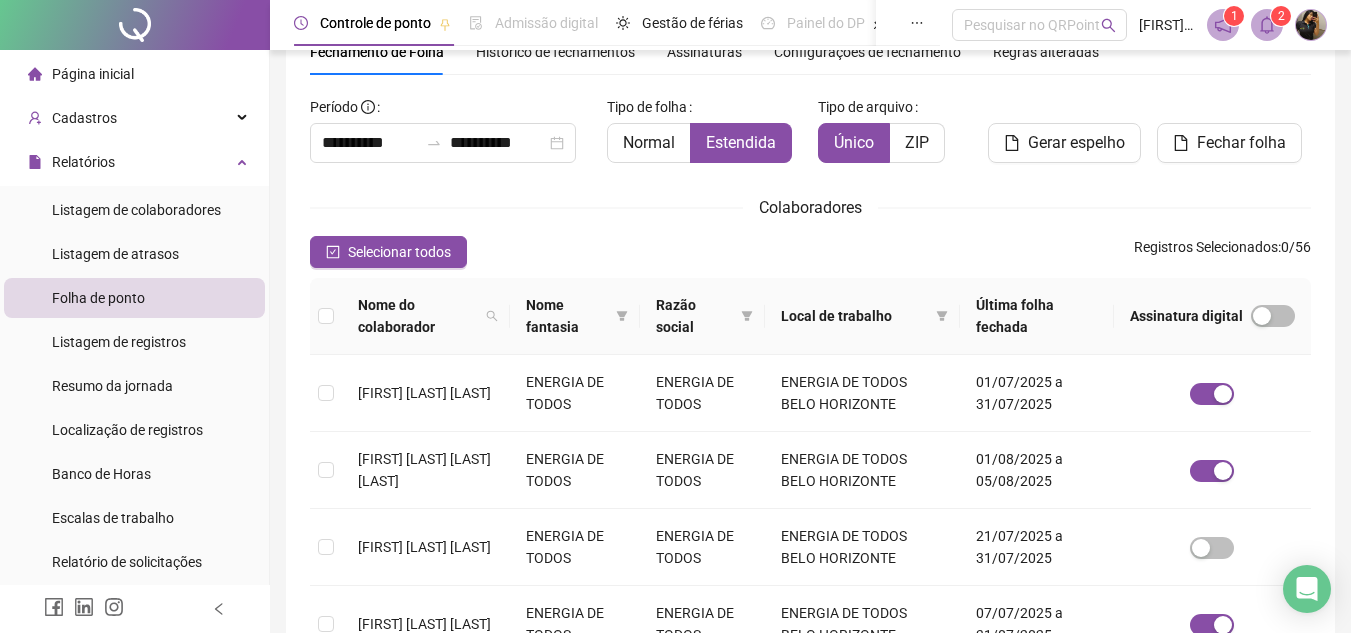 click 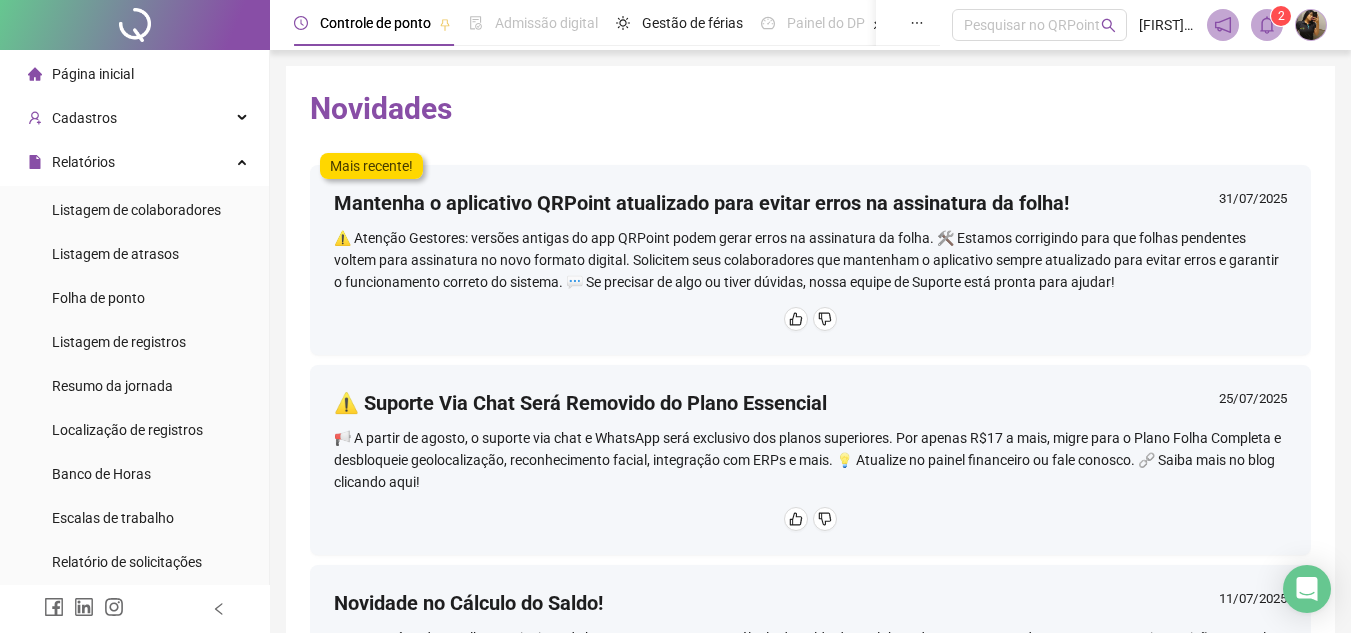 click 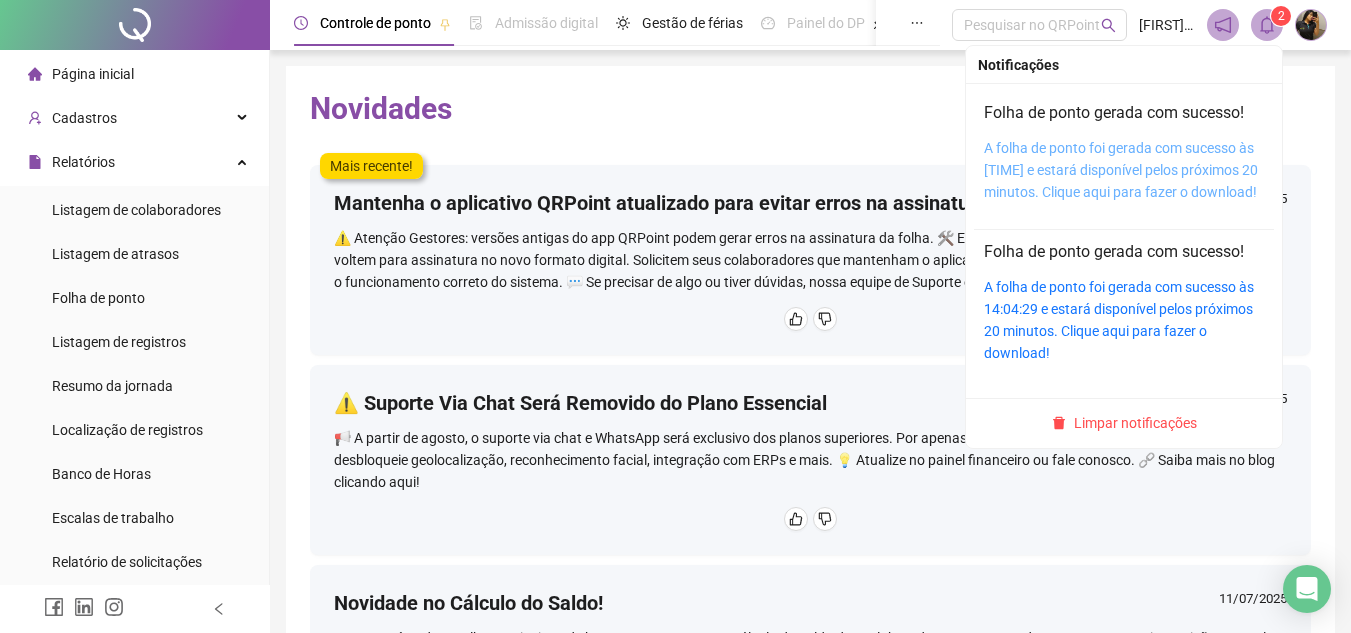 click on "A folha de ponto foi gerada com sucesso às [TIME] e estará disponível pelos próximos 20 minutos. Clique aqui para fazer o download!" at bounding box center (1121, 170) 